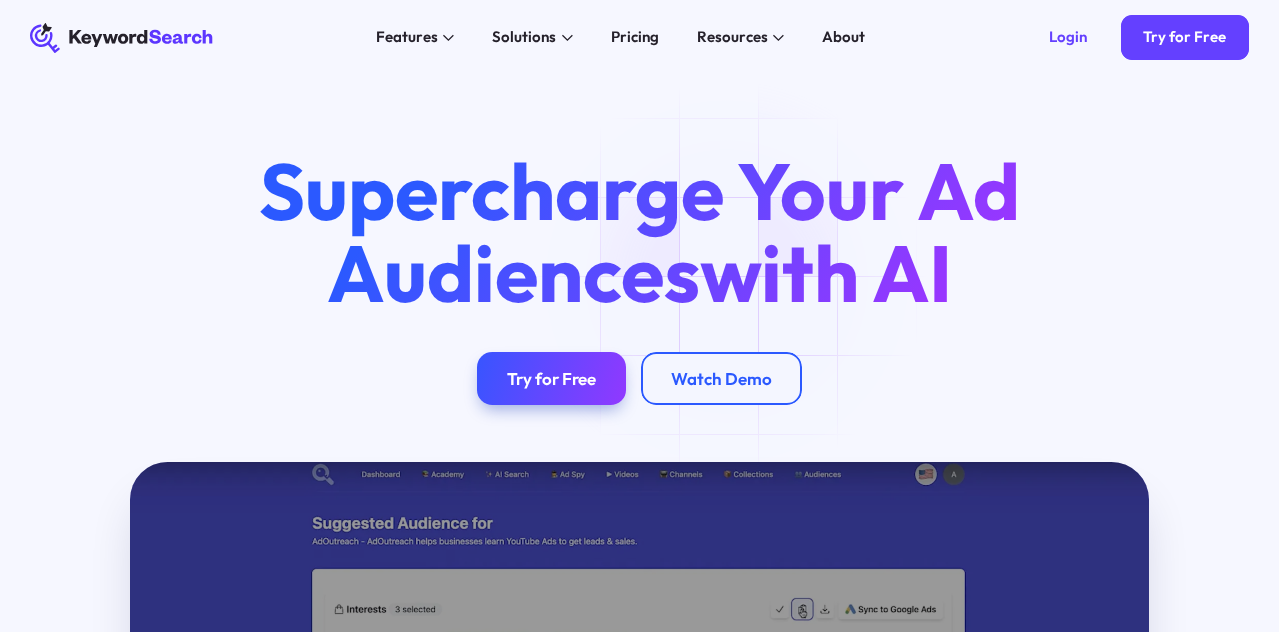 scroll, scrollTop: 0, scrollLeft: 0, axis: both 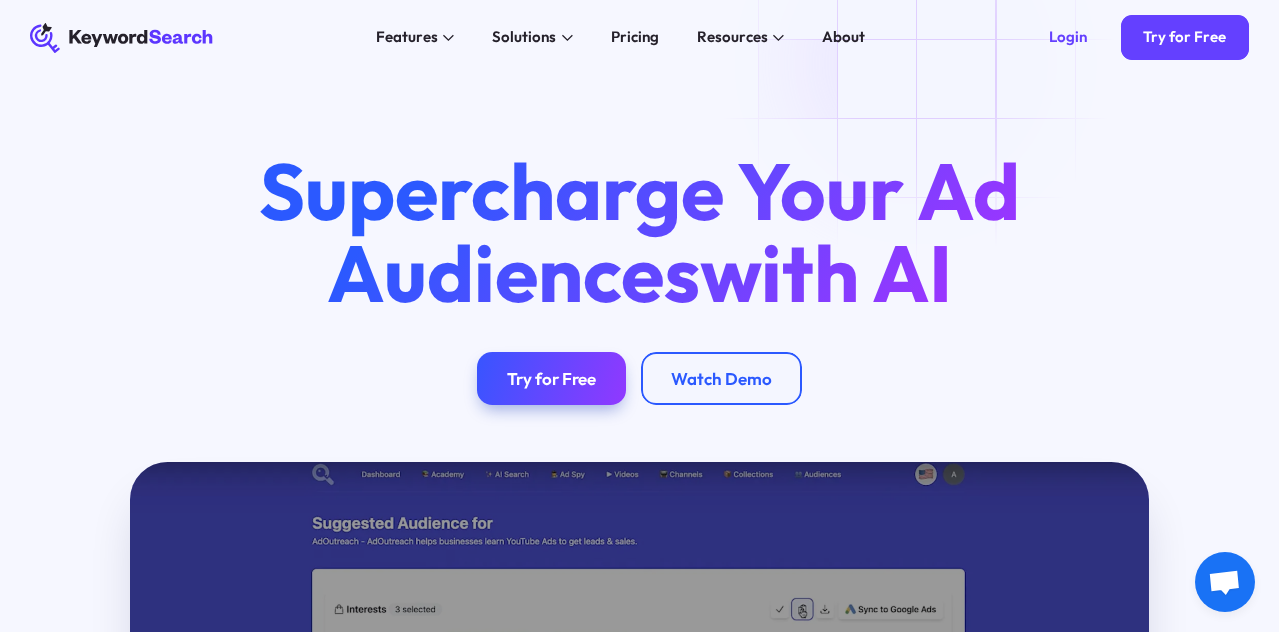 click on "KeywordSearch
Features
AI Audience Builder Supercharge your Google and YouTube ad audiences Keyword Research Discover the best keywords to grow your YouTube channel and ads Keyword Topic Auto Expansion Uncover limitless potential in your keyword sets YouTube Ad Spy Spy on Competitor's YouTube Ads Solutions
For Marketers Elevate your content with AI-enhanced tools for creators For Businesses Fuel your business growth with AI-driven marketing For Agencies Unlock superior targeting for your clients & generate whitelabel agency reports Pricing Resources
Blog The KeywordSearch Blog helps you stay on top of audience discovery and targeting best practices. Academy Learn the Latest Marketing & YouTube Ad Strategies with our Training Academy About Login Try for Free     Supercharge Your Ad Audiences  with AI Try for Free Watch Demo
Play Video Boost conversions and ROI with advanced audience targeting Learn More Create high-performing ad audiences in one click using our AI algorithm" at bounding box center [639, 316] 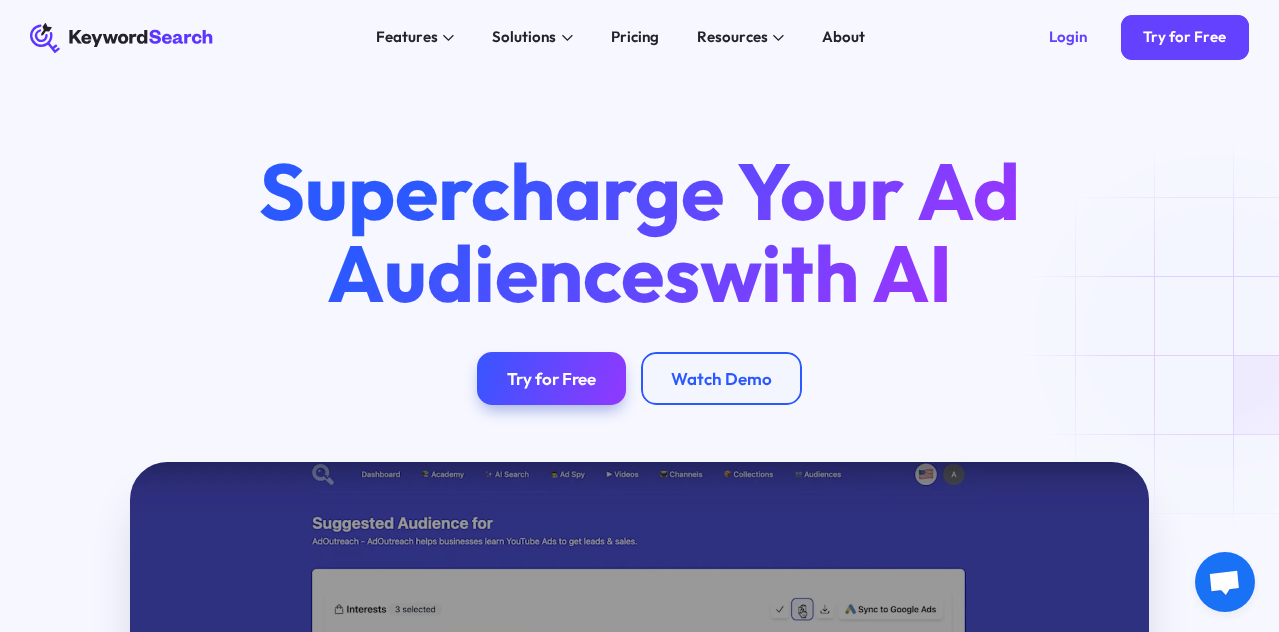 click on "KeywordSearch
Features
AI Audience Builder Supercharge your Google and YouTube ad audiences Keyword Research Discover the best keywords to grow your YouTube channel and ads Keyword Topic Auto Expansion Uncover limitless potential in your keyword sets YouTube Ad Spy Spy on Competitor's YouTube Ads Solutions
For Marketers Elevate your content with AI-enhanced tools for creators For Businesses Fuel your business growth with AI-driven marketing For Agencies Unlock superior targeting for your clients & generate whitelabel agency reports Pricing Resources
Blog The KeywordSearch Blog helps you stay on top of audience discovery and targeting best practices. Academy Learn the Latest Marketing & YouTube Ad Strategies with our Training Academy About Login Try for Free     Supercharge Your Ad Audiences  with AI Try for Free Watch Demo
Play Video Boost conversions and ROI with advanced audience targeting Learn More Create high-performing ad audiences in one click using our AI algorithm" at bounding box center [639, 316] 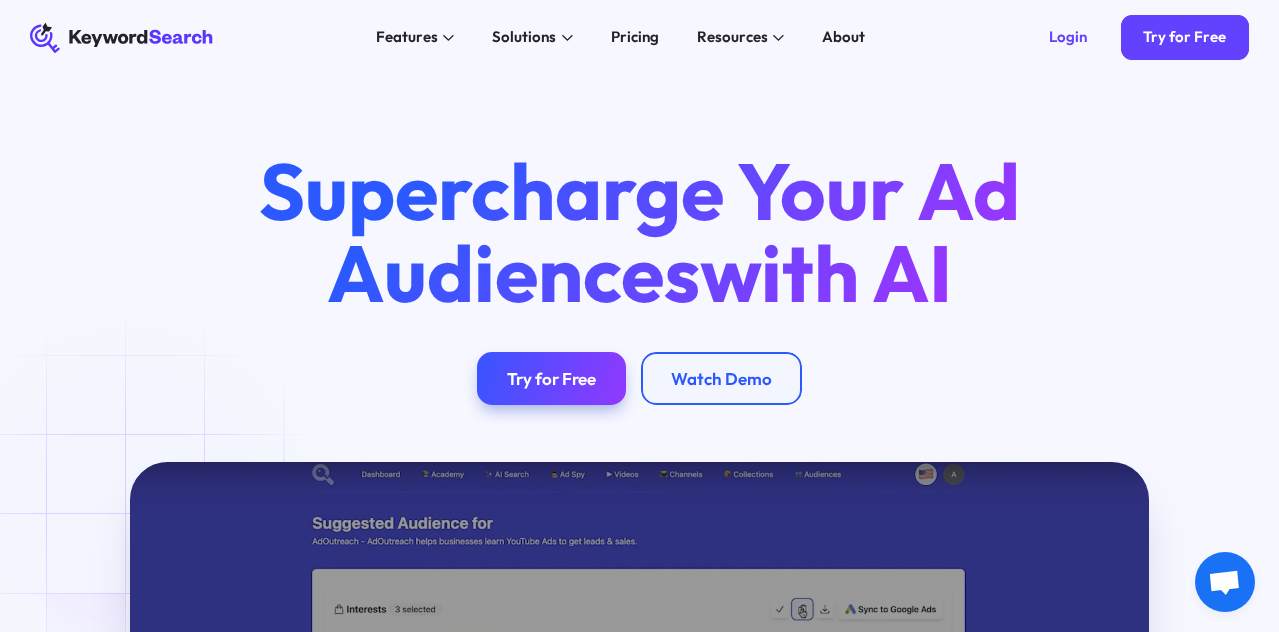 click on "KeywordSearch
Features
AI Audience Builder Supercharge your Google and YouTube ad audiences Keyword Research Discover the best keywords to grow your YouTube channel and ads Keyword Topic Auto Expansion Uncover limitless potential in your keyword sets YouTube Ad Spy Spy on Competitor's YouTube Ads Solutions
For Marketers Elevate your content with AI-enhanced tools for creators For Businesses Fuel your business growth with AI-driven marketing For Agencies Unlock superior targeting for your clients & generate whitelabel agency reports Pricing Resources
Blog The KeywordSearch Blog helps you stay on top of audience discovery and targeting best practices. Academy Learn the Latest Marketing & YouTube Ad Strategies with our Training Academy About Login Try for Free     Supercharge Your Ad Audiences  with AI Try for Free Watch Demo
Play Video Boost conversions and ROI with advanced audience targeting Learn More Create high-performing ad audiences in one click using our AI algorithm" at bounding box center [639, 316] 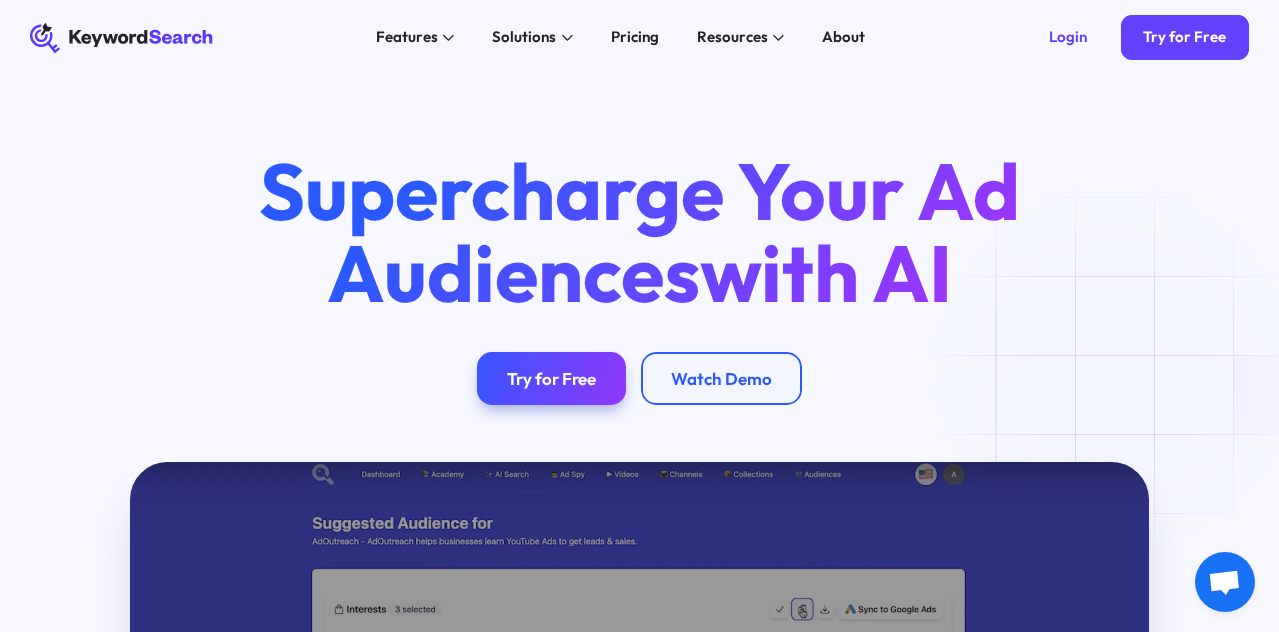 click on "KeywordSearch
Features
AI Audience Builder Supercharge your Google and YouTube ad audiences Keyword Research Discover the best keywords to grow your YouTube channel and ads Keyword Topic Auto Expansion Uncover limitless potential in your keyword sets YouTube Ad Spy Spy on Competitor's YouTube Ads Solutions
For Marketers Elevate your content with AI-enhanced tools for creators For Businesses Fuel your business growth with AI-driven marketing For Agencies Unlock superior targeting for your clients & generate whitelabel agency reports Pricing Resources
Blog The KeywordSearch Blog helps you stay on top of audience discovery and targeting best practices. Academy Learn the Latest Marketing & YouTube Ad Strategies with our Training Academy About Login Try for Free     Supercharge Your Ad Audiences  with AI Try for Free Watch Demo
Play Video Boost conversions and ROI with advanced audience targeting Learn More Create high-performing ad audiences in one click using our AI algorithm" at bounding box center [639, 316] 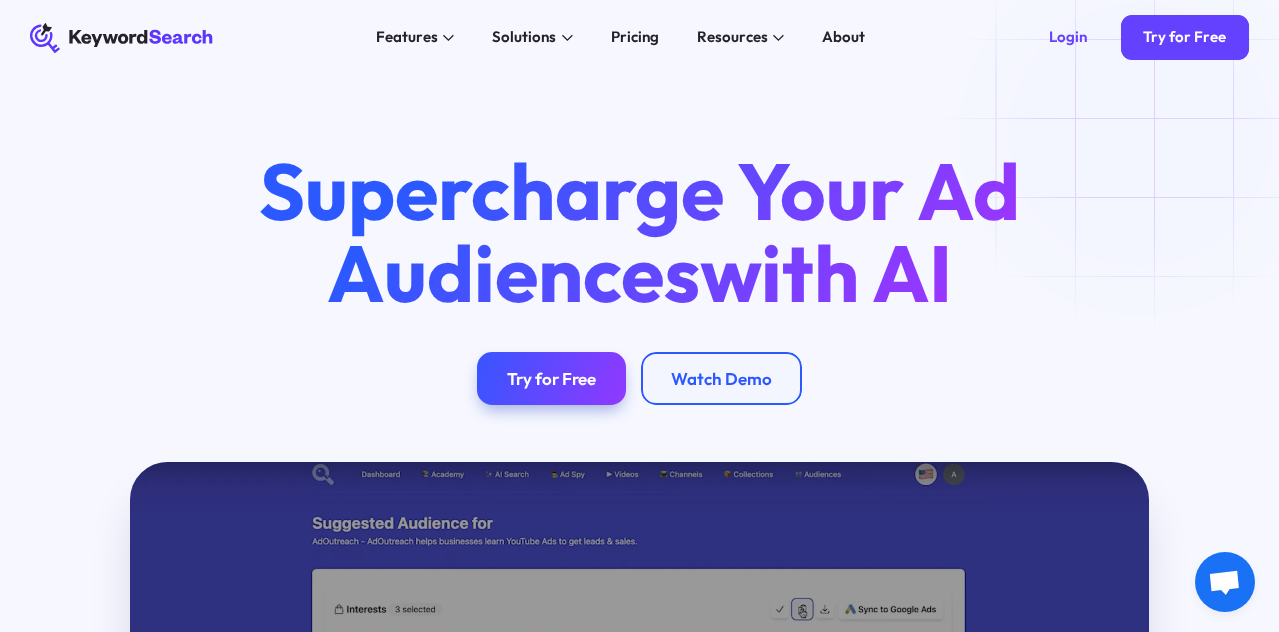 click on "KeywordSearch
Features
AI Audience Builder Supercharge your Google and YouTube ad audiences Keyword Research Discover the best keywords to grow your YouTube channel and ads Keyword Topic Auto Expansion Uncover limitless potential in your keyword sets YouTube Ad Spy Spy on Competitor's YouTube Ads Solutions
For Marketers Elevate your content with AI-enhanced tools for creators For Businesses Fuel your business growth with AI-driven marketing For Agencies Unlock superior targeting for your clients & generate whitelabel agency reports Pricing Resources
Blog The KeywordSearch Blog helps you stay on top of audience discovery and targeting best practices. Academy Learn the Latest Marketing & YouTube Ad Strategies with our Training Academy About Login Try for Free     Supercharge Your Ad Audiences  with AI Try for Free Watch Demo
Play Video Boost conversions and ROI with advanced audience targeting Learn More Create high-performing ad audiences in one click using our AI algorithm" at bounding box center [639, 316] 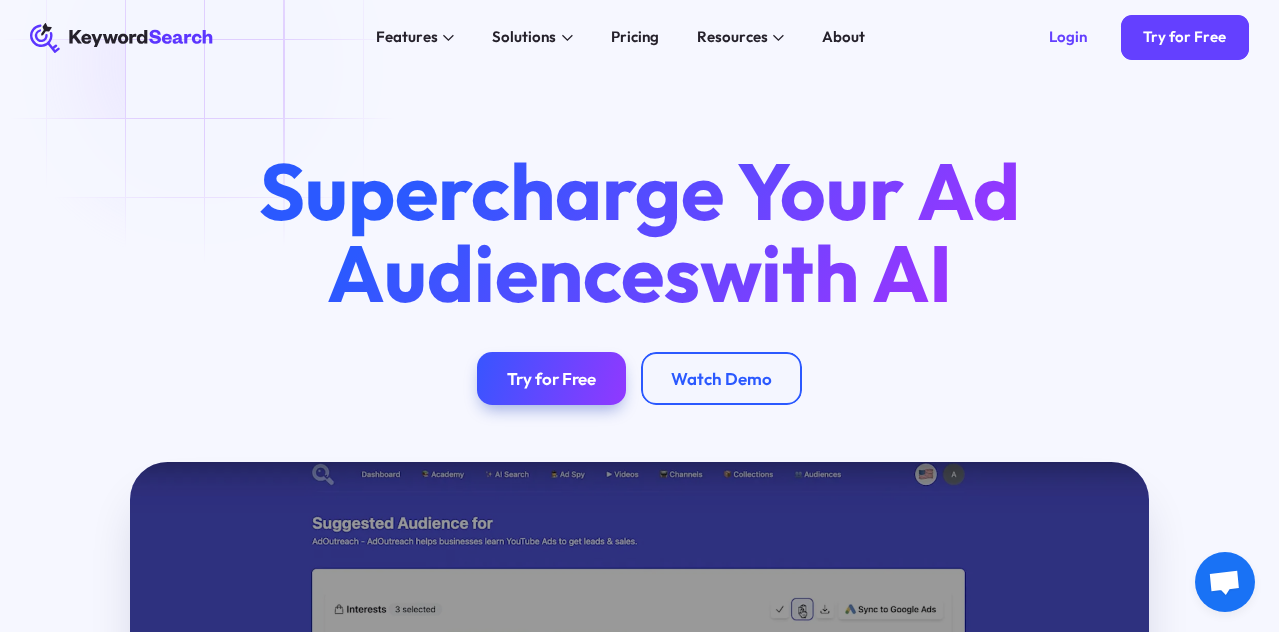 click on "KeywordSearch
Features
AI Audience Builder Supercharge your Google and YouTube ad audiences Keyword Research Discover the best keywords to grow your YouTube channel and ads Keyword Topic Auto Expansion Uncover limitless potential in your keyword sets YouTube Ad Spy Spy on Competitor's YouTube Ads Solutions
For Marketers Elevate your content with AI-enhanced tools for creators For Businesses Fuel your business growth with AI-driven marketing For Agencies Unlock superior targeting for your clients & generate whitelabel agency reports Pricing Resources
Blog The KeywordSearch Blog helps you stay on top of audience discovery and targeting best practices. Academy Learn the Latest Marketing & YouTube Ad Strategies with our Training Academy About Login Try for Free     Supercharge Your Ad Audiences  with AI Try for Free Watch Demo
Play Video Boost conversions and ROI with advanced audience targeting Learn More Create high-performing ad audiences in one click using our AI algorithm" at bounding box center (639, 316) 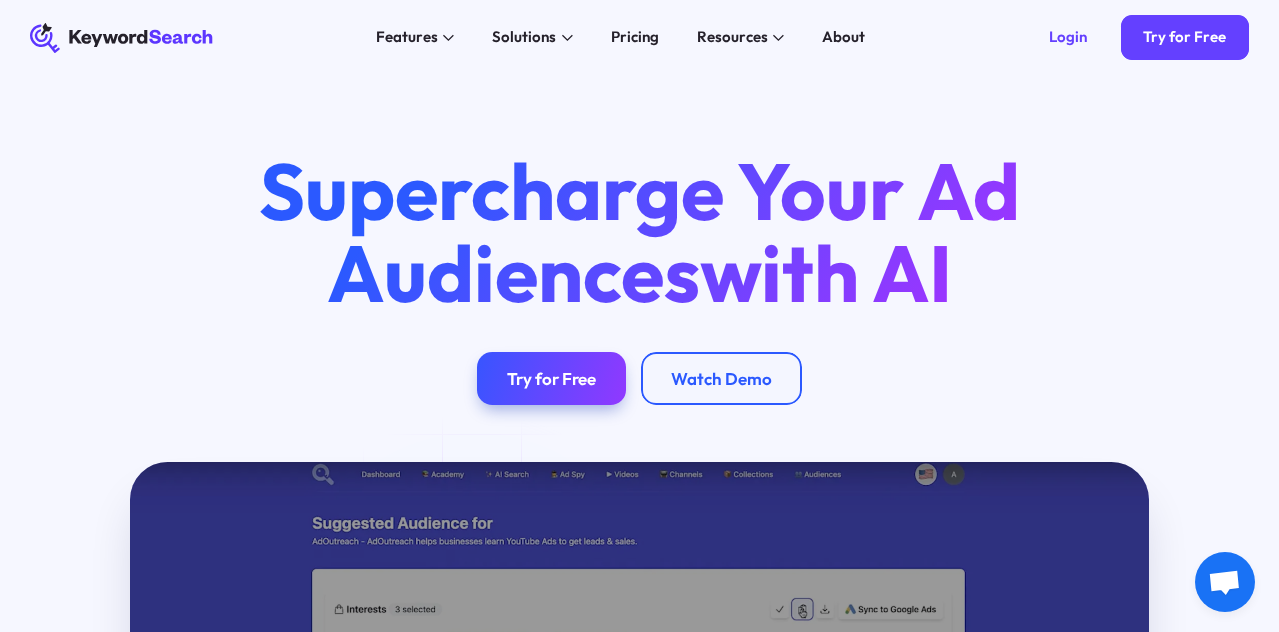 click on "KeywordSearch
Features
AI Audience Builder Supercharge your Google and YouTube ad audiences Keyword Research Discover the best keywords to grow your YouTube channel and ads Keyword Topic Auto Expansion Uncover limitless potential in your keyword sets YouTube Ad Spy Spy on Competitor's YouTube Ads Solutions
For Marketers Elevate your content with AI-enhanced tools for creators For Businesses Fuel your business growth with AI-driven marketing For Agencies Unlock superior targeting for your clients & generate whitelabel agency reports Pricing Resources
Blog The KeywordSearch Blog helps you stay on top of audience discovery and targeting best practices. Academy Learn the Latest Marketing & YouTube Ad Strategies with our Training Academy About Login Try for Free     Supercharge Your Ad Audiences  with AI Try for Free Watch Demo
Play Video Boost conversions and ROI with advanced audience targeting Learn More Create high-performing ad audiences in one click using our AI algorithm" at bounding box center (639, 316) 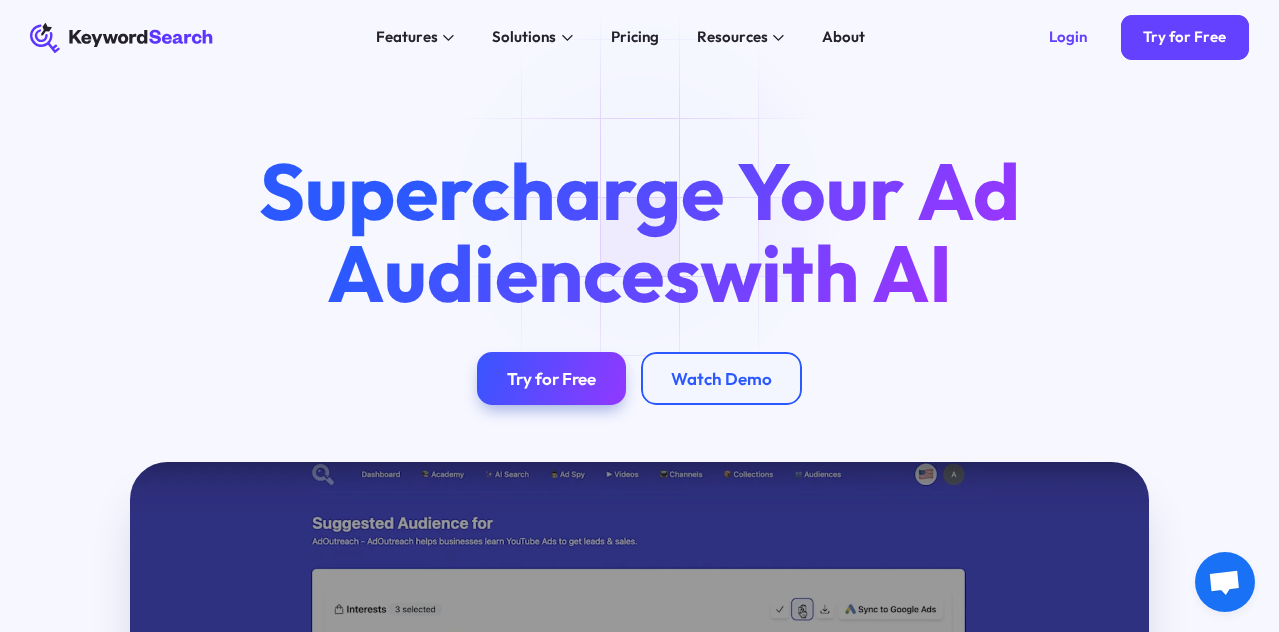 click on "KeywordSearch
Features
AI Audience Builder Supercharge your Google and YouTube ad audiences Keyword Research Discover the best keywords to grow your YouTube channel and ads Keyword Topic Auto Expansion Uncover limitless potential in your keyword sets YouTube Ad Spy Spy on Competitor's YouTube Ads Solutions
For Marketers Elevate your content with AI-enhanced tools for creators For Businesses Fuel your business growth with AI-driven marketing For Agencies Unlock superior targeting for your clients & generate whitelabel agency reports Pricing Resources
Blog The KeywordSearch Blog helps you stay on top of audience discovery and targeting best practices. Academy Learn the Latest Marketing & YouTube Ad Strategies with our Training Academy About Login Try for Free     Supercharge Your Ad Audiences  with AI Try for Free Watch Demo
Play Video Boost conversions and ROI with advanced audience targeting Learn More Create high-performing ad audiences in one click using our AI algorithm" at bounding box center [639, 316] 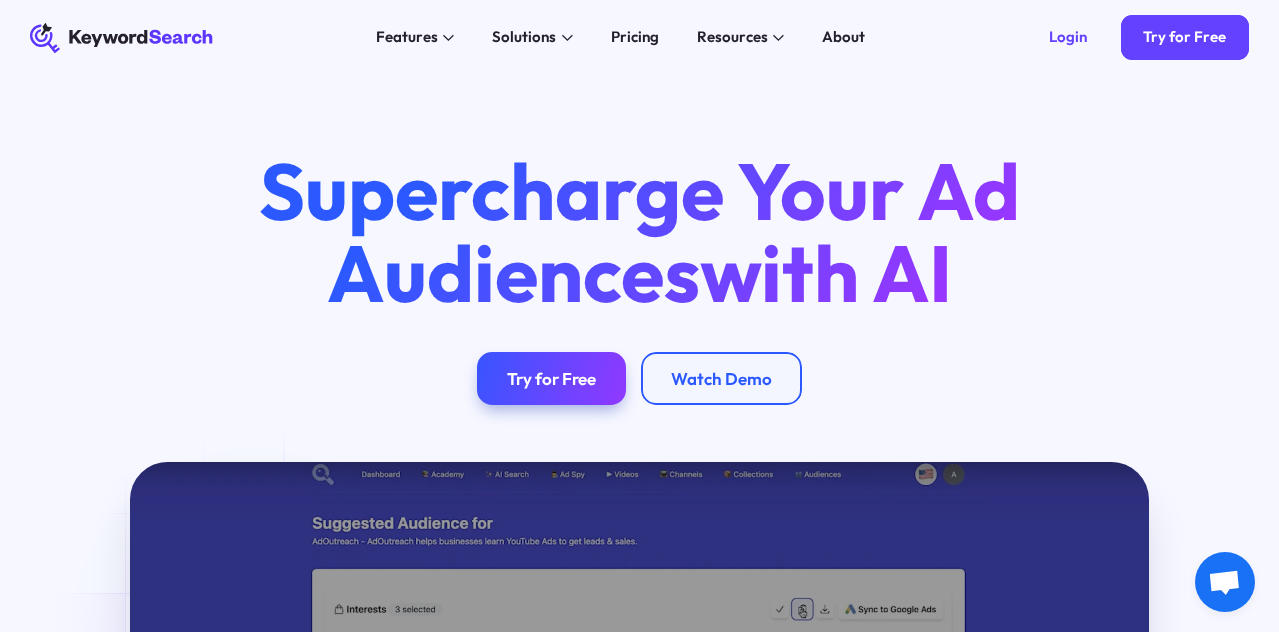 click on "KeywordSearch
Features
AI Audience Builder Supercharge your Google and YouTube ad audiences Keyword Research Discover the best keywords to grow your YouTube channel and ads Keyword Topic Auto Expansion Uncover limitless potential in your keyword sets YouTube Ad Spy Spy on Competitor's YouTube Ads Solutions
For Marketers Elevate your content with AI-enhanced tools for creators For Businesses Fuel your business growth with AI-driven marketing For Agencies Unlock superior targeting for your clients & generate whitelabel agency reports Pricing Resources
Blog The KeywordSearch Blog helps you stay on top of audience discovery and targeting best practices. Academy Learn the Latest Marketing & YouTube Ad Strategies with our Training Academy About Login Try for Free     Supercharge Your Ad Audiences  with AI Try for Free Watch Demo
Play Video Boost conversions and ROI with advanced audience targeting Learn More Create high-performing ad audiences in one click using our AI algorithm" at bounding box center (639, 316) 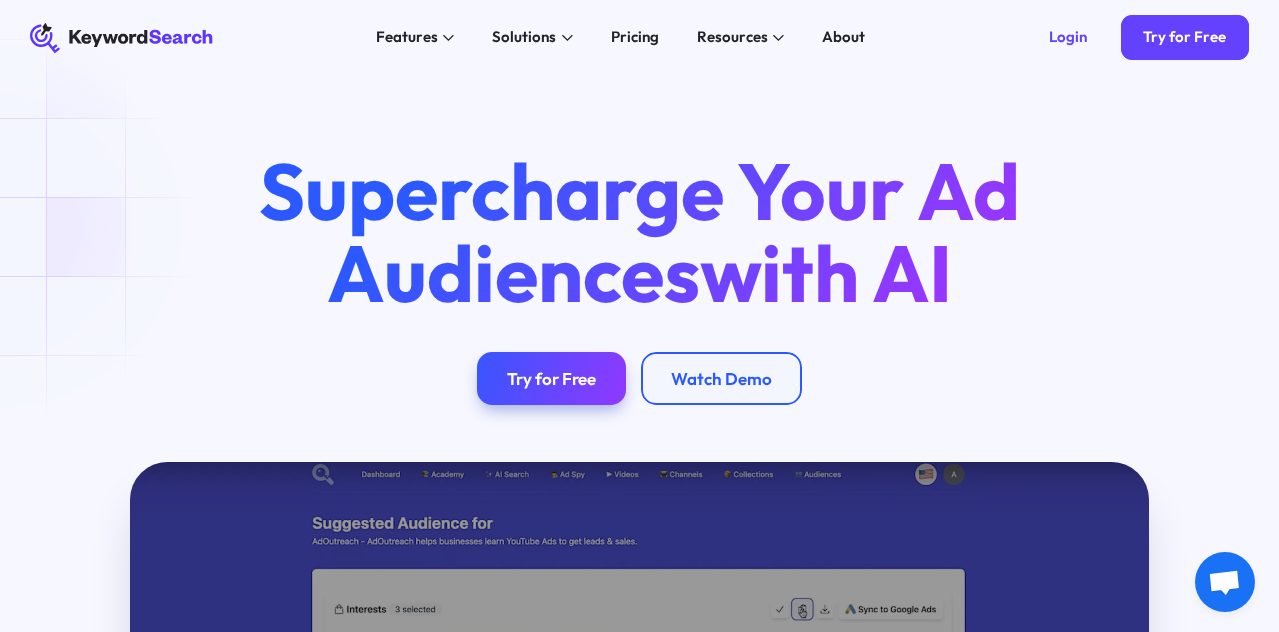 click on "KeywordSearch
Features
AI Audience Builder Supercharge your Google and YouTube ad audiences Keyword Research Discover the best keywords to grow your YouTube channel and ads Keyword Topic Auto Expansion Uncover limitless potential in your keyword sets YouTube Ad Spy Spy on Competitor's YouTube Ads Solutions
For Marketers Elevate your content with AI-enhanced tools for creators For Businesses Fuel your business growth with AI-driven marketing For Agencies Unlock superior targeting for your clients & generate whitelabel agency reports Pricing Resources
Blog The KeywordSearch Blog helps you stay on top of audience discovery and targeting best practices. Academy Learn the Latest Marketing & YouTube Ad Strategies with our Training Academy About Login Try for Free     Supercharge Your Ad Audiences  with AI Try for Free Watch Demo
Play Video Boost conversions and ROI with advanced audience targeting Learn More Create high-performing ad audiences in one click using our AI algorithm" at bounding box center [639, 316] 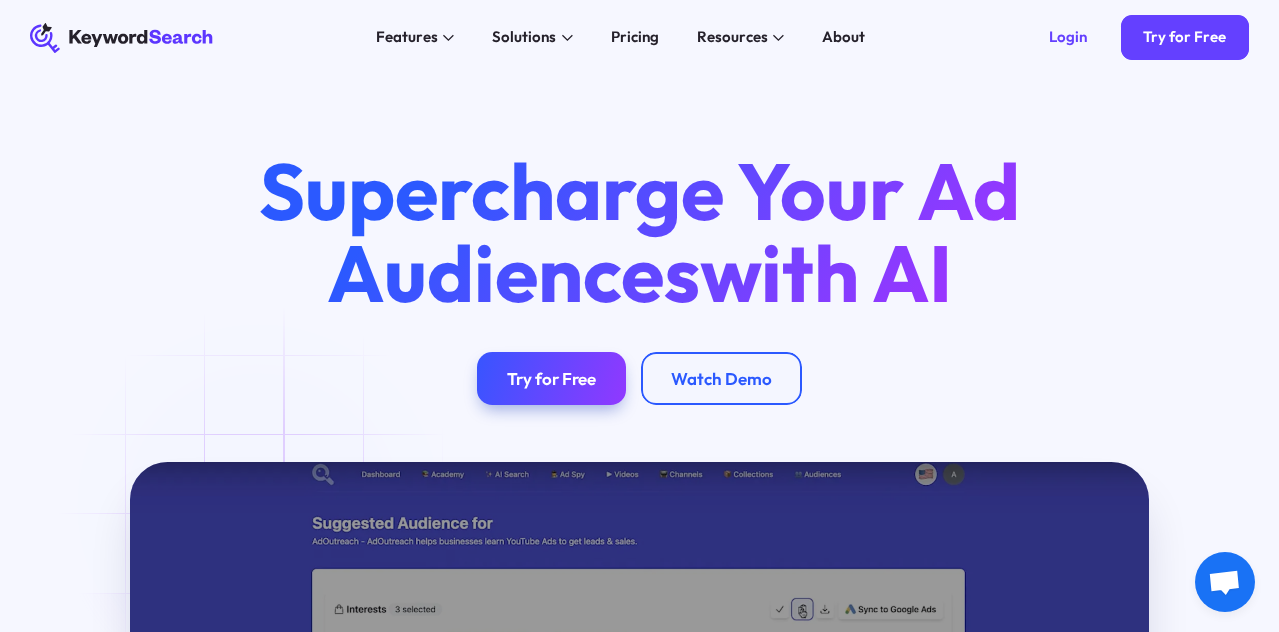 click on "KeywordSearch
Features
AI Audience Builder Supercharge your Google and YouTube ad audiences Keyword Research Discover the best keywords to grow your YouTube channel and ads Keyword Topic Auto Expansion Uncover limitless potential in your keyword sets YouTube Ad Spy Spy on Competitor's YouTube Ads Solutions
For Marketers Elevate your content with AI-enhanced tools for creators For Businesses Fuel your business growth with AI-driven marketing For Agencies Unlock superior targeting for your clients & generate whitelabel agency reports Pricing Resources
Blog The KeywordSearch Blog helps you stay on top of audience discovery and targeting best practices. Academy Learn the Latest Marketing & YouTube Ad Strategies with our Training Academy About Login Try for Free     Supercharge Your Ad Audiences  with AI Try for Free Watch Demo
Play Video Boost conversions and ROI with advanced audience targeting Learn More Create high-performing ad audiences in one click using our AI algorithm" at bounding box center [639, 316] 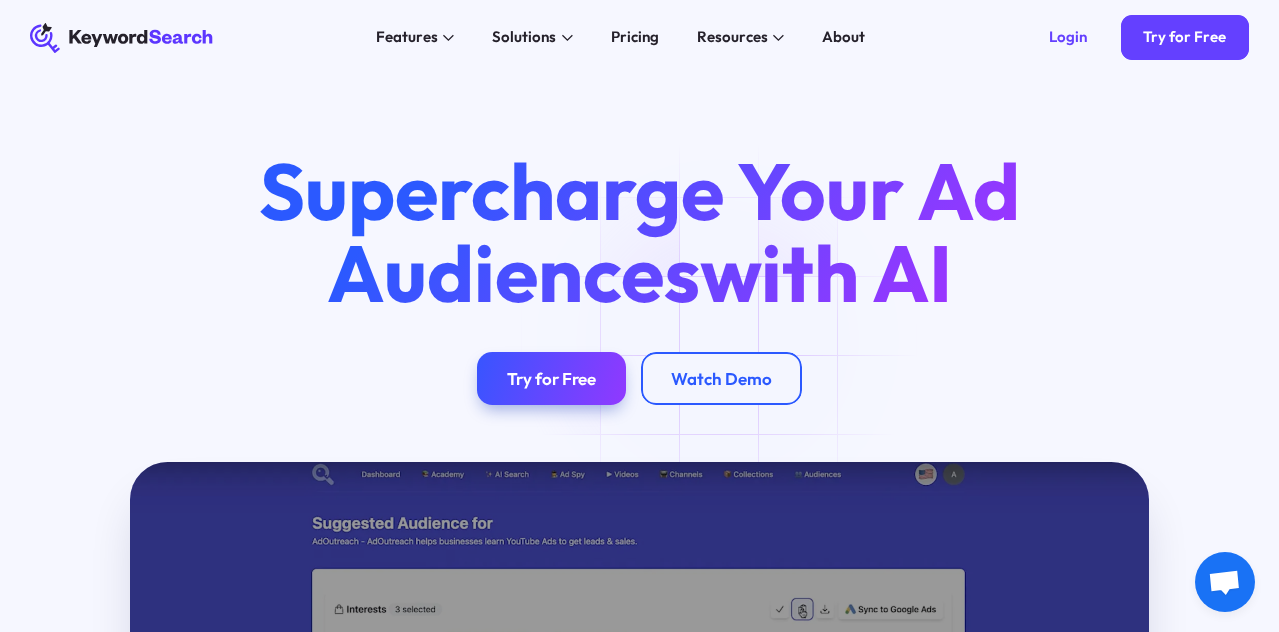 click on "KeywordSearch
Features
AI Audience Builder Supercharge your Google and YouTube ad audiences Keyword Research Discover the best keywords to grow your YouTube channel and ads Keyword Topic Auto Expansion Uncover limitless potential in your keyword sets YouTube Ad Spy Spy on Competitor's YouTube Ads Solutions
For Marketers Elevate your content with AI-enhanced tools for creators For Businesses Fuel your business growth with AI-driven marketing For Agencies Unlock superior targeting for your clients & generate whitelabel agency reports Pricing Resources
Blog The KeywordSearch Blog helps you stay on top of audience discovery and targeting best practices. Academy Learn the Latest Marketing & YouTube Ad Strategies with our Training Academy About Login Try for Free     Supercharge Your Ad Audiences  with AI Try for Free Watch Demo
Play Video Boost conversions and ROI with advanced audience targeting Learn More Create high-performing ad audiences in one click using our AI algorithm" at bounding box center (639, 316) 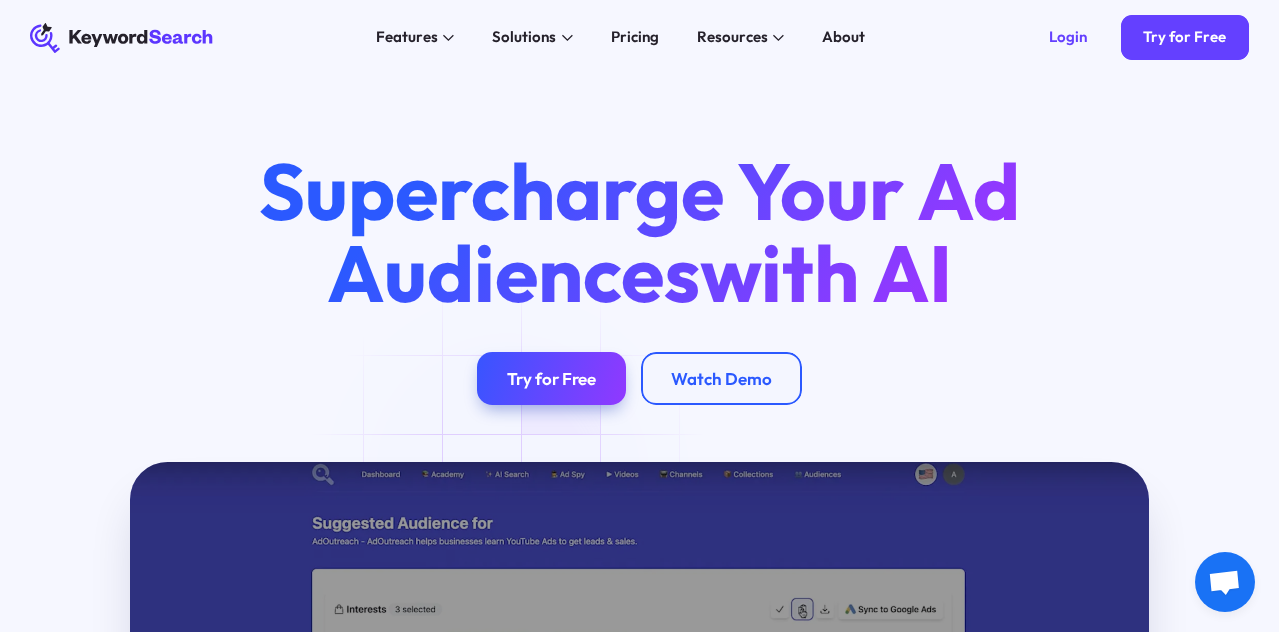 click on "KeywordSearch
Features
AI Audience Builder Supercharge your Google and YouTube ad audiences Keyword Research Discover the best keywords to grow your YouTube channel and ads Keyword Topic Auto Expansion Uncover limitless potential in your keyword sets YouTube Ad Spy Spy on Competitor's YouTube Ads Solutions
For Marketers Elevate your content with AI-enhanced tools for creators For Businesses Fuel your business growth with AI-driven marketing For Agencies Unlock superior targeting for your clients & generate whitelabel agency reports Pricing Resources
Blog The KeywordSearch Blog helps you stay on top of audience discovery and targeting best practices. Academy Learn the Latest Marketing & YouTube Ad Strategies with our Training Academy About Login Try for Free     Supercharge Your Ad Audiences  with AI Try for Free Watch Demo
Play Video Boost conversions and ROI with advanced audience targeting Learn More Create high-performing ad audiences in one click using our AI algorithm" at bounding box center [639, 316] 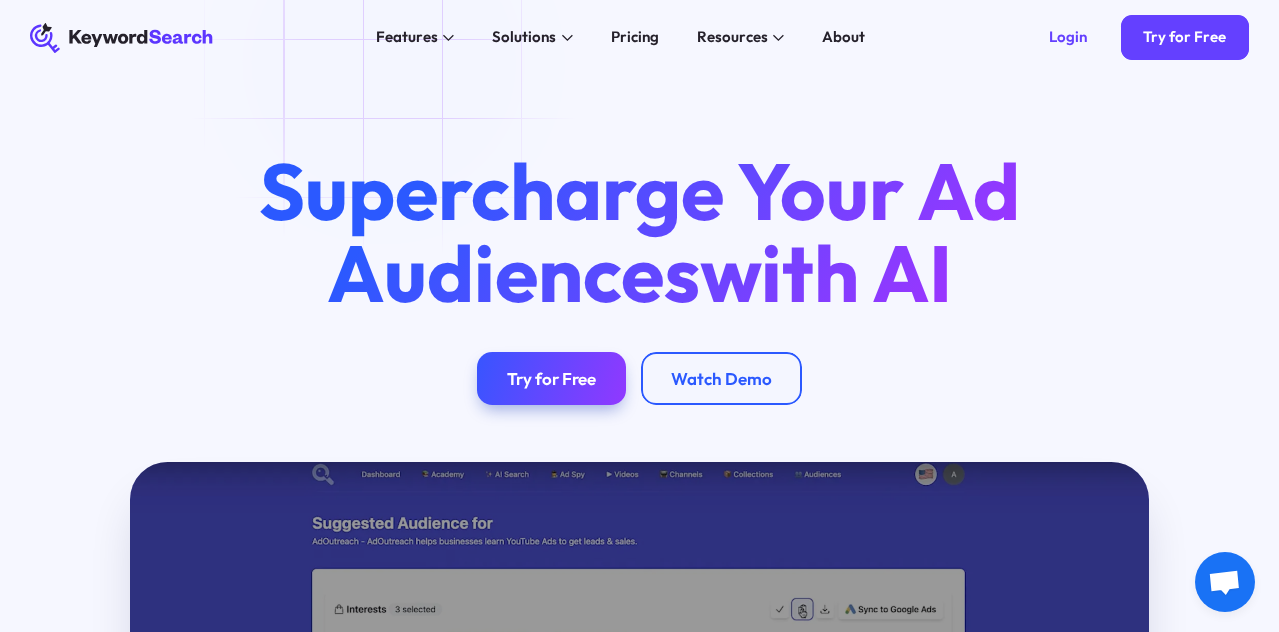click on "KeywordSearch
Features
AI Audience Builder Supercharge your Google and YouTube ad audiences Keyword Research Discover the best keywords to grow your YouTube channel and ads Keyword Topic Auto Expansion Uncover limitless potential in your keyword sets YouTube Ad Spy Spy on Competitor's YouTube Ads Solutions
For Marketers Elevate your content with AI-enhanced tools for creators For Businesses Fuel your business growth with AI-driven marketing For Agencies Unlock superior targeting for your clients & generate whitelabel agency reports Pricing Resources
Blog The KeywordSearch Blog helps you stay on top of audience discovery and targeting best practices. Academy Learn the Latest Marketing & YouTube Ad Strategies with our Training Academy About Login Try for Free     Supercharge Your Ad Audiences  with AI Try for Free Watch Demo
Play Video Boost conversions and ROI with advanced audience targeting Learn More Create high-performing ad audiences in one click using our AI algorithm" at bounding box center [639, 316] 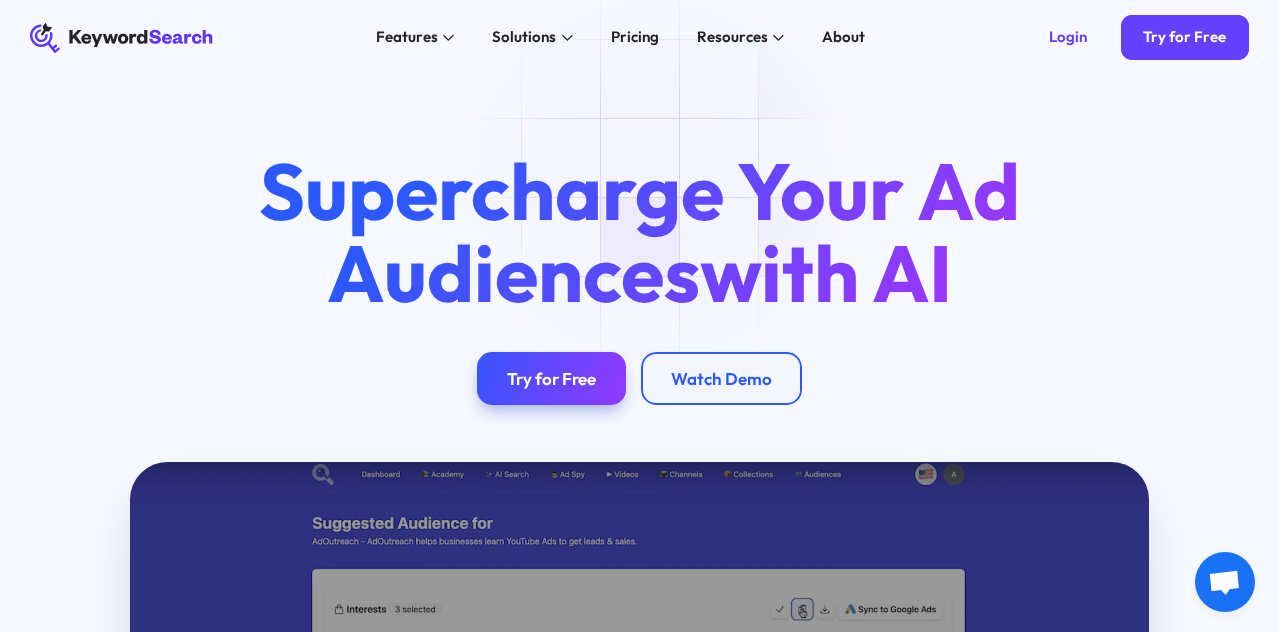 click on "KeywordSearch
Features
AI Audience Builder Supercharge your Google and YouTube ad audiences Keyword Research Discover the best keywords to grow your YouTube channel and ads Keyword Topic Auto Expansion Uncover limitless potential in your keyword sets YouTube Ad Spy Spy on Competitor's YouTube Ads Solutions
For Marketers Elevate your content with AI-enhanced tools for creators For Businesses Fuel your business growth with AI-driven marketing For Agencies Unlock superior targeting for your clients & generate whitelabel agency reports Pricing Resources
Blog The KeywordSearch Blog helps you stay on top of audience discovery and targeting best practices. Academy Learn the Latest Marketing & YouTube Ad Strategies with our Training Academy About Login Try for Free     Supercharge Your Ad Audiences  with AI Try for Free Watch Demo
Play Video Boost conversions and ROI with advanced audience targeting Learn More Create high-performing ad audiences in one click using our AI algorithm" at bounding box center (639, 316) 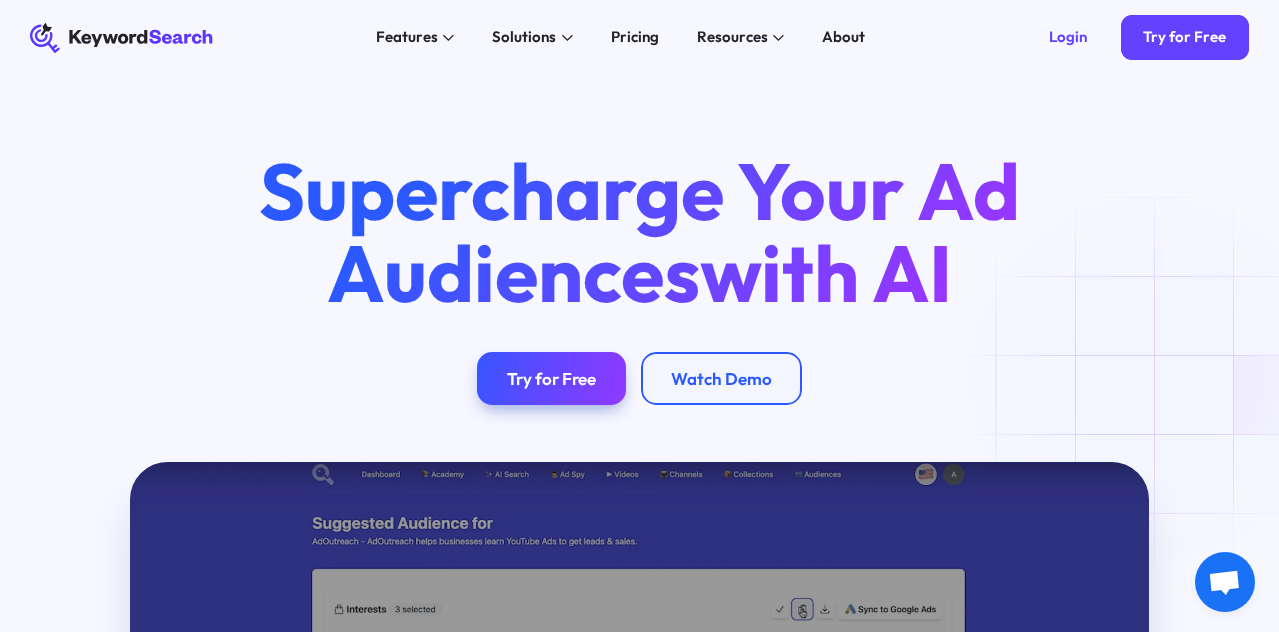 click on "KeywordSearch
Features
AI Audience Builder Supercharge your Google and YouTube ad audiences Keyword Research Discover the best keywords to grow your YouTube channel and ads Keyword Topic Auto Expansion Uncover limitless potential in your keyword sets YouTube Ad Spy Spy on Competitor's YouTube Ads Solutions
For Marketers Elevate your content with AI-enhanced tools for creators For Businesses Fuel your business growth with AI-driven marketing For Agencies Unlock superior targeting for your clients & generate whitelabel agency reports Pricing Resources
Blog The KeywordSearch Blog helps you stay on top of audience discovery and targeting best practices. Academy Learn the Latest Marketing & YouTube Ad Strategies with our Training Academy About Login Try for Free     Supercharge Your Ad Audiences  with AI Try for Free Watch Demo
Play Video Boost conversions and ROI with advanced audience targeting Learn More Create high-performing ad audiences in one click using our AI algorithm" at bounding box center [639, 316] 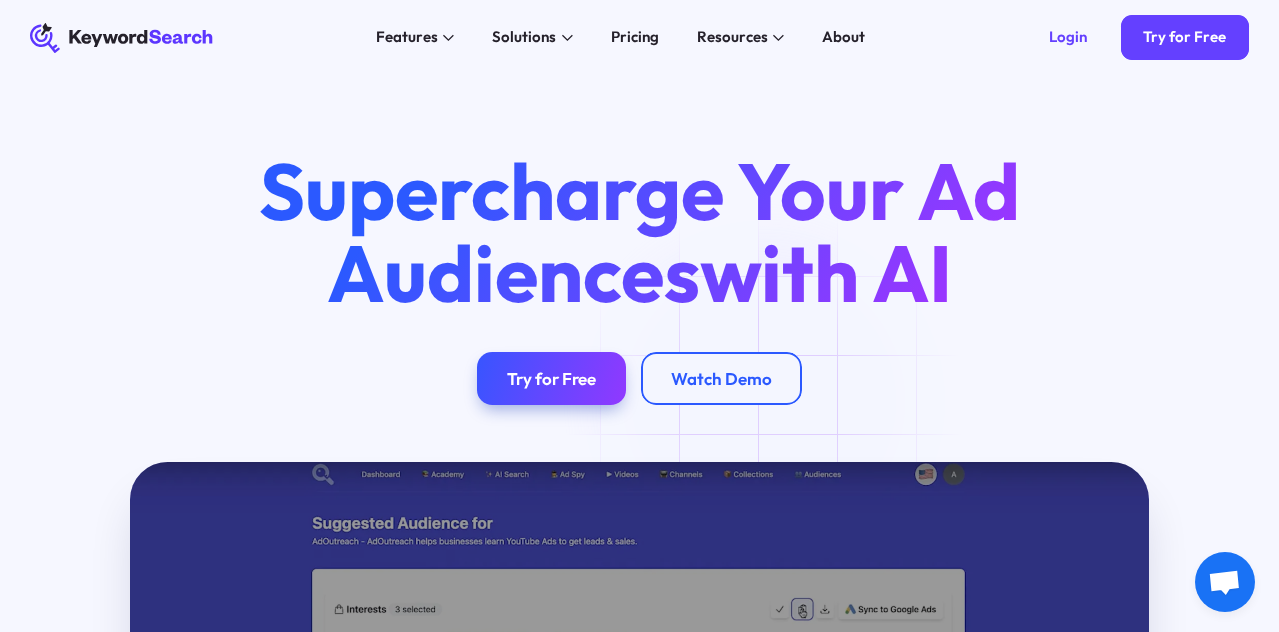 click on "KeywordSearch
Features
AI Audience Builder Supercharge your Google and YouTube ad audiences Keyword Research Discover the best keywords to grow your YouTube channel and ads Keyword Topic Auto Expansion Uncover limitless potential in your keyword sets YouTube Ad Spy Spy on Competitor's YouTube Ads Solutions
For Marketers Elevate your content with AI-enhanced tools for creators For Businesses Fuel your business growth with AI-driven marketing For Agencies Unlock superior targeting for your clients & generate whitelabel agency reports Pricing Resources
Blog The KeywordSearch Blog helps you stay on top of audience discovery and targeting best practices. Academy Learn the Latest Marketing & YouTube Ad Strategies with our Training Academy About Login Try for Free     Supercharge Your Ad Audiences  with AI Try for Free Watch Demo
Play Video Boost conversions and ROI with advanced audience targeting Learn More Create high-performing ad audiences in one click using our AI algorithm" at bounding box center [639, 316] 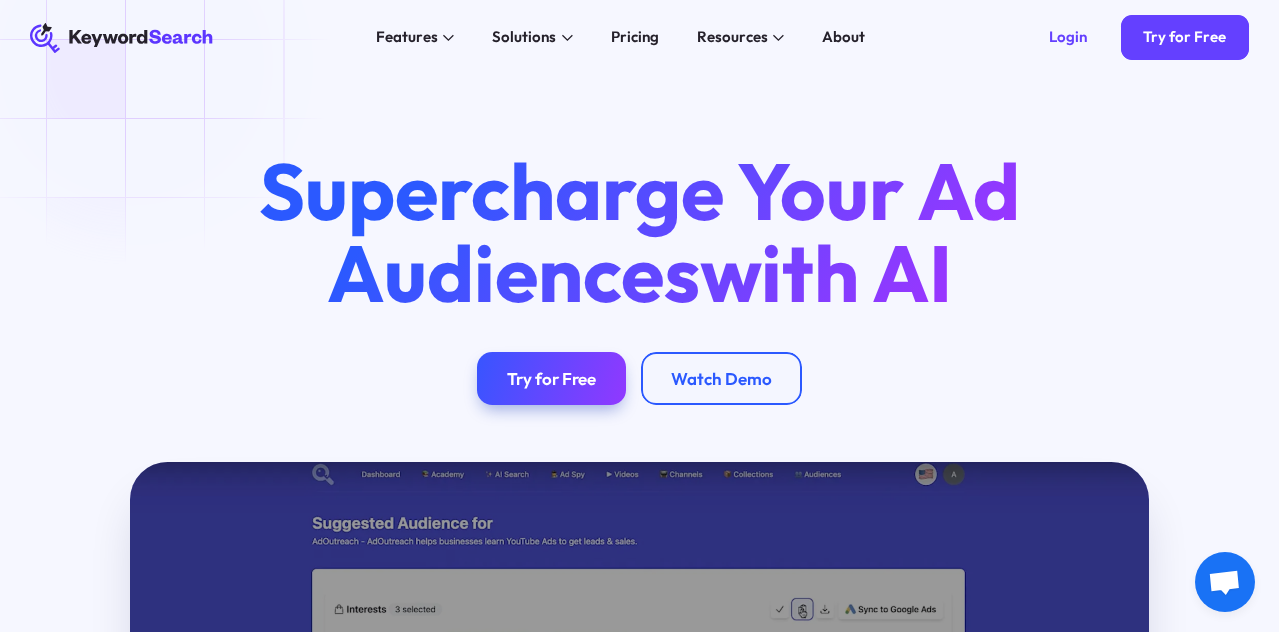 click on "KeywordSearch
Features
AI Audience Builder Supercharge your Google and YouTube ad audiences Keyword Research Discover the best keywords to grow your YouTube channel and ads Keyword Topic Auto Expansion Uncover limitless potential in your keyword sets YouTube Ad Spy Spy on Competitor's YouTube Ads Solutions
For Marketers Elevate your content with AI-enhanced tools for creators For Businesses Fuel your business growth with AI-driven marketing For Agencies Unlock superior targeting for your clients & generate whitelabel agency reports Pricing Resources
Blog The KeywordSearch Blog helps you stay on top of audience discovery and targeting best practices. Academy Learn the Latest Marketing & YouTube Ad Strategies with our Training Academy About Login Try for Free     Supercharge Your Ad Audiences  with AI Try for Free Watch Demo
Play Video Boost conversions and ROI with advanced audience targeting Learn More Create high-performing ad audiences in one click using our AI algorithm" at bounding box center (639, 316) 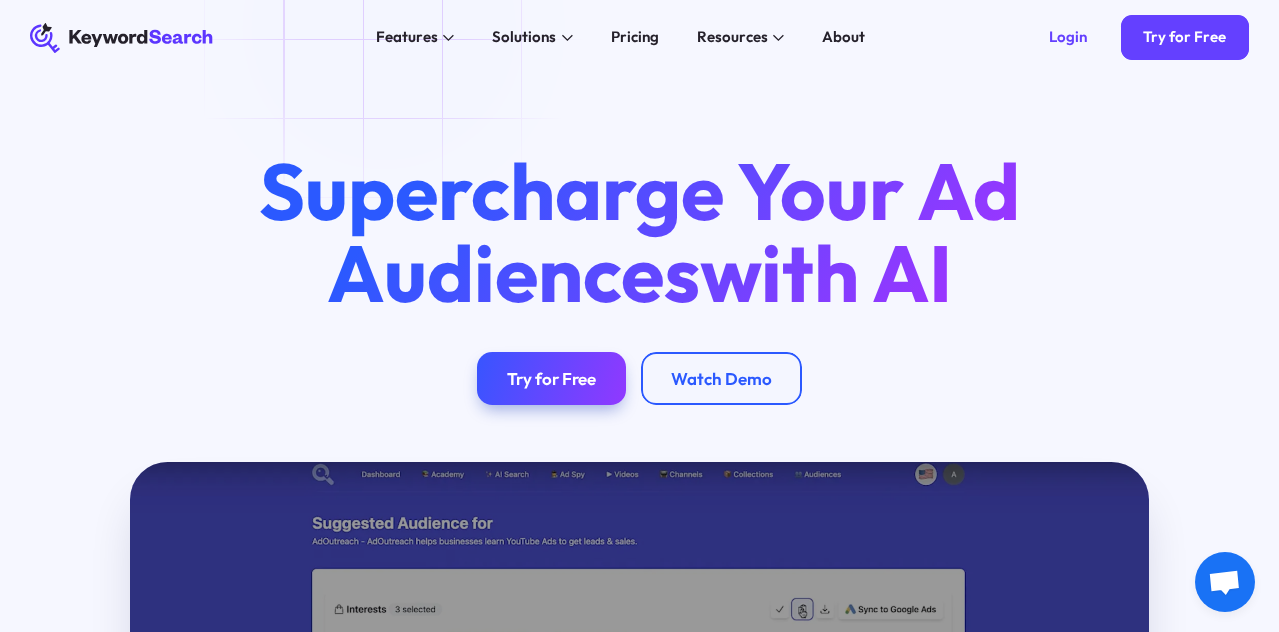 click on "KeywordSearch
Features
AI Audience Builder Supercharge your Google and YouTube ad audiences Keyword Research Discover the best keywords to grow your YouTube channel and ads Keyword Topic Auto Expansion Uncover limitless potential in your keyword sets YouTube Ad Spy Spy on Competitor's YouTube Ads Solutions
For Marketers Elevate your content with AI-enhanced tools for creators For Businesses Fuel your business growth with AI-driven marketing For Agencies Unlock superior targeting for your clients & generate whitelabel agency reports Pricing Resources
Blog The KeywordSearch Blog helps you stay on top of audience discovery and targeting best practices. Academy Learn the Latest Marketing & YouTube Ad Strategies with our Training Academy About Login Try for Free     Supercharge Your Ad Audiences  with AI Try for Free Watch Demo
Play Video Boost conversions and ROI with advanced audience targeting Learn More Create high-performing ad audiences in one click using our AI algorithm" at bounding box center (639, 316) 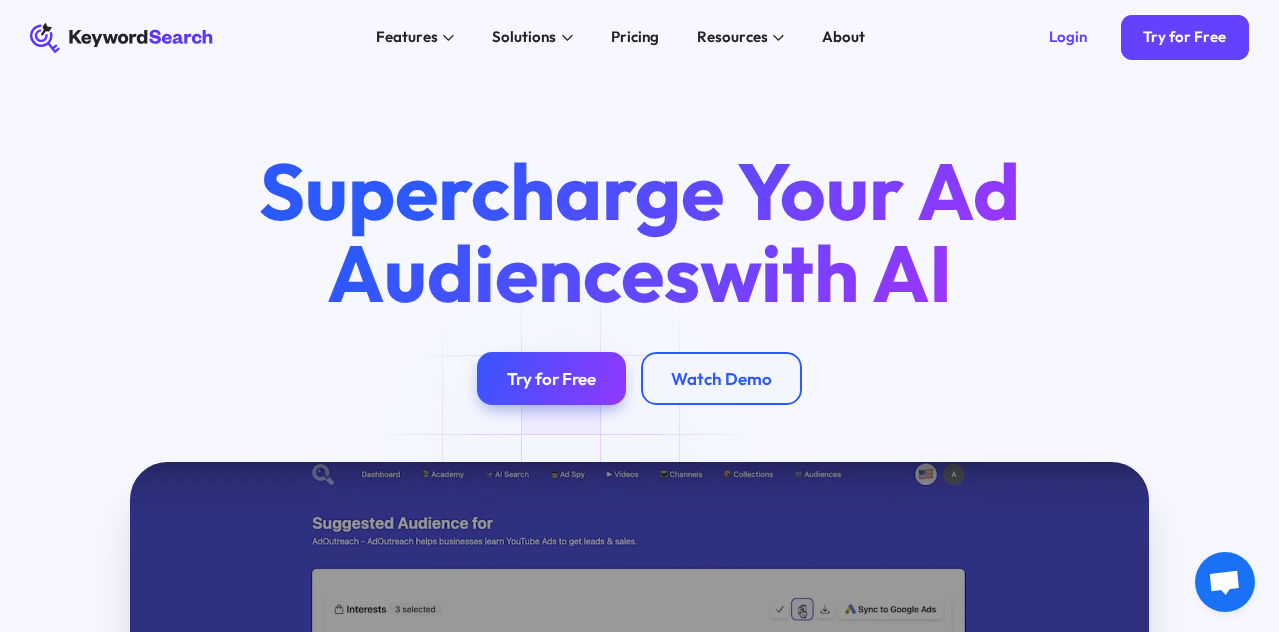 click on "KeywordSearch
Features
AI Audience Builder Supercharge your Google and YouTube ad audiences Keyword Research Discover the best keywords to grow your YouTube channel and ads Keyword Topic Auto Expansion Uncover limitless potential in your keyword sets YouTube Ad Spy Spy on Competitor's YouTube Ads Solutions
For Marketers Elevate your content with AI-enhanced tools for creators For Businesses Fuel your business growth with AI-driven marketing For Agencies Unlock superior targeting for your clients & generate whitelabel agency reports Pricing Resources
Blog The KeywordSearch Blog helps you stay on top of audience discovery and targeting best practices. Academy Learn the Latest Marketing & YouTube Ad Strategies with our Training Academy About Login Try for Free     Supercharge Your Ad Audiences  with AI Try for Free Watch Demo
Play Video Boost conversions and ROI with advanced audience targeting Learn More Create high-performing ad audiences in one click using our AI algorithm" at bounding box center (639, 316) 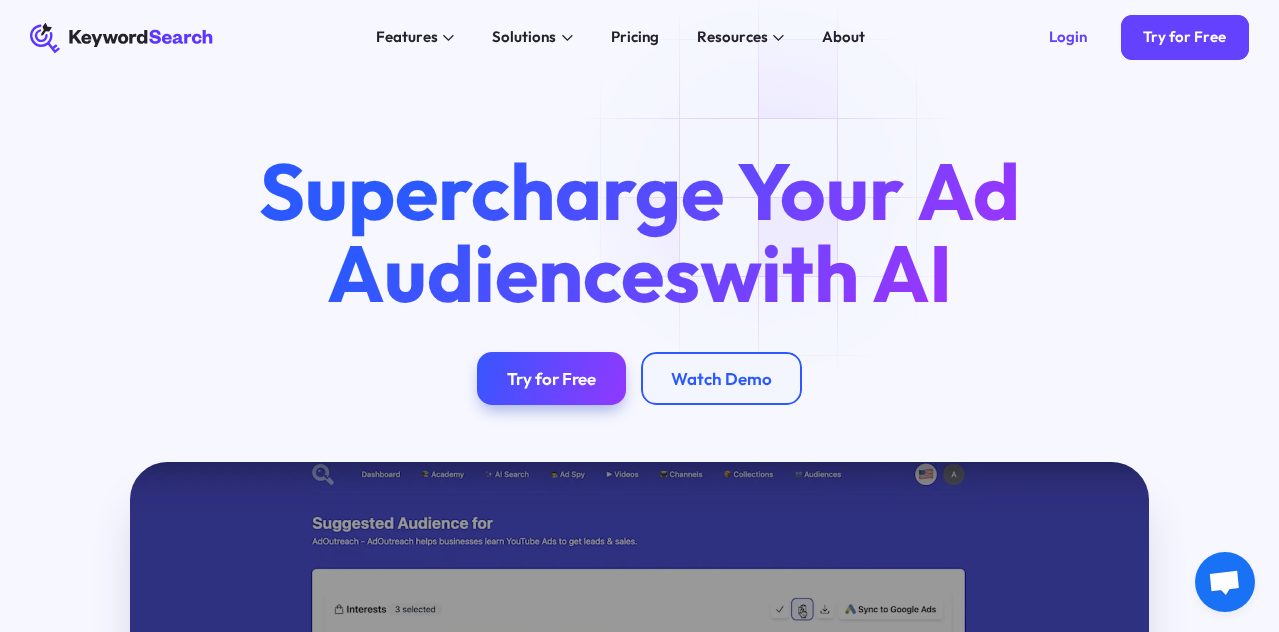 click on "KeywordSearch
Features
AI Audience Builder Supercharge your Google and YouTube ad audiences Keyword Research Discover the best keywords to grow your YouTube channel and ads Keyword Topic Auto Expansion Uncover limitless potential in your keyword sets YouTube Ad Spy Spy on Competitor's YouTube Ads Solutions
For Marketers Elevate your content with AI-enhanced tools for creators For Businesses Fuel your business growth with AI-driven marketing For Agencies Unlock superior targeting for your clients & generate whitelabel agency reports Pricing Resources
Blog The KeywordSearch Blog helps you stay on top of audience discovery and targeting best practices. Academy Learn the Latest Marketing & YouTube Ad Strategies with our Training Academy About Login Try for Free     Supercharge Your Ad Audiences  with AI Try for Free Watch Demo
Play Video Boost conversions and ROI with advanced audience targeting Learn More Create high-performing ad audiences in one click using our AI algorithm" at bounding box center [639, 316] 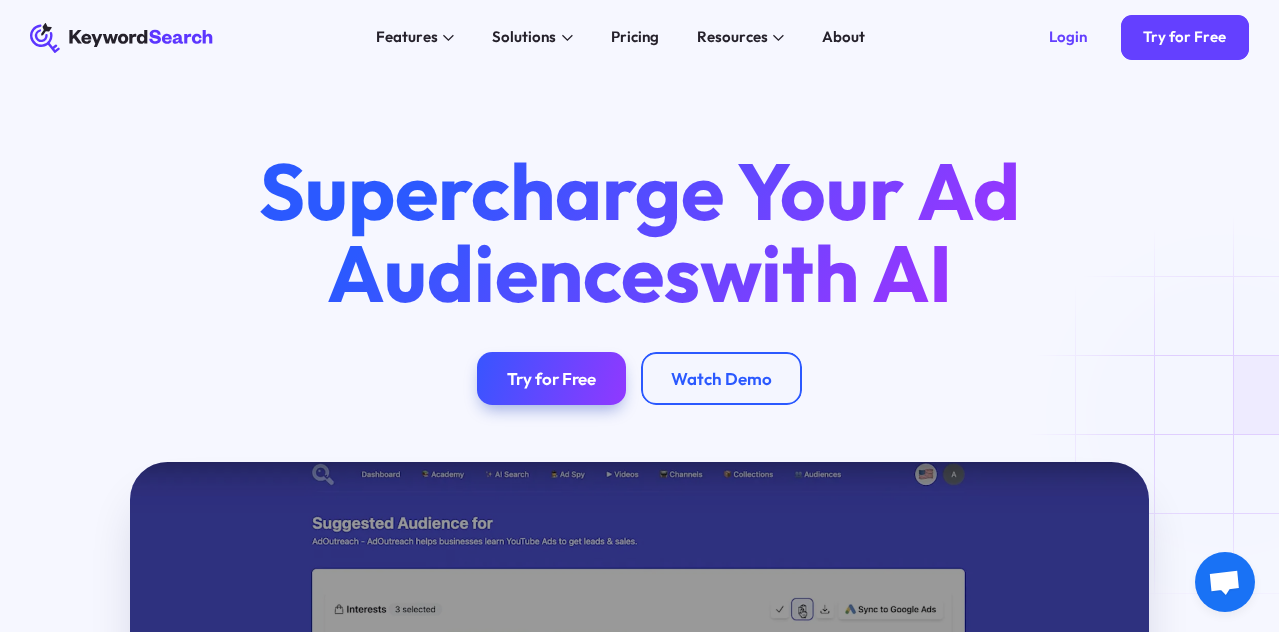 click on "KeywordSearch
Features
AI Audience Builder Supercharge your Google and YouTube ad audiences Keyword Research Discover the best keywords to grow your YouTube channel and ads Keyword Topic Auto Expansion Uncover limitless potential in your keyword sets YouTube Ad Spy Spy on Competitor's YouTube Ads Solutions
For Marketers Elevate your content with AI-enhanced tools for creators For Businesses Fuel your business growth with AI-driven marketing For Agencies Unlock superior targeting for your clients & generate whitelabel agency reports Pricing Resources
Blog The KeywordSearch Blog helps you stay on top of audience discovery and targeting best practices. Academy Learn the Latest Marketing & YouTube Ad Strategies with our Training Academy About Login Try for Free     Supercharge Your Ad Audiences  with AI Try for Free Watch Demo
Play Video Boost conversions and ROI with advanced audience targeting Learn More Create high-performing ad audiences in one click using our AI algorithm" at bounding box center [639, 316] 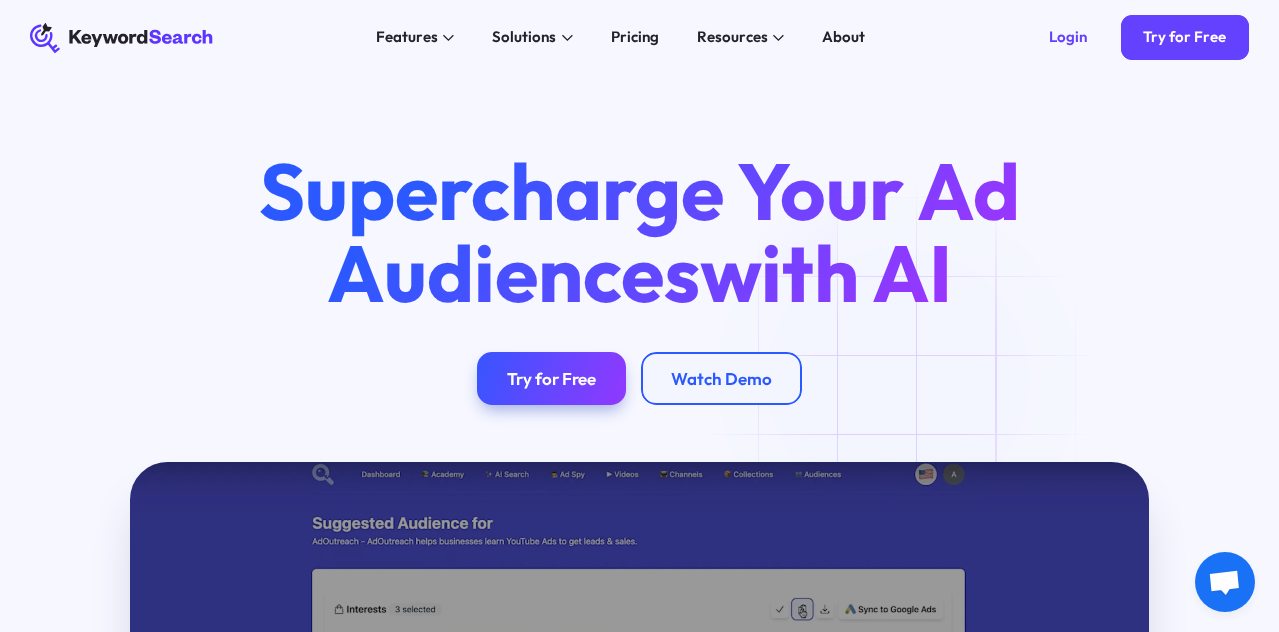 click on "KeywordSearch
Features
AI Audience Builder Supercharge your Google and YouTube ad audiences Keyword Research Discover the best keywords to grow your YouTube channel and ads Keyword Topic Auto Expansion Uncover limitless potential in your keyword sets YouTube Ad Spy Spy on Competitor's YouTube Ads Solutions
For Marketers Elevate your content with AI-enhanced tools for creators For Businesses Fuel your business growth with AI-driven marketing For Agencies Unlock superior targeting for your clients & generate whitelabel agency reports Pricing Resources
Blog The KeywordSearch Blog helps you stay on top of audience discovery and targeting best practices. Academy Learn the Latest Marketing & YouTube Ad Strategies with our Training Academy About Login Try for Free     Supercharge Your Ad Audiences  with AI Try for Free Watch Demo
Play Video Boost conversions and ROI with advanced audience targeting Learn More Create high-performing ad audiences in one click using our AI algorithm" at bounding box center [639, 316] 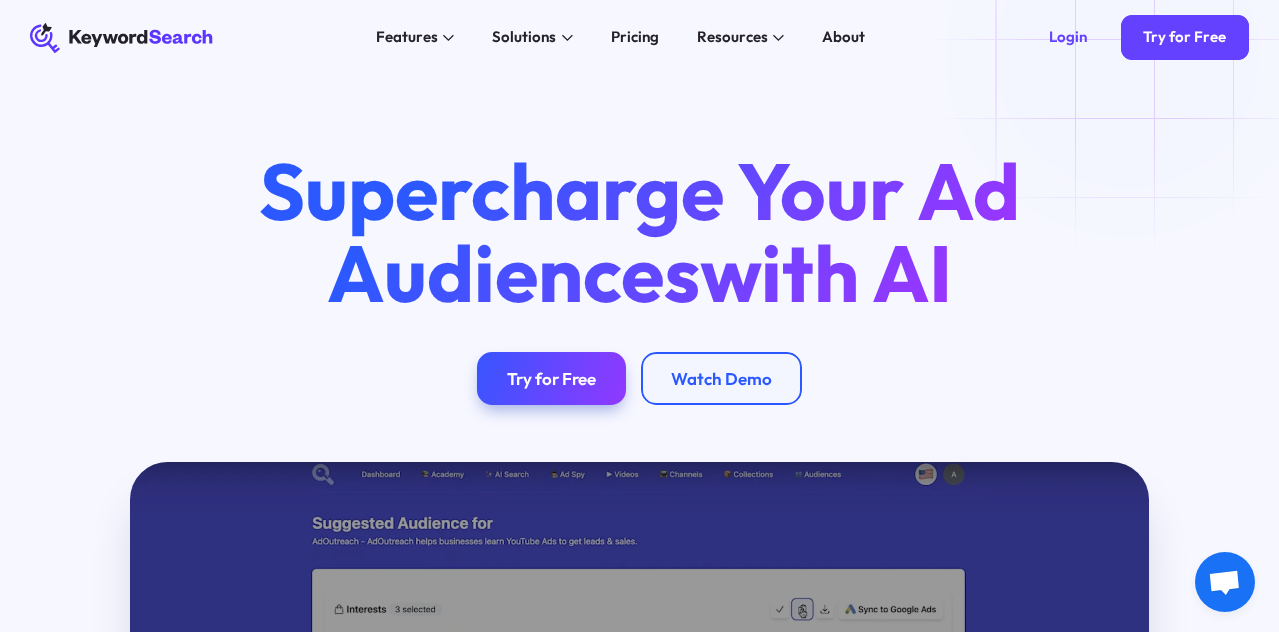 click on "KeywordSearch
Features
AI Audience Builder Supercharge your Google and YouTube ad audiences Keyword Research Discover the best keywords to grow your YouTube channel and ads Keyword Topic Auto Expansion Uncover limitless potential in your keyword sets YouTube Ad Spy Spy on Competitor's YouTube Ads Solutions
For Marketers Elevate your content with AI-enhanced tools for creators For Businesses Fuel your business growth with AI-driven marketing For Agencies Unlock superior targeting for your clients & generate whitelabel agency reports Pricing Resources
Blog The KeywordSearch Blog helps you stay on top of audience discovery and targeting best practices. Academy Learn the Latest Marketing & YouTube Ad Strategies with our Training Academy About Login Try for Free     Supercharge Your Ad Audiences  with AI Try for Free Watch Demo
Play Video Boost conversions and ROI with advanced audience targeting Learn More Create high-performing ad audiences in one click using our AI algorithm" at bounding box center (639, 316) 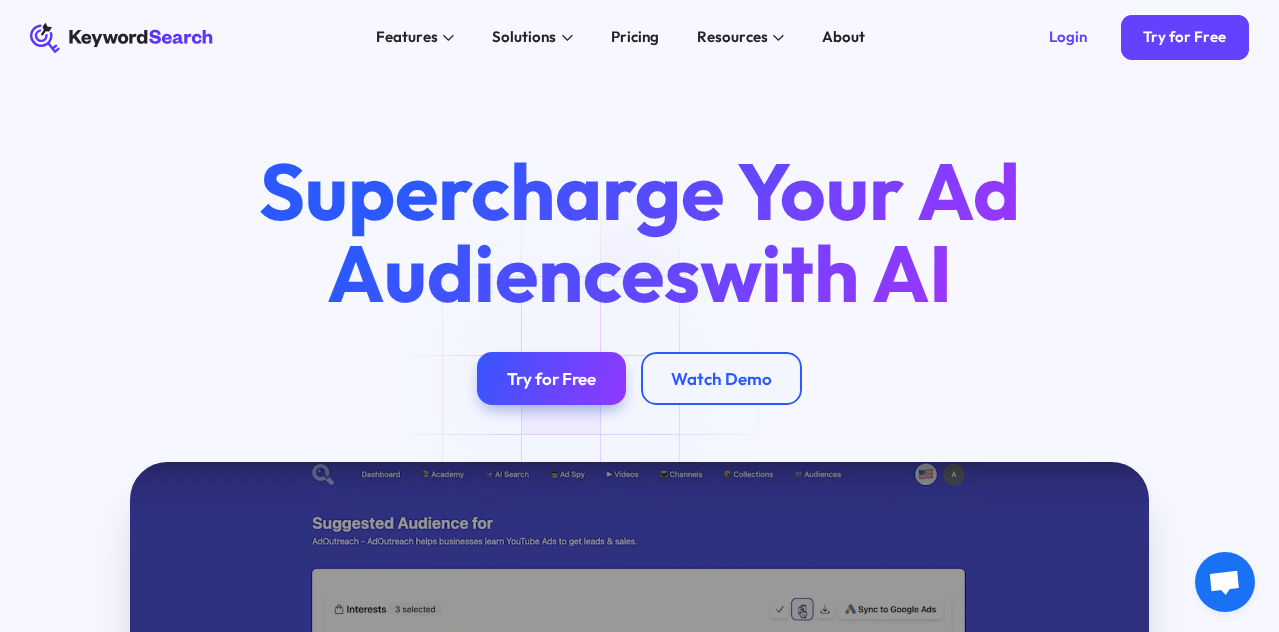 click on "KeywordSearch
Features
AI Audience Builder Supercharge your Google and YouTube ad audiences Keyword Research Discover the best keywords to grow your YouTube channel and ads Keyword Topic Auto Expansion Uncover limitless potential in your keyword sets YouTube Ad Spy Spy on Competitor's YouTube Ads Solutions
For Marketers Elevate your content with AI-enhanced tools for creators For Businesses Fuel your business growth with AI-driven marketing For Agencies Unlock superior targeting for your clients & generate whitelabel agency reports Pricing Resources
Blog The KeywordSearch Blog helps you stay on top of audience discovery and targeting best practices. Academy Learn the Latest Marketing & YouTube Ad Strategies with our Training Academy About Login Try for Free     Supercharge Your Ad Audiences  with AI Try for Free Watch Demo
Play Video Boost conversions and ROI with advanced audience targeting Learn More Create high-performing ad audiences in one click using our AI algorithm" at bounding box center [639, 316] 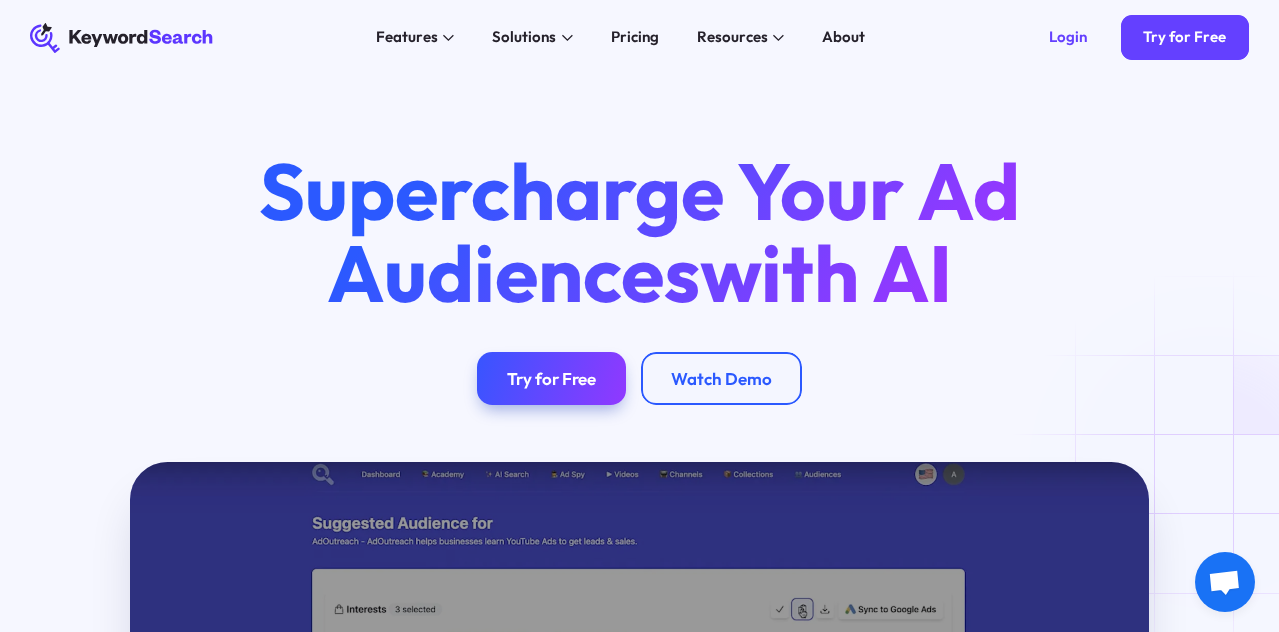 click on "KeywordSearch
Features
AI Audience Builder Supercharge your Google and YouTube ad audiences Keyword Research Discover the best keywords to grow your YouTube channel and ads Keyword Topic Auto Expansion Uncover limitless potential in your keyword sets YouTube Ad Spy Spy on Competitor's YouTube Ads Solutions
For Marketers Elevate your content with AI-enhanced tools for creators For Businesses Fuel your business growth with AI-driven marketing For Agencies Unlock superior targeting for your clients & generate whitelabel agency reports Pricing Resources
Blog The KeywordSearch Blog helps you stay on top of audience discovery and targeting best practices. Academy Learn the Latest Marketing & YouTube Ad Strategies with our Training Academy About Login Try for Free     Supercharge Your Ad Audiences  with AI Try for Free Watch Demo
Play Video Boost conversions and ROI with advanced audience targeting Learn More Create high-performing ad audiences in one click using our AI algorithm" at bounding box center (639, 316) 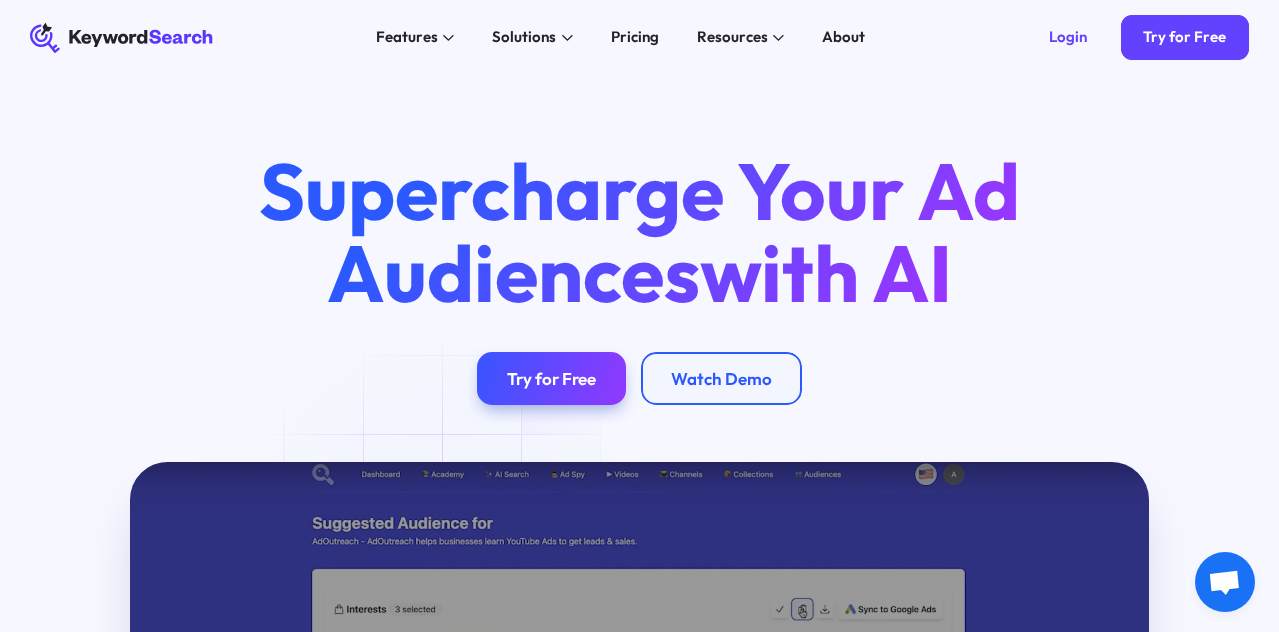 click on "KeywordSearch
Features
AI Audience Builder Supercharge your Google and YouTube ad audiences Keyword Research Discover the best keywords to grow your YouTube channel and ads Keyword Topic Auto Expansion Uncover limitless potential in your keyword sets YouTube Ad Spy Spy on Competitor's YouTube Ads Solutions
For Marketers Elevate your content with AI-enhanced tools for creators For Businesses Fuel your business growth with AI-driven marketing For Agencies Unlock superior targeting for your clients & generate whitelabel agency reports Pricing Resources
Blog The KeywordSearch Blog helps you stay on top of audience discovery and targeting best practices. Academy Learn the Latest Marketing & YouTube Ad Strategies with our Training Academy About Login Try for Free     Supercharge Your Ad Audiences  with AI Try for Free Watch Demo
Play Video Boost conversions and ROI with advanced audience targeting Learn More Create high-performing ad audiences in one click using our AI algorithm" at bounding box center (639, 316) 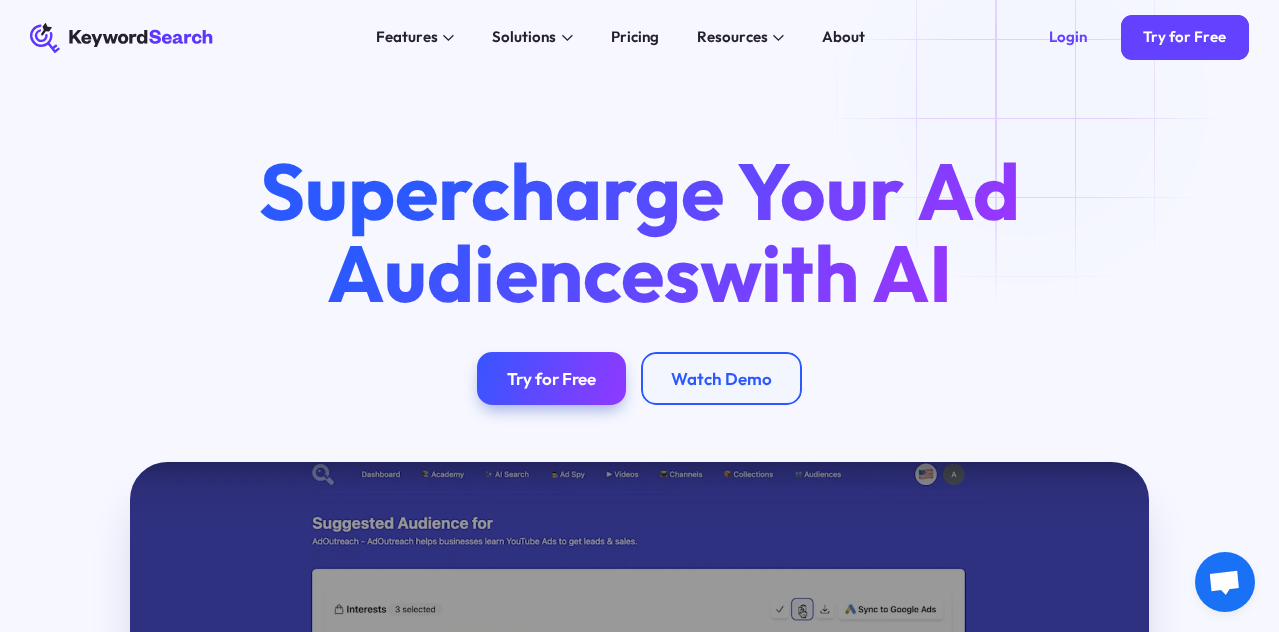 click on "KeywordSearch
Features
AI Audience Builder Supercharge your Google and YouTube ad audiences Keyword Research Discover the best keywords to grow your YouTube channel and ads Keyword Topic Auto Expansion Uncover limitless potential in your keyword sets YouTube Ad Spy Spy on Competitor's YouTube Ads Solutions
For Marketers Elevate your content with AI-enhanced tools for creators For Businesses Fuel your business growth with AI-driven marketing For Agencies Unlock superior targeting for your clients & generate whitelabel agency reports Pricing Resources
Blog The KeywordSearch Blog helps you stay on top of audience discovery and targeting best practices. Academy Learn the Latest Marketing & YouTube Ad Strategies with our Training Academy About Login Try for Free     Supercharge Your Ad Audiences  with AI Try for Free Watch Demo
Play Video Boost conversions and ROI with advanced audience targeting Learn More Create high-performing ad audiences in one click using our AI algorithm" at bounding box center (639, 316) 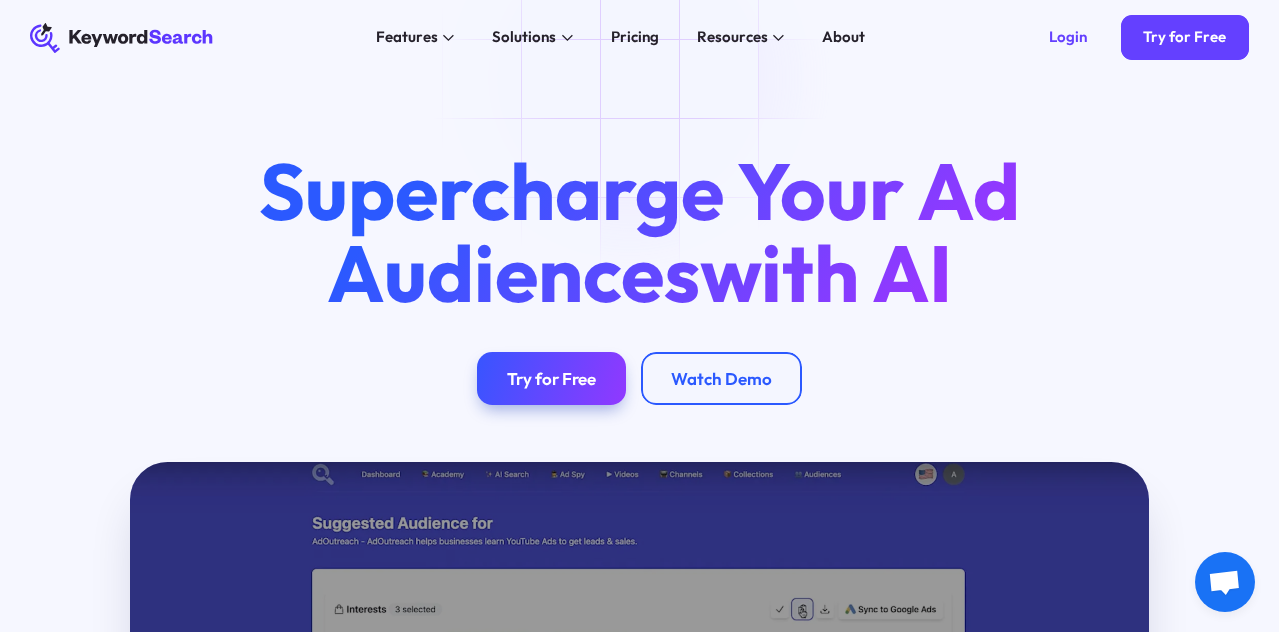 click on "KeywordSearch
Features
AI Audience Builder Supercharge your Google and YouTube ad audiences Keyword Research Discover the best keywords to grow your YouTube channel and ads Keyword Topic Auto Expansion Uncover limitless potential in your keyword sets YouTube Ad Spy Spy on Competitor's YouTube Ads Solutions
For Marketers Elevate your content with AI-enhanced tools for creators For Businesses Fuel your business growth with AI-driven marketing For Agencies Unlock superior targeting for your clients & generate whitelabel agency reports Pricing Resources
Blog The KeywordSearch Blog helps you stay on top of audience discovery and targeting best practices. Academy Learn the Latest Marketing & YouTube Ad Strategies with our Training Academy About Login Try for Free     Supercharge Your Ad Audiences  with AI Try for Free Watch Demo
Play Video Boost conversions and ROI with advanced audience targeting Learn More Create high-performing ad audiences in one click using our AI algorithm" at bounding box center [639, 316] 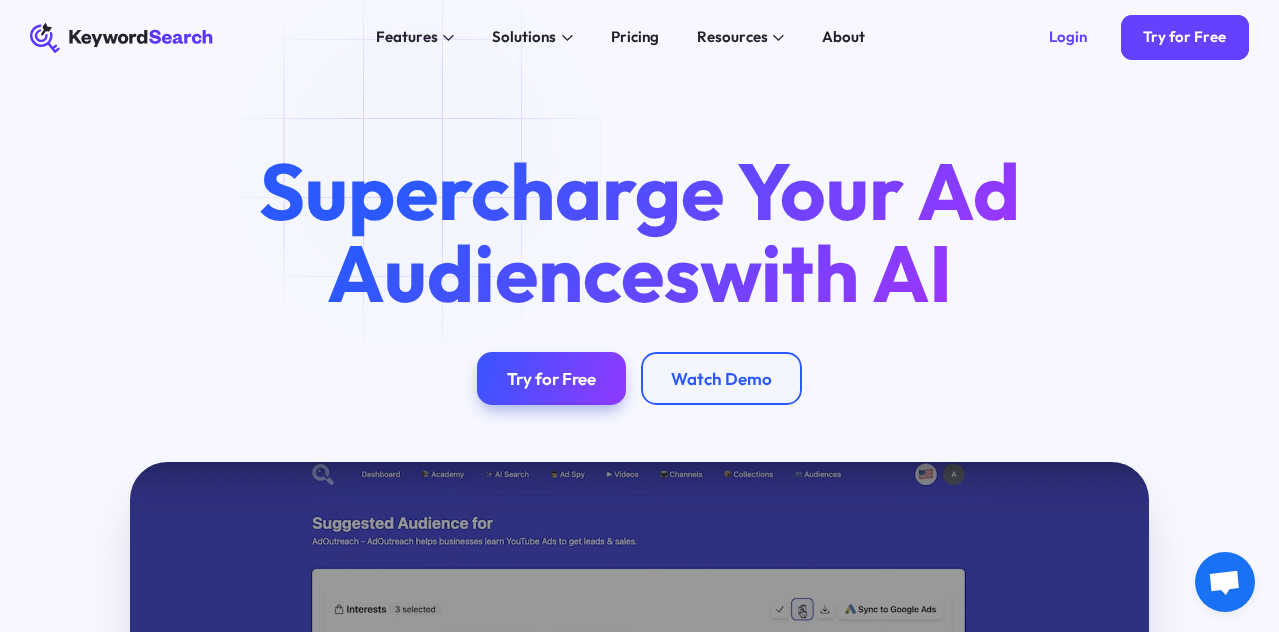 click on "KeywordSearch
Features
AI Audience Builder Supercharge your Google and YouTube ad audiences Keyword Research Discover the best keywords to grow your YouTube channel and ads Keyword Topic Auto Expansion Uncover limitless potential in your keyword sets YouTube Ad Spy Spy on Competitor's YouTube Ads Solutions
For Marketers Elevate your content with AI-enhanced tools for creators For Businesses Fuel your business growth with AI-driven marketing For Agencies Unlock superior targeting for your clients & generate whitelabel agency reports Pricing Resources
Blog The KeywordSearch Blog helps you stay on top of audience discovery and targeting best practices. Academy Learn the Latest Marketing & YouTube Ad Strategies with our Training Academy About Login Try for Free     Supercharge Your Ad Audiences  with AI Try for Free Watch Demo
Play Video Boost conversions and ROI with advanced audience targeting Learn More Create high-performing ad audiences in one click using our AI algorithm" at bounding box center (639, 316) 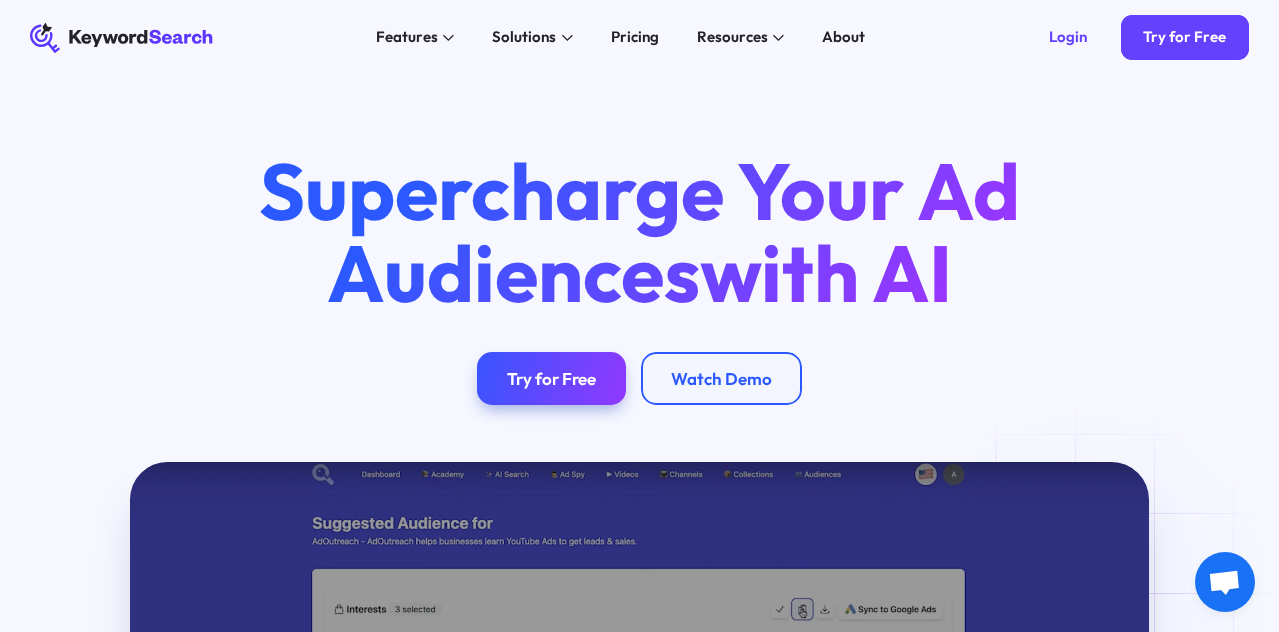 click on "KeywordSearch
Features
AI Audience Builder Supercharge your Google and YouTube ad audiences Keyword Research Discover the best keywords to grow your YouTube channel and ads Keyword Topic Auto Expansion Uncover limitless potential in your keyword sets YouTube Ad Spy Spy on Competitor's YouTube Ads Solutions
For Marketers Elevate your content with AI-enhanced tools for creators For Businesses Fuel your business growth with AI-driven marketing For Agencies Unlock superior targeting for your clients & generate whitelabel agency reports Pricing Resources
Blog The KeywordSearch Blog helps you stay on top of audience discovery and targeting best practices. Academy Learn the Latest Marketing & YouTube Ad Strategies with our Training Academy About Login Try for Free     Supercharge Your Ad Audiences  with AI Try for Free Watch Demo
Play Video Boost conversions and ROI with advanced audience targeting Learn More Create high-performing ad audiences in one click using our AI algorithm" at bounding box center (639, 316) 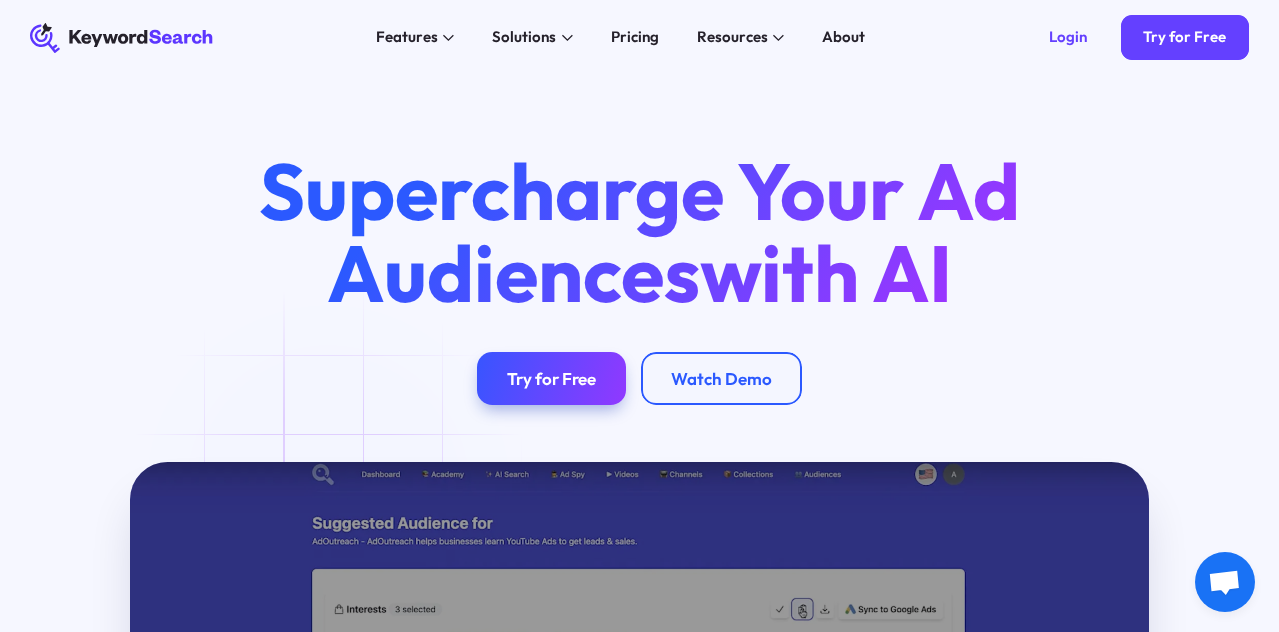 click on "KeywordSearch
Features
AI Audience Builder Supercharge your Google and YouTube ad audiences Keyword Research Discover the best keywords to grow your YouTube channel and ads Keyword Topic Auto Expansion Uncover limitless potential in your keyword sets YouTube Ad Spy Spy on Competitor's YouTube Ads Solutions
For Marketers Elevate your content with AI-enhanced tools for creators For Businesses Fuel your business growth with AI-driven marketing For Agencies Unlock superior targeting for your clients & generate whitelabel agency reports Pricing Resources
Blog The KeywordSearch Blog helps you stay on top of audience discovery and targeting best practices. Academy Learn the Latest Marketing & YouTube Ad Strategies with our Training Academy About Login Try for Free     Supercharge Your Ad Audiences  with AI Try for Free Watch Demo
Play Video Boost conversions and ROI with advanced audience targeting Learn More Create high-performing ad audiences in one click using our AI algorithm" at bounding box center [639, 316] 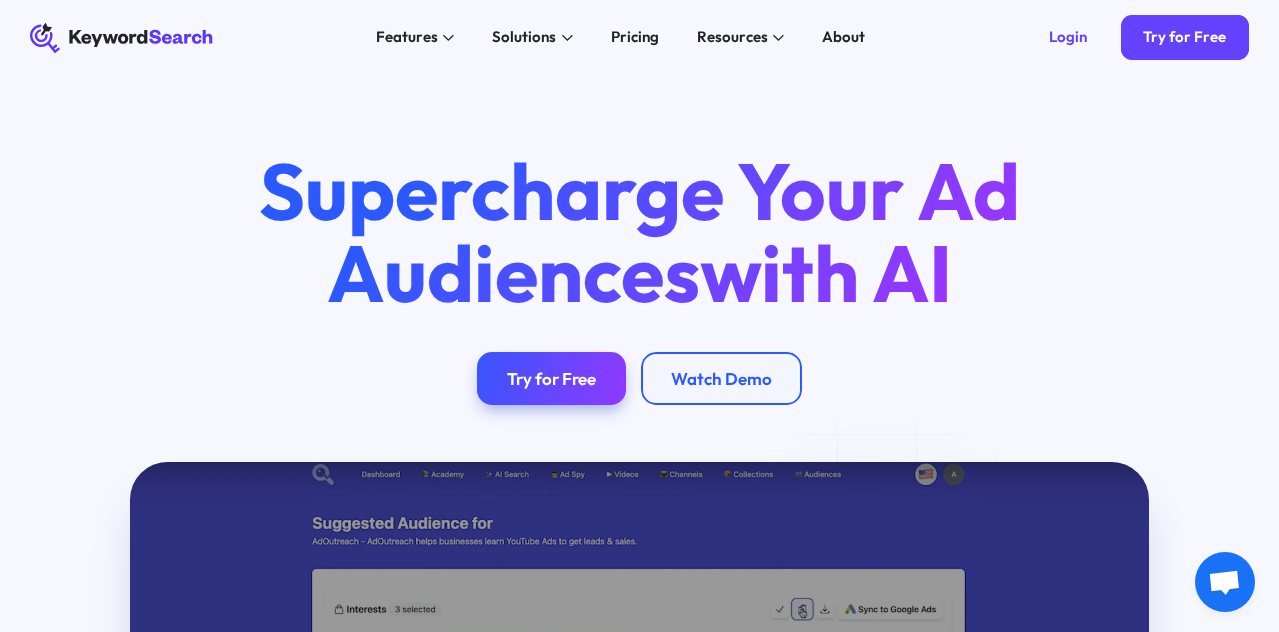click on "KeywordSearch
Features
AI Audience Builder Supercharge your Google and YouTube ad audiences Keyword Research Discover the best keywords to grow your YouTube channel and ads Keyword Topic Auto Expansion Uncover limitless potential in your keyword sets YouTube Ad Spy Spy on Competitor's YouTube Ads Solutions
For Marketers Elevate your content with AI-enhanced tools for creators For Businesses Fuel your business growth with AI-driven marketing For Agencies Unlock superior targeting for your clients & generate whitelabel agency reports Pricing Resources
Blog The KeywordSearch Blog helps you stay on top of audience discovery and targeting best practices. Academy Learn the Latest Marketing & YouTube Ad Strategies with our Training Academy About Login Try for Free     Supercharge Your Ad Audiences  with AI Try for Free Watch Demo
Play Video Boost conversions and ROI with advanced audience targeting Learn More Create high-performing ad audiences in one click using our AI algorithm" at bounding box center [639, 316] 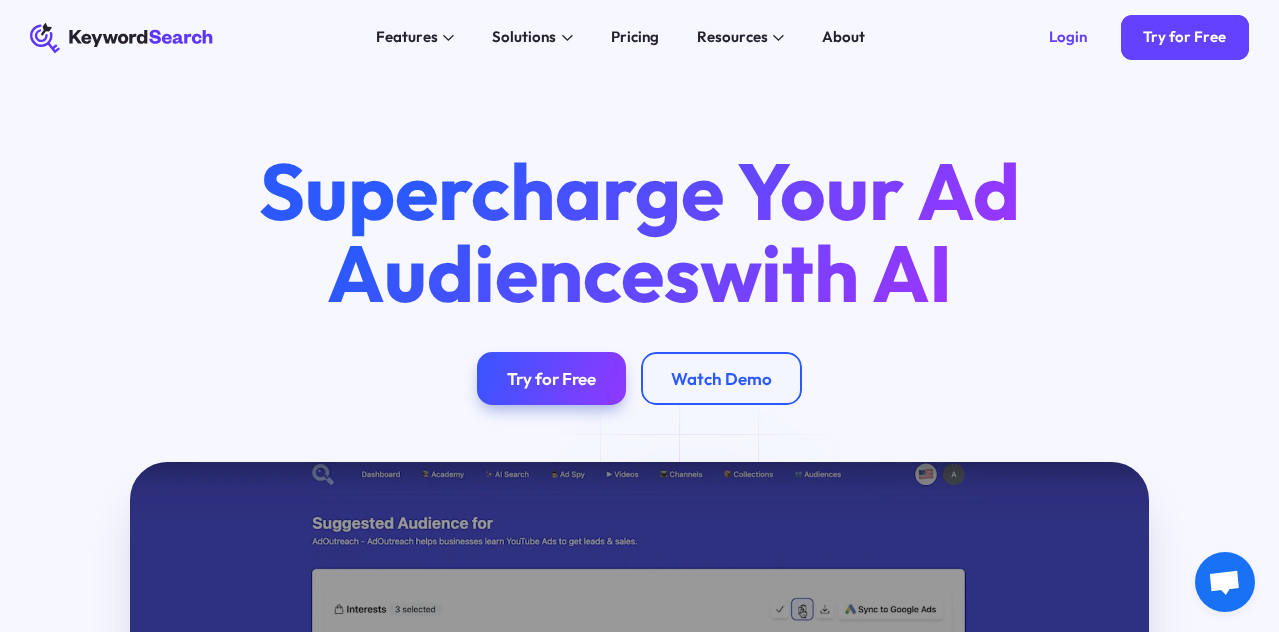 click on "KeywordSearch
Features
AI Audience Builder Supercharge your Google and YouTube ad audiences Keyword Research Discover the best keywords to grow your YouTube channel and ads Keyword Topic Auto Expansion Uncover limitless potential in your keyword sets YouTube Ad Spy Spy on Competitor's YouTube Ads Solutions
For Marketers Elevate your content with AI-enhanced tools for creators For Businesses Fuel your business growth with AI-driven marketing For Agencies Unlock superior targeting for your clients & generate whitelabel agency reports Pricing Resources
Blog The KeywordSearch Blog helps you stay on top of audience discovery and targeting best practices. Academy Learn the Latest Marketing & YouTube Ad Strategies with our Training Academy About Login Try for Free     Supercharge Your Ad Audiences  with AI Try for Free Watch Demo
Play Video Boost conversions and ROI with advanced audience targeting Learn More Create high-performing ad audiences in one click using our AI algorithm" at bounding box center [639, 316] 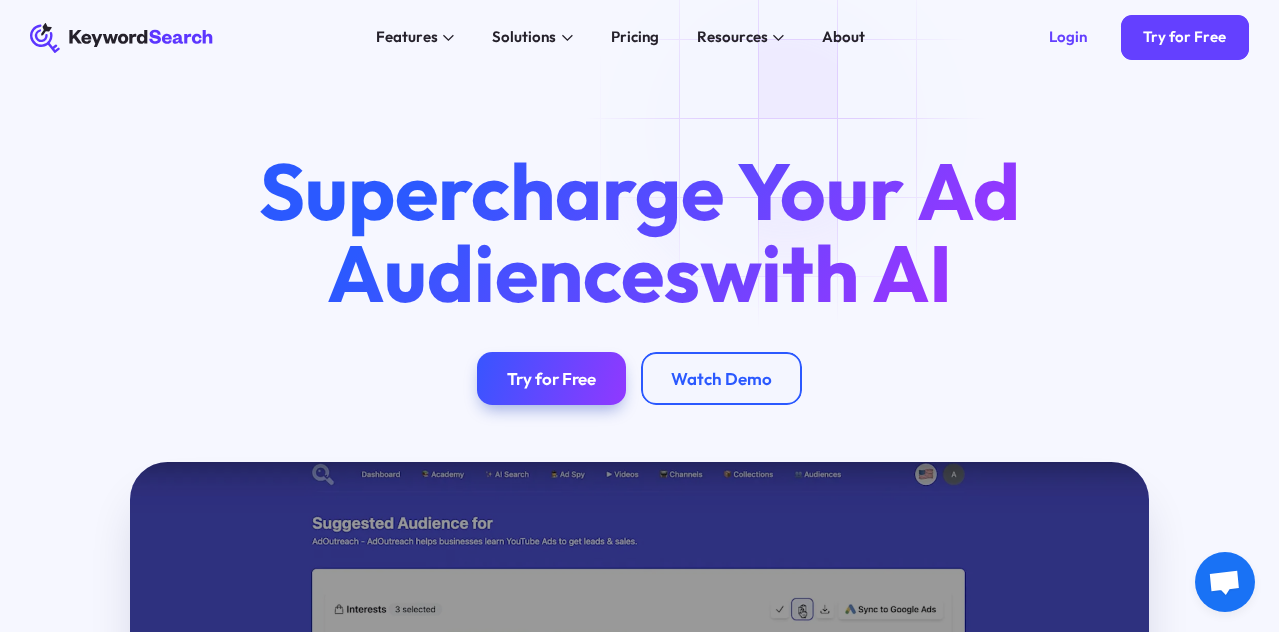 click on "KeywordSearch
Features
AI Audience Builder Supercharge your Google and YouTube ad audiences Keyword Research Discover the best keywords to grow your YouTube channel and ads Keyword Topic Auto Expansion Uncover limitless potential in your keyword sets YouTube Ad Spy Spy on Competitor's YouTube Ads Solutions
For Marketers Elevate your content with AI-enhanced tools for creators For Businesses Fuel your business growth with AI-driven marketing For Agencies Unlock superior targeting for your clients & generate whitelabel agency reports Pricing Resources
Blog The KeywordSearch Blog helps you stay on top of audience discovery and targeting best practices. Academy Learn the Latest Marketing & YouTube Ad Strategies with our Training Academy About Login Try for Free     Supercharge Your Ad Audiences  with AI Try for Free Watch Demo
Play Video Boost conversions and ROI with advanced audience targeting Learn More Create high-performing ad audiences in one click using our AI algorithm" at bounding box center (639, 316) 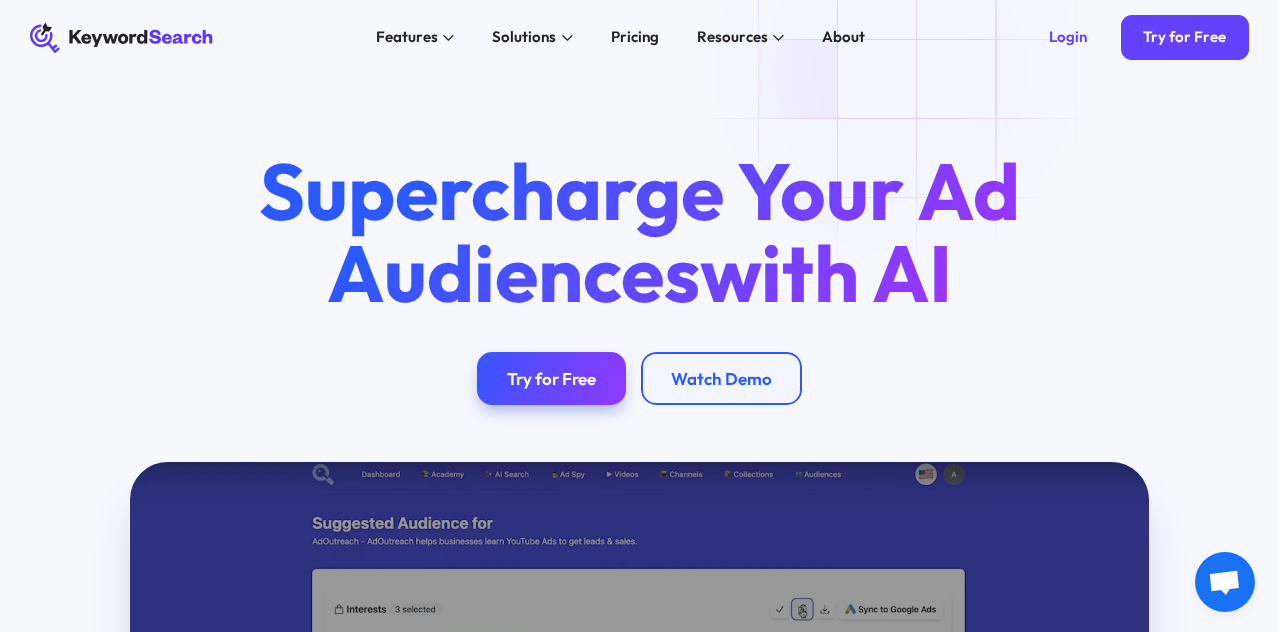 click on "KeywordSearch
Features
AI Audience Builder Supercharge your Google and YouTube ad audiences Keyword Research Discover the best keywords to grow your YouTube channel and ads Keyword Topic Auto Expansion Uncover limitless potential in your keyword sets YouTube Ad Spy Spy on Competitor's YouTube Ads Solutions
For Marketers Elevate your content with AI-enhanced tools for creators For Businesses Fuel your business growth with AI-driven marketing For Agencies Unlock superior targeting for your clients & generate whitelabel agency reports Pricing Resources
Blog The KeywordSearch Blog helps you stay on top of audience discovery and targeting best practices. Academy Learn the Latest Marketing & YouTube Ad Strategies with our Training Academy About Login Try for Free     Supercharge Your Ad Audiences  with AI Try for Free Watch Demo
Play Video Boost conversions and ROI with advanced audience targeting Learn More Create high-performing ad audiences in one click using our AI algorithm" at bounding box center [639, 316] 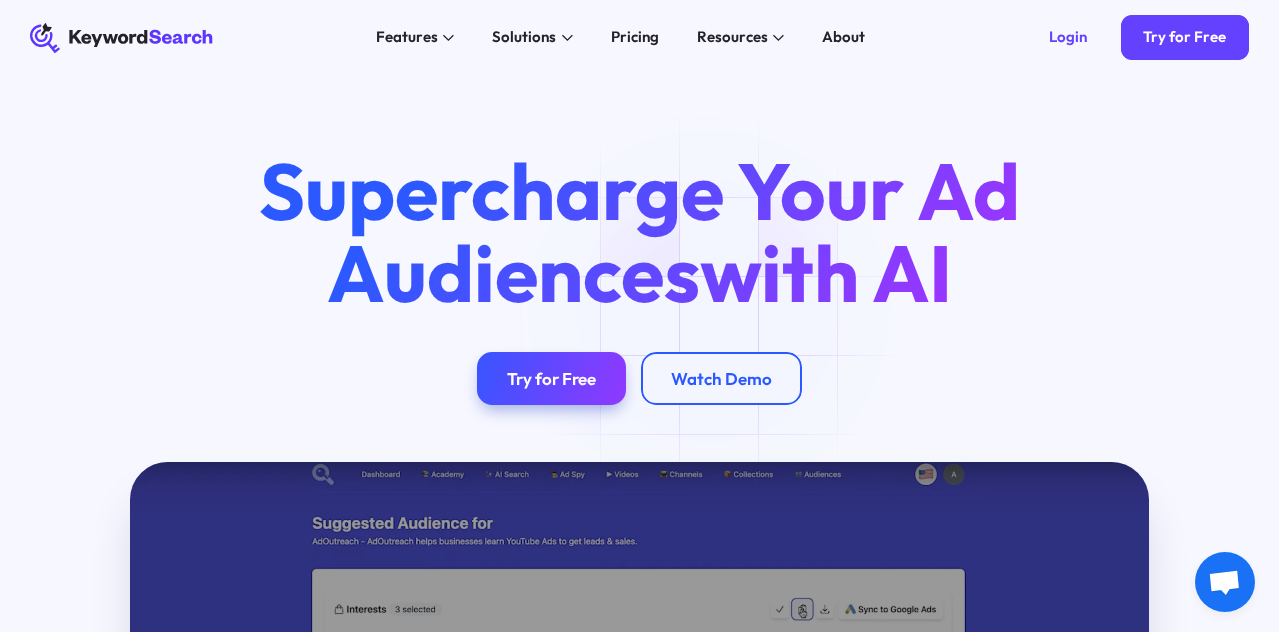 click on "KeywordSearch
Features
AI Audience Builder Supercharge your Google and YouTube ad audiences Keyword Research Discover the best keywords to grow your YouTube channel and ads Keyword Topic Auto Expansion Uncover limitless potential in your keyword sets YouTube Ad Spy Spy on Competitor's YouTube Ads Solutions
For Marketers Elevate your content with AI-enhanced tools for creators For Businesses Fuel your business growth with AI-driven marketing For Agencies Unlock superior targeting for your clients & generate whitelabel agency reports Pricing Resources
Blog The KeywordSearch Blog helps you stay on top of audience discovery and targeting best practices. Academy Learn the Latest Marketing & YouTube Ad Strategies with our Training Academy About Login Try for Free     Supercharge Your Ad Audiences  with AI Try for Free Watch Demo
Play Video Boost conversions and ROI with advanced audience targeting Learn More Create high-performing ad audiences in one click using our AI algorithm" at bounding box center (639, 316) 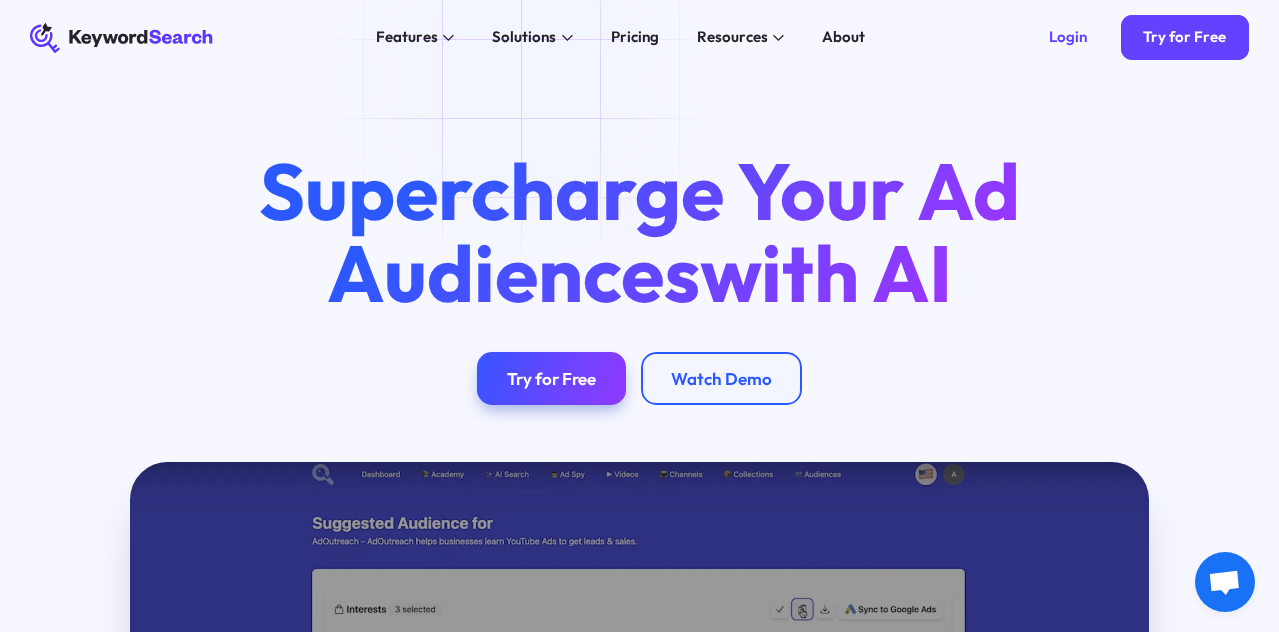 click on "KeywordSearch
Features
AI Audience Builder Supercharge your Google and YouTube ad audiences Keyword Research Discover the best keywords to grow your YouTube channel and ads Keyword Topic Auto Expansion Uncover limitless potential in your keyword sets YouTube Ad Spy Spy on Competitor's YouTube Ads Solutions
For Marketers Elevate your content with AI-enhanced tools for creators For Businesses Fuel your business growth with AI-driven marketing For Agencies Unlock superior targeting for your clients & generate whitelabel agency reports Pricing Resources
Blog The KeywordSearch Blog helps you stay on top of audience discovery and targeting best practices. Academy Learn the Latest Marketing & YouTube Ad Strategies with our Training Academy About Login Try for Free     Supercharge Your Ad Audiences  with AI Try for Free Watch Demo
Play Video Boost conversions and ROI with advanced audience targeting Learn More Create high-performing ad audiences in one click using our AI algorithm" at bounding box center [639, 316] 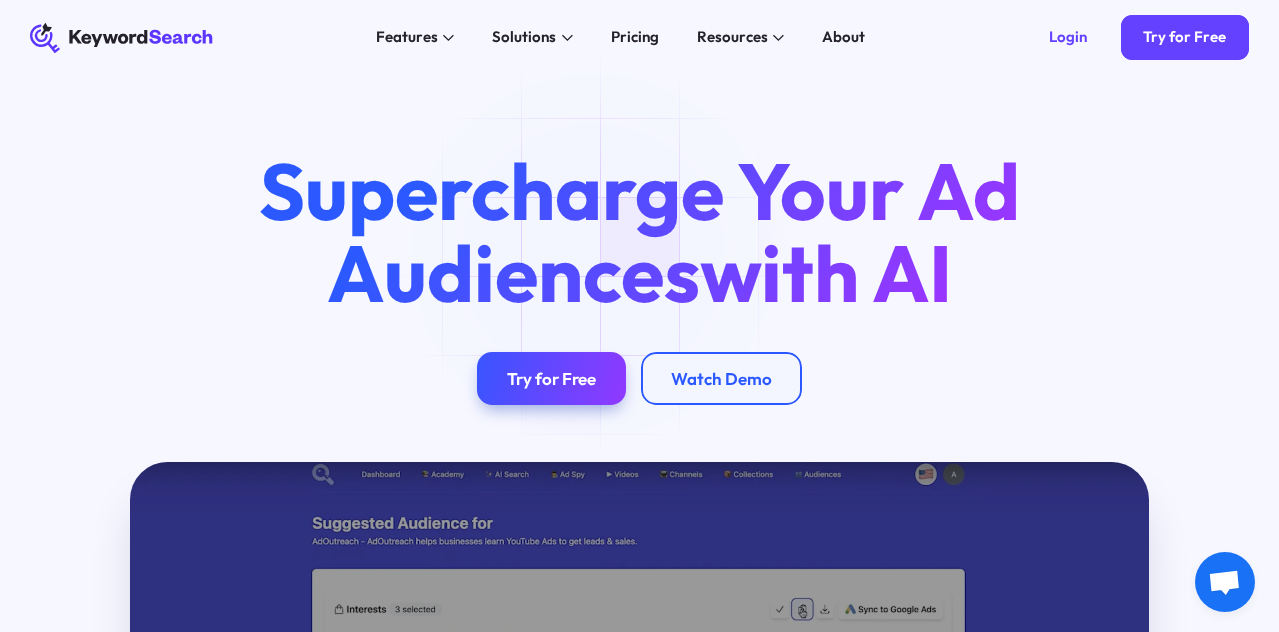 click on "KeywordSearch
Features
AI Audience Builder Supercharge your Google and YouTube ad audiences Keyword Research Discover the best keywords to grow your YouTube channel and ads Keyword Topic Auto Expansion Uncover limitless potential in your keyword sets YouTube Ad Spy Spy on Competitor's YouTube Ads Solutions
For Marketers Elevate your content with AI-enhanced tools for creators For Businesses Fuel your business growth with AI-driven marketing For Agencies Unlock superior targeting for your clients & generate whitelabel agency reports Pricing Resources
Blog The KeywordSearch Blog helps you stay on top of audience discovery and targeting best practices. Academy Learn the Latest Marketing & YouTube Ad Strategies with our Training Academy About Login Try for Free     Supercharge Your Ad Audiences  with AI Try for Free Watch Demo
Play Video Boost conversions and ROI with advanced audience targeting Learn More Create high-performing ad audiences in one click using our AI algorithm" at bounding box center (639, 316) 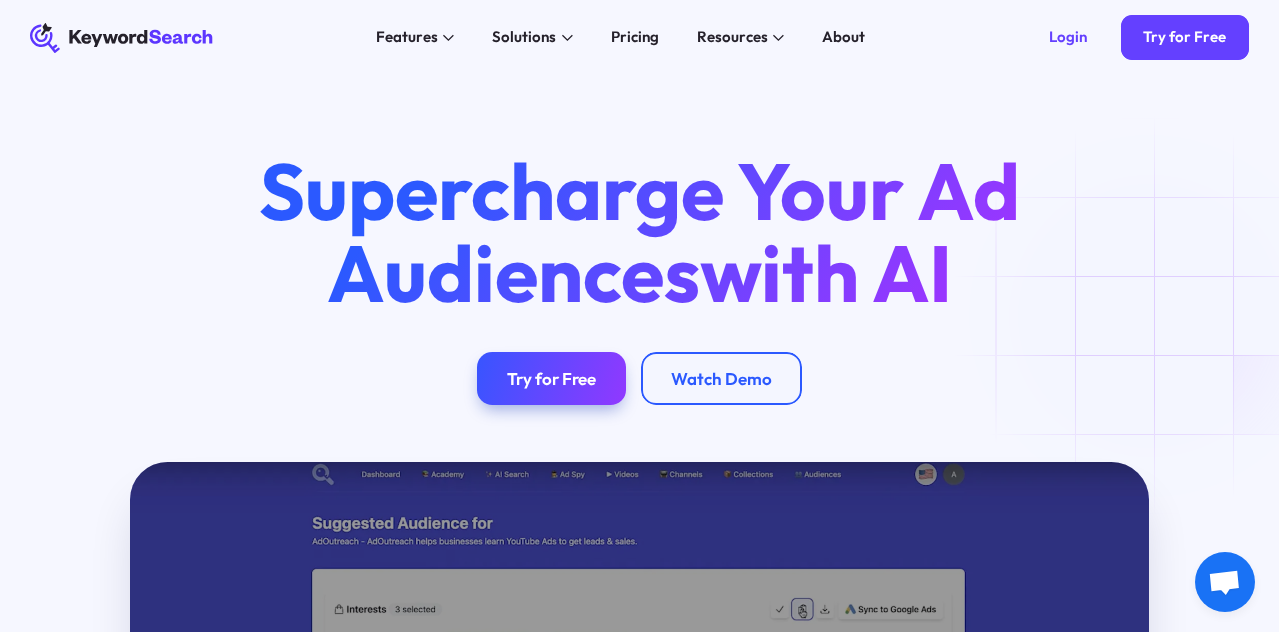 click on "KeywordSearch
Features
AI Audience Builder Supercharge your Google and YouTube ad audiences Keyword Research Discover the best keywords to grow your YouTube channel and ads Keyword Topic Auto Expansion Uncover limitless potential in your keyword sets YouTube Ad Spy Spy on Competitor's YouTube Ads Solutions
For Marketers Elevate your content with AI-enhanced tools for creators For Businesses Fuel your business growth with AI-driven marketing For Agencies Unlock superior targeting for your clients & generate whitelabel agency reports Pricing Resources
Blog The KeywordSearch Blog helps you stay on top of audience discovery and targeting best practices. Academy Learn the Latest Marketing & YouTube Ad Strategies with our Training Academy About Login Try for Free     Supercharge Your Ad Audiences  with AI Try for Free Watch Demo
Play Video Boost conversions and ROI with advanced audience targeting Learn More Create high-performing ad audiences in one click using our AI algorithm" at bounding box center (639, 316) 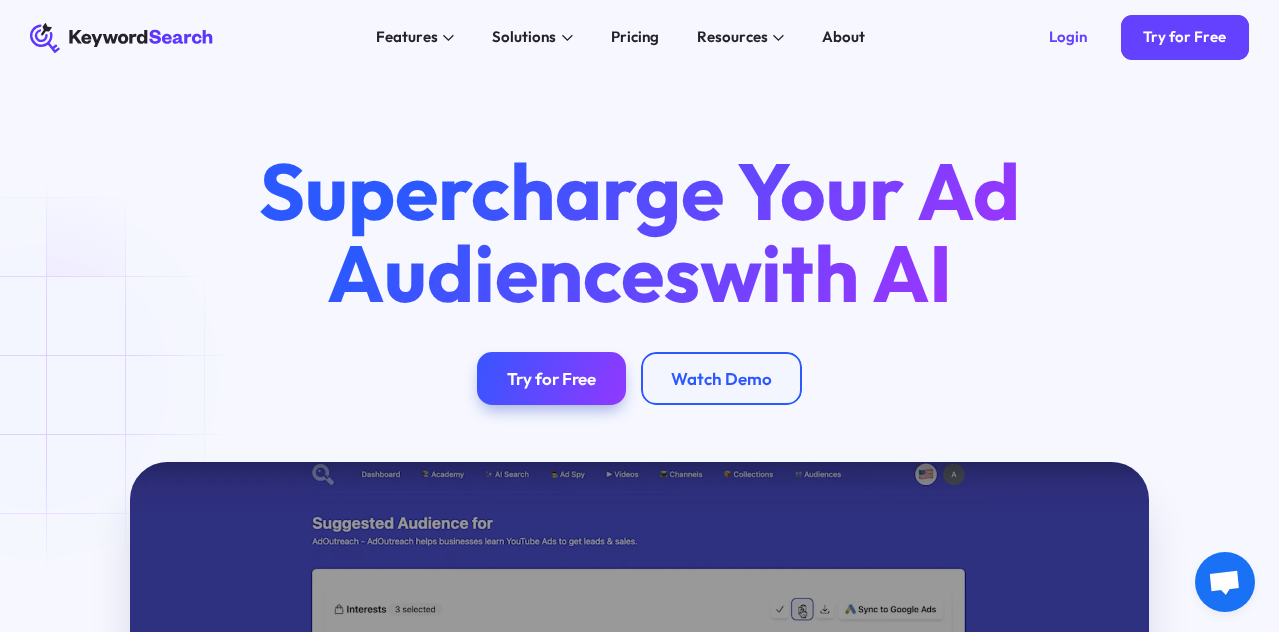 click on "KeywordSearch
Features
AI Audience Builder Supercharge your Google and YouTube ad audiences Keyword Research Discover the best keywords to grow your YouTube channel and ads Keyword Topic Auto Expansion Uncover limitless potential in your keyword sets YouTube Ad Spy Spy on Competitor's YouTube Ads Solutions
For Marketers Elevate your content with AI-enhanced tools for creators For Businesses Fuel your business growth with AI-driven marketing For Agencies Unlock superior targeting for your clients & generate whitelabel agency reports Pricing Resources
Blog The KeywordSearch Blog helps you stay on top of audience discovery and targeting best practices. Academy Learn the Latest Marketing & YouTube Ad Strategies with our Training Academy About Login Try for Free     Supercharge Your Ad Audiences  with AI Try for Free Watch Demo
Play Video Boost conversions and ROI with advanced audience targeting Learn More Create high-performing ad audiences in one click using our AI algorithm" at bounding box center [639, 316] 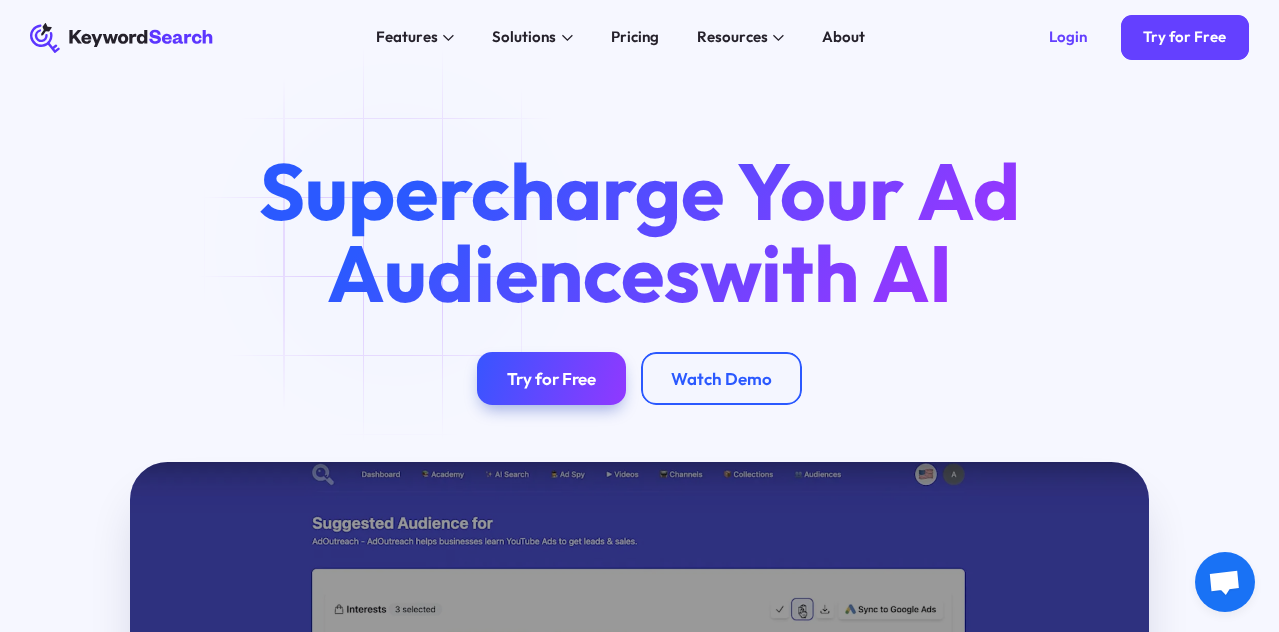 click on "KeywordSearch
Features
AI Audience Builder Supercharge your Google and YouTube ad audiences Keyword Research Discover the best keywords to grow your YouTube channel and ads Keyword Topic Auto Expansion Uncover limitless potential in your keyword sets YouTube Ad Spy Spy on Competitor's YouTube Ads Solutions
For Marketers Elevate your content with AI-enhanced tools for creators For Businesses Fuel your business growth with AI-driven marketing For Agencies Unlock superior targeting for your clients & generate whitelabel agency reports Pricing Resources
Blog The KeywordSearch Blog helps you stay on top of audience discovery and targeting best practices. Academy Learn the Latest Marketing & YouTube Ad Strategies with our Training Academy About Login Try for Free     Supercharge Your Ad Audiences  with AI Try for Free Watch Demo
Play Video Boost conversions and ROI with advanced audience targeting Learn More Create high-performing ad audiences in one click using our AI algorithm" at bounding box center [639, 316] 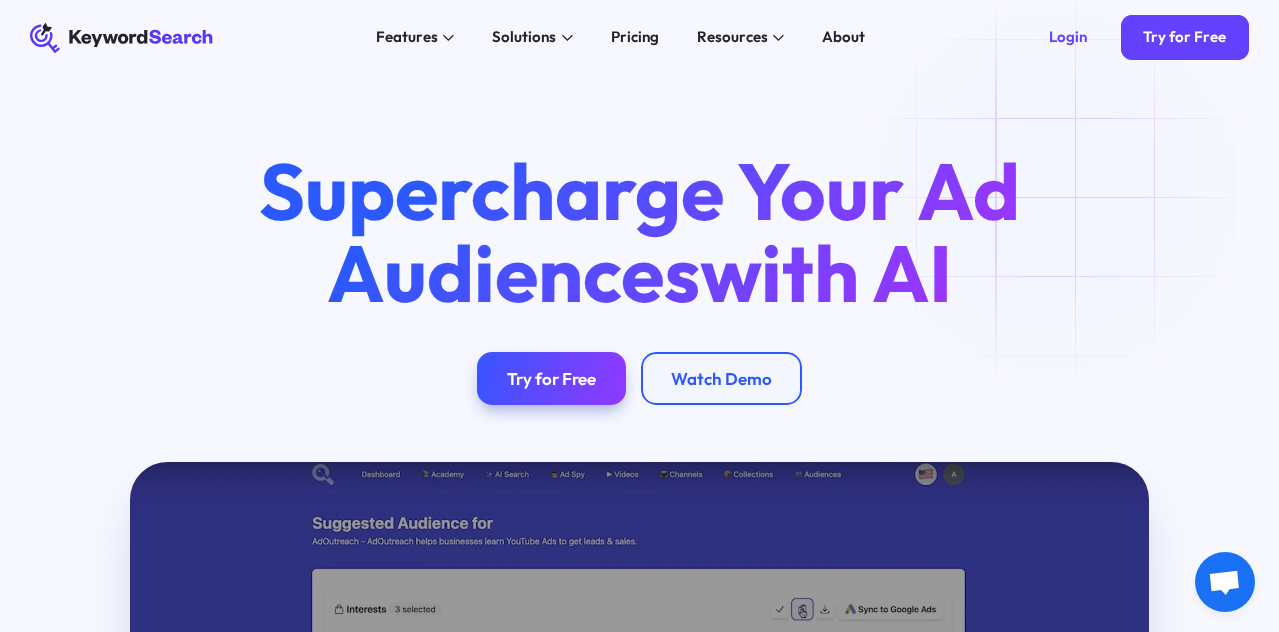 click on "KeywordSearch
Features
AI Audience Builder Supercharge your Google and YouTube ad audiences Keyword Research Discover the best keywords to grow your YouTube channel and ads Keyword Topic Auto Expansion Uncover limitless potential in your keyword sets YouTube Ad Spy Spy on Competitor's YouTube Ads Solutions
For Marketers Elevate your content with AI-enhanced tools for creators For Businesses Fuel your business growth with AI-driven marketing For Agencies Unlock superior targeting for your clients & generate whitelabel agency reports Pricing Resources
Blog The KeywordSearch Blog helps you stay on top of audience discovery and targeting best practices. Academy Learn the Latest Marketing & YouTube Ad Strategies with our Training Academy About Login Try for Free     Supercharge Your Ad Audiences  with AI Try for Free Watch Demo
Play Video Boost conversions and ROI with advanced audience targeting Learn More Create high-performing ad audiences in one click using our AI algorithm" at bounding box center (639, 316) 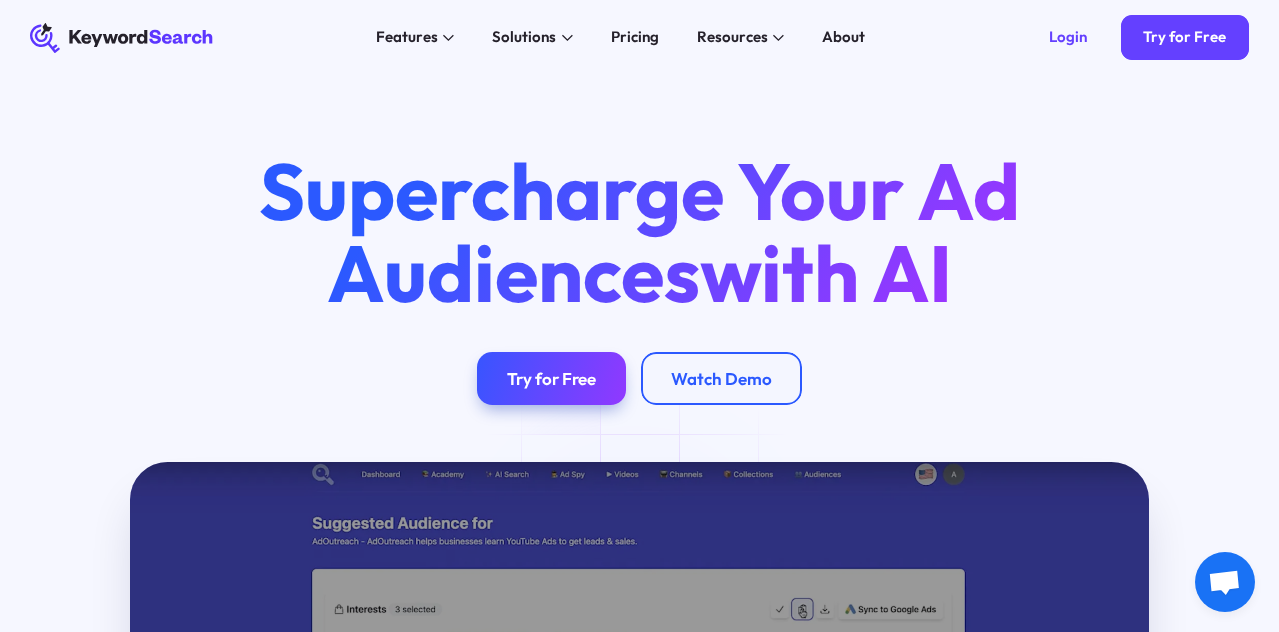 click on "KeywordSearch
Features
AI Audience Builder Supercharge your Google and YouTube ad audiences Keyword Research Discover the best keywords to grow your YouTube channel and ads Keyword Topic Auto Expansion Uncover limitless potential in your keyword sets YouTube Ad Spy Spy on Competitor's YouTube Ads Solutions
For Marketers Elevate your content with AI-enhanced tools for creators For Businesses Fuel your business growth with AI-driven marketing For Agencies Unlock superior targeting for your clients & generate whitelabel agency reports Pricing Resources
Blog The KeywordSearch Blog helps you stay on top of audience discovery and targeting best practices. Academy Learn the Latest Marketing & YouTube Ad Strategies with our Training Academy About Login Try for Free     Supercharge Your Ad Audiences  with AI Try for Free Watch Demo
Play Video Boost conversions and ROI with advanced audience targeting Learn More Create high-performing ad audiences in one click using our AI algorithm" at bounding box center [639, 316] 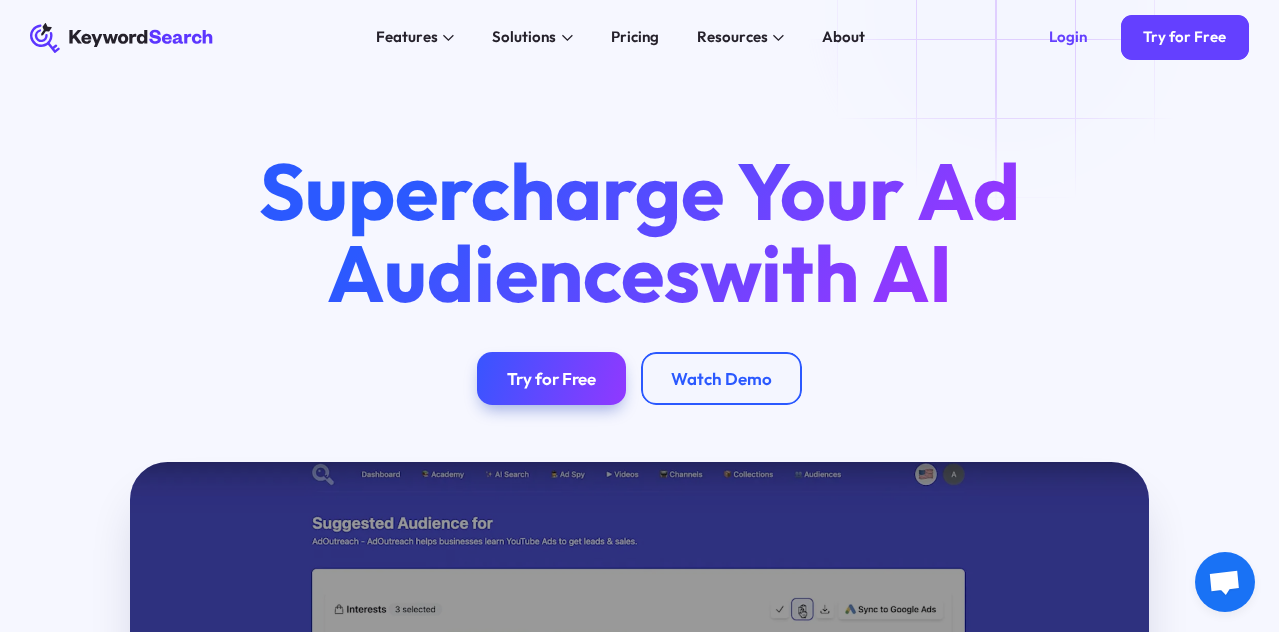 click on "KeywordSearch
Features
AI Audience Builder Supercharge your Google and YouTube ad audiences Keyword Research Discover the best keywords to grow your YouTube channel and ads Keyword Topic Auto Expansion Uncover limitless potential in your keyword sets YouTube Ad Spy Spy on Competitor's YouTube Ads Solutions
For Marketers Elevate your content with AI-enhanced tools for creators For Businesses Fuel your business growth with AI-driven marketing For Agencies Unlock superior targeting for your clients & generate whitelabel agency reports Pricing Resources
Blog The KeywordSearch Blog helps you stay on top of audience discovery and targeting best practices. Academy Learn the Latest Marketing & YouTube Ad Strategies with our Training Academy About Login Try for Free     Supercharge Your Ad Audiences  with AI Try for Free Watch Demo
Play Video Boost conversions and ROI with advanced audience targeting Learn More Create high-performing ad audiences in one click using our AI algorithm" at bounding box center [639, 316] 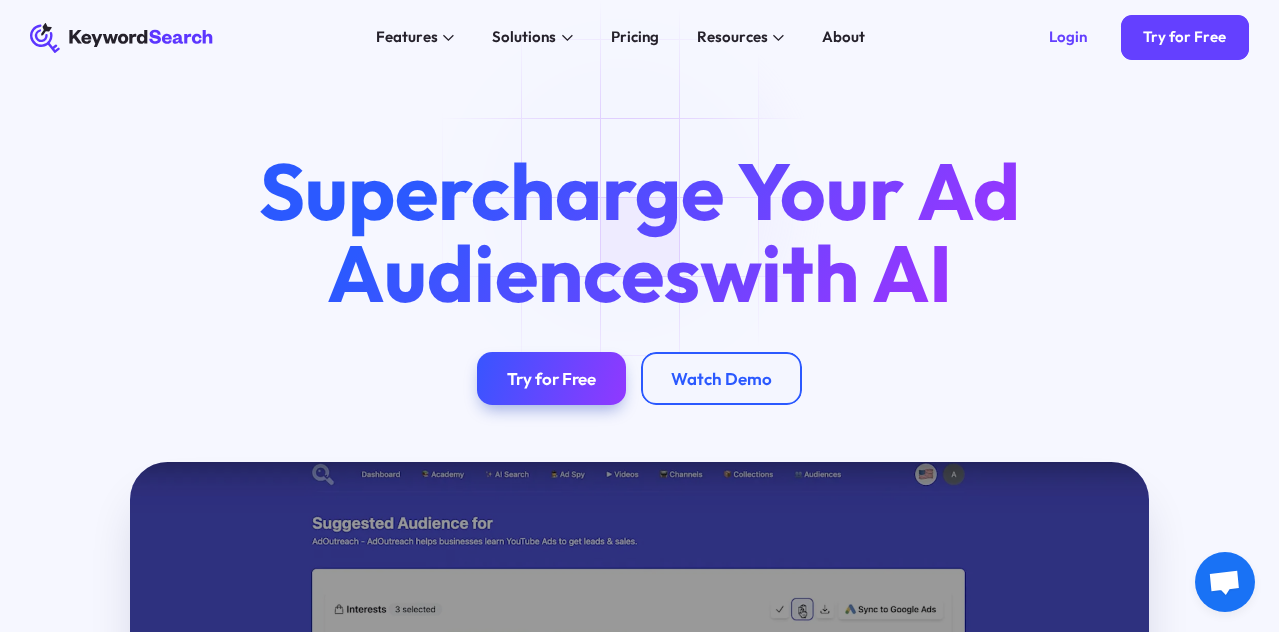 click on "KeywordSearch
Features
AI Audience Builder Supercharge your Google and YouTube ad audiences Keyword Research Discover the best keywords to grow your YouTube channel and ads Keyword Topic Auto Expansion Uncover limitless potential in your keyword sets YouTube Ad Spy Spy on Competitor's YouTube Ads Solutions
For Marketers Elevate your content with AI-enhanced tools for creators For Businesses Fuel your business growth with AI-driven marketing For Agencies Unlock superior targeting for your clients & generate whitelabel agency reports Pricing Resources
Blog The KeywordSearch Blog helps you stay on top of audience discovery and targeting best practices. Academy Learn the Latest Marketing & YouTube Ad Strategies with our Training Academy About Login Try for Free     Supercharge Your Ad Audiences  with AI Try for Free Watch Demo
Play Video Boost conversions and ROI with advanced audience targeting Learn More Create high-performing ad audiences in one click using our AI algorithm" at bounding box center [639, 316] 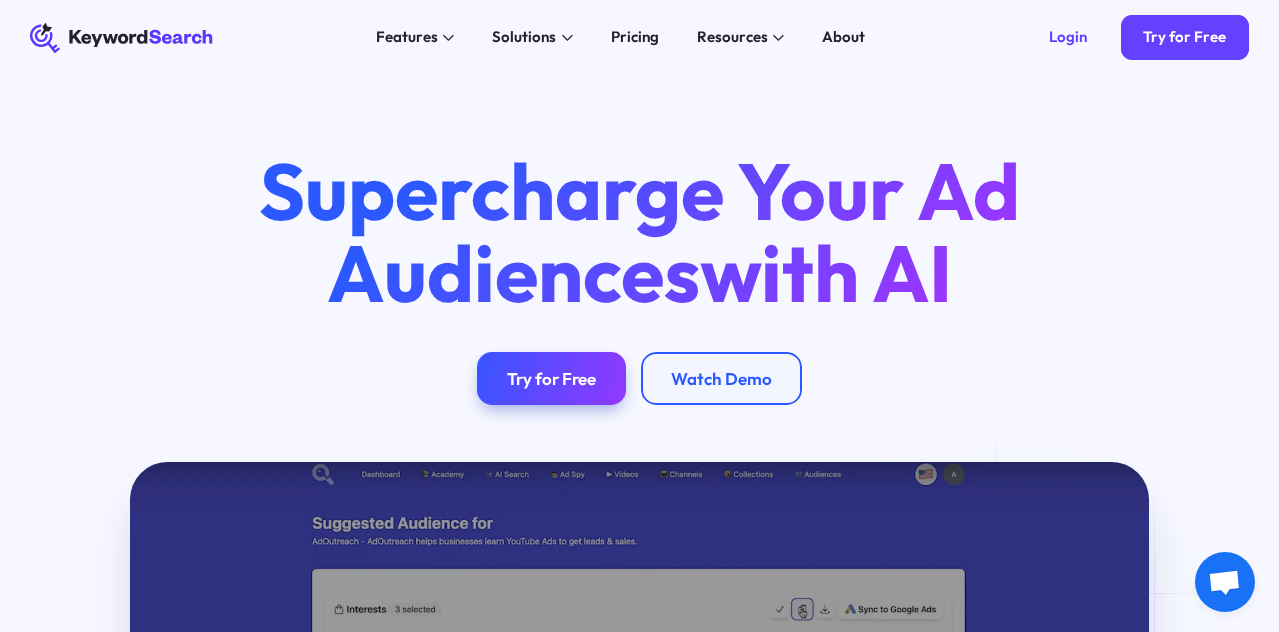 click on "KeywordSearch
Features
AI Audience Builder Supercharge your Google and YouTube ad audiences Keyword Research Discover the best keywords to grow your YouTube channel and ads Keyword Topic Auto Expansion Uncover limitless potential in your keyword sets YouTube Ad Spy Spy on Competitor's YouTube Ads Solutions
For Marketers Elevate your content with AI-enhanced tools for creators For Businesses Fuel your business growth with AI-driven marketing For Agencies Unlock superior targeting for your clients & generate whitelabel agency reports Pricing Resources
Blog The KeywordSearch Blog helps you stay on top of audience discovery and targeting best practices. Academy Learn the Latest Marketing & YouTube Ad Strategies with our Training Academy About Login Try for Free     Supercharge Your Ad Audiences  with AI Try for Free Watch Demo
Play Video Boost conversions and ROI with advanced audience targeting Learn More Create high-performing ad audiences in one click using our AI algorithm" at bounding box center (639, 316) 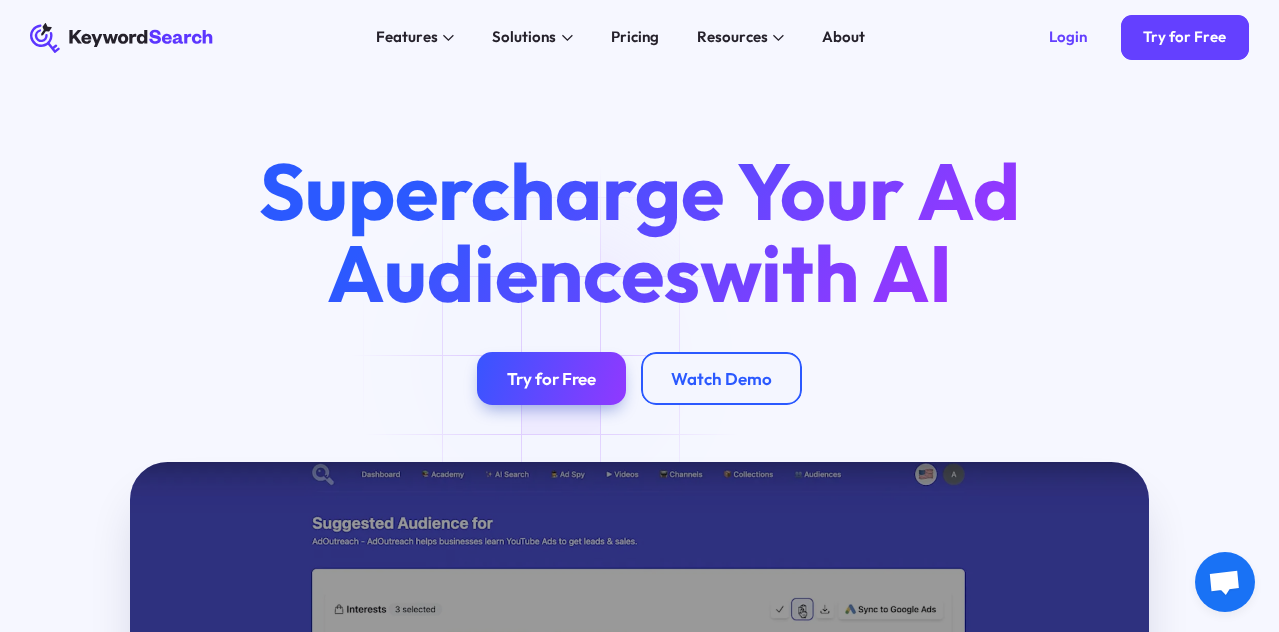 click on "KeywordSearch
Features
AI Audience Builder Supercharge your Google and YouTube ad audiences Keyword Research Discover the best keywords to grow your YouTube channel and ads Keyword Topic Auto Expansion Uncover limitless potential in your keyword sets YouTube Ad Spy Spy on Competitor's YouTube Ads Solutions
For Marketers Elevate your content with AI-enhanced tools for creators For Businesses Fuel your business growth with AI-driven marketing For Agencies Unlock superior targeting for your clients & generate whitelabel agency reports Pricing Resources
Blog The KeywordSearch Blog helps you stay on top of audience discovery and targeting best practices. Academy Learn the Latest Marketing & YouTube Ad Strategies with our Training Academy About Login Try for Free     Supercharge Your Ad Audiences  with AI Try for Free Watch Demo
Play Video Boost conversions and ROI with advanced audience targeting Learn More Create high-performing ad audiences in one click using our AI algorithm" at bounding box center (639, 316) 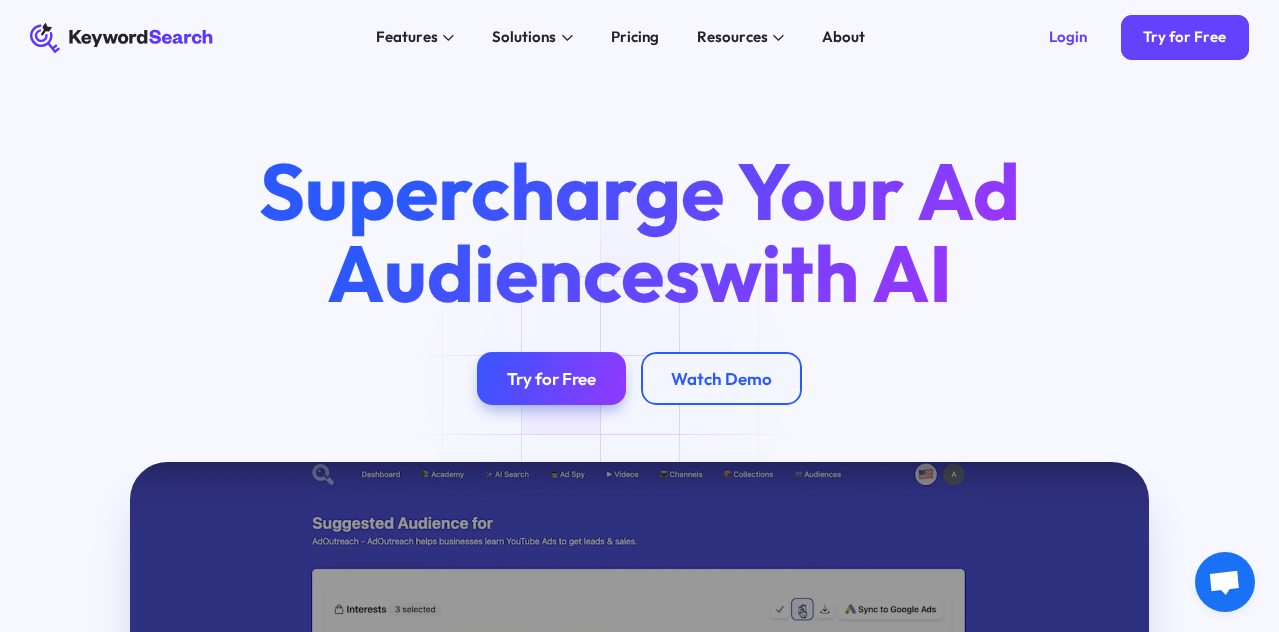 click on "KeywordSearch
Features
AI Audience Builder Supercharge your Google and YouTube ad audiences Keyword Research Discover the best keywords to grow your YouTube channel and ads Keyword Topic Auto Expansion Uncover limitless potential in your keyword sets YouTube Ad Spy Spy on Competitor's YouTube Ads Solutions
For Marketers Elevate your content with AI-enhanced tools for creators For Businesses Fuel your business growth with AI-driven marketing For Agencies Unlock superior targeting for your clients & generate whitelabel agency reports Pricing Resources
Blog The KeywordSearch Blog helps you stay on top of audience discovery and targeting best practices. Academy Learn the Latest Marketing & YouTube Ad Strategies with our Training Academy About Login Try for Free     Supercharge Your Ad Audiences  with AI Try for Free Watch Demo
Play Video Boost conversions and ROI with advanced audience targeting Learn More Create high-performing ad audiences in one click using our AI algorithm" at bounding box center (639, 316) 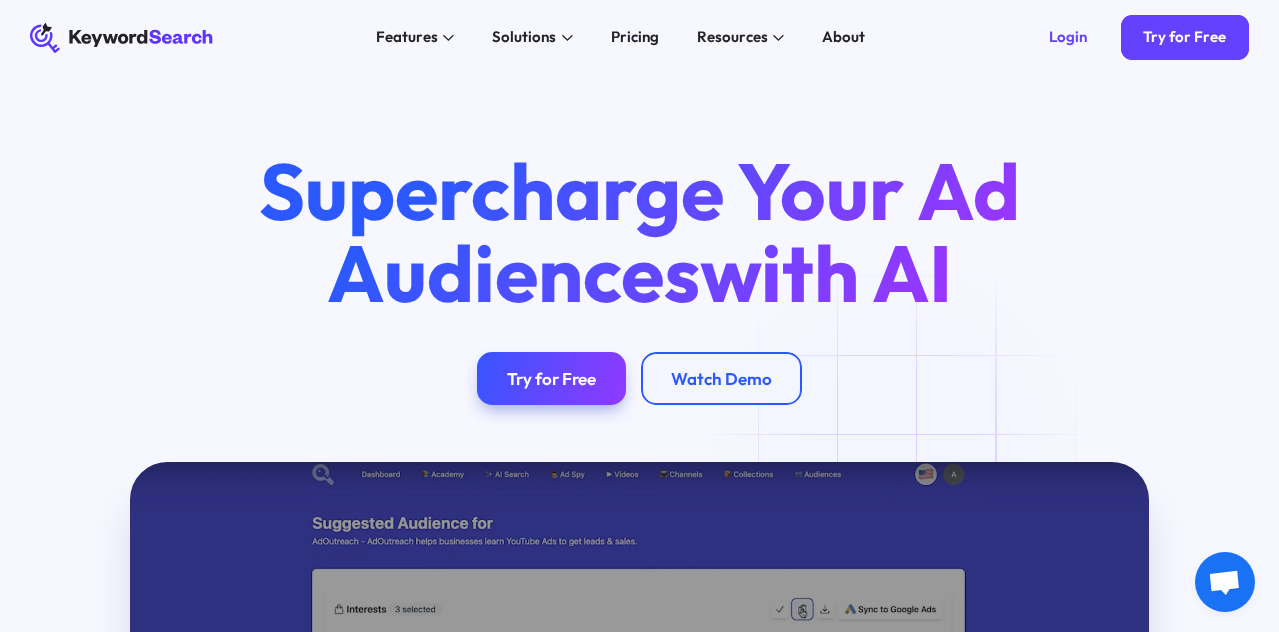 click on "KeywordSearch
Features
AI Audience Builder Supercharge your Google and YouTube ad audiences Keyword Research Discover the best keywords to grow your YouTube channel and ads Keyword Topic Auto Expansion Uncover limitless potential in your keyword sets YouTube Ad Spy Spy on Competitor's YouTube Ads Solutions
For Marketers Elevate your content with AI-enhanced tools for creators For Businesses Fuel your business growth with AI-driven marketing For Agencies Unlock superior targeting for your clients & generate whitelabel agency reports Pricing Resources
Blog The KeywordSearch Blog helps you stay on top of audience discovery and targeting best practices. Academy Learn the Latest Marketing & YouTube Ad Strategies with our Training Academy About Login Try for Free     Supercharge Your Ad Audiences  with AI Try for Free Watch Demo
Play Video Boost conversions and ROI with advanced audience targeting Learn More Create high-performing ad audiences in one click using our AI algorithm" at bounding box center [639, 316] 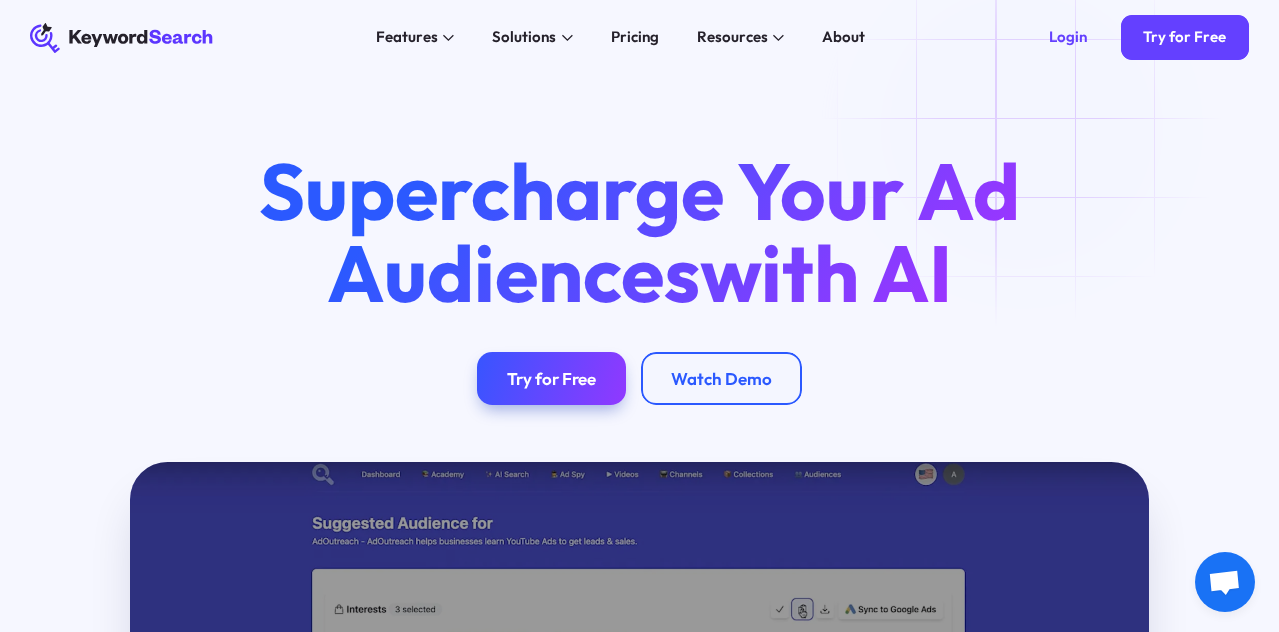 click on "KeywordSearch
Features
AI Audience Builder Supercharge your Google and YouTube ad audiences Keyword Research Discover the best keywords to grow your YouTube channel and ads Keyword Topic Auto Expansion Uncover limitless potential in your keyword sets YouTube Ad Spy Spy on Competitor's YouTube Ads Solutions
For Marketers Elevate your content with AI-enhanced tools for creators For Businesses Fuel your business growth with AI-driven marketing For Agencies Unlock superior targeting for your clients & generate whitelabel agency reports Pricing Resources
Blog The KeywordSearch Blog helps you stay on top of audience discovery and targeting best practices. Academy Learn the Latest Marketing & YouTube Ad Strategies with our Training Academy About Login Try for Free     Supercharge Your Ad Audiences  with AI Try for Free Watch Demo
Play Video Boost conversions and ROI with advanced audience targeting Learn More Create high-performing ad audiences in one click using our AI algorithm" at bounding box center [639, 316] 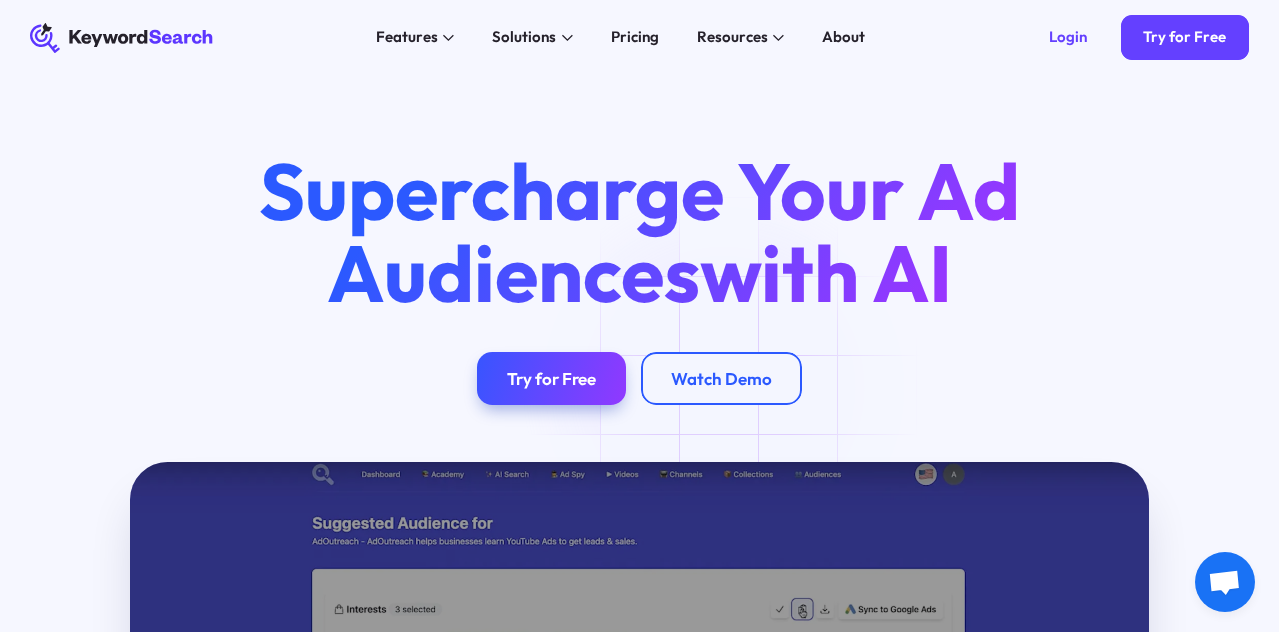 click on "KeywordSearch
Features
AI Audience Builder Supercharge your Google and YouTube ad audiences Keyword Research Discover the best keywords to grow your YouTube channel and ads Keyword Topic Auto Expansion Uncover limitless potential in your keyword sets YouTube Ad Spy Spy on Competitor's YouTube Ads Solutions
For Marketers Elevate your content with AI-enhanced tools for creators For Businesses Fuel your business growth with AI-driven marketing For Agencies Unlock superior targeting for your clients & generate whitelabel agency reports Pricing Resources
Blog The KeywordSearch Blog helps you stay on top of audience discovery and targeting best practices. Academy Learn the Latest Marketing & YouTube Ad Strategies with our Training Academy About Login Try for Free     Supercharge Your Ad Audiences  with AI Try for Free Watch Demo
Play Video Boost conversions and ROI with advanced audience targeting Learn More Create high-performing ad audiences in one click using our AI algorithm" at bounding box center (639, 316) 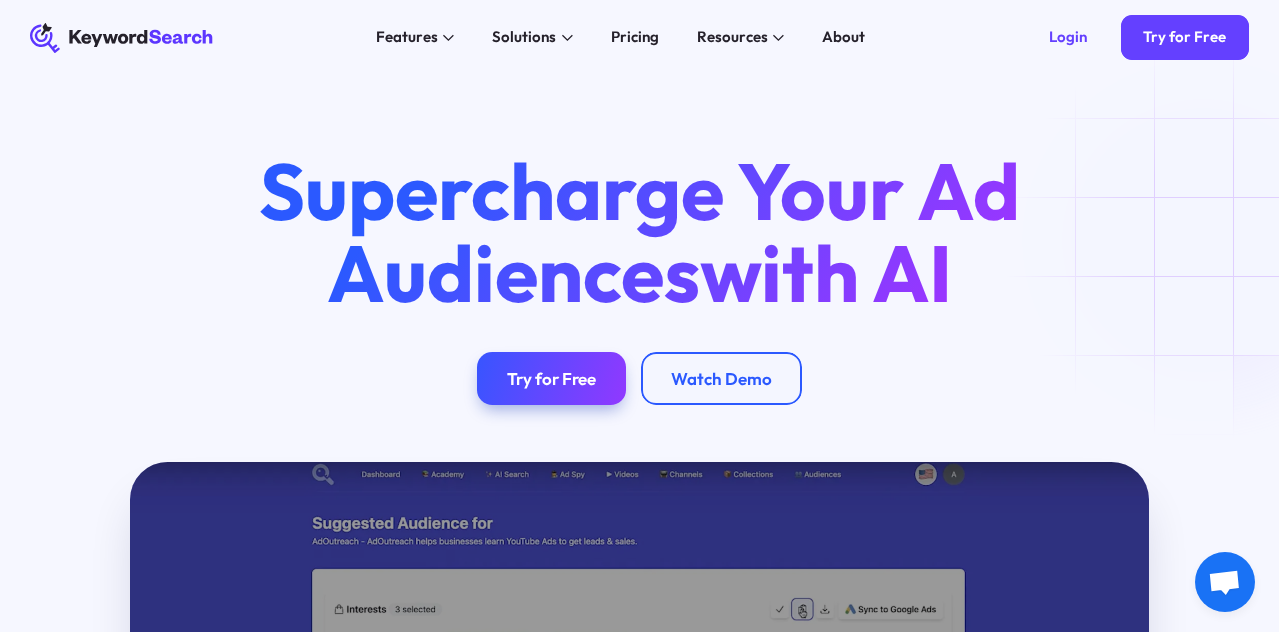 click on "KeywordSearch
Features
AI Audience Builder Supercharge your Google and YouTube ad audiences Keyword Research Discover the best keywords to grow your YouTube channel and ads Keyword Topic Auto Expansion Uncover limitless potential in your keyword sets YouTube Ad Spy Spy on Competitor's YouTube Ads Solutions
For Marketers Elevate your content with AI-enhanced tools for creators For Businesses Fuel your business growth with AI-driven marketing For Agencies Unlock superior targeting for your clients & generate whitelabel agency reports Pricing Resources
Blog The KeywordSearch Blog helps you stay on top of audience discovery and targeting best practices. Academy Learn the Latest Marketing & YouTube Ad Strategies with our Training Academy About Login Try for Free     Supercharge Your Ad Audiences  with AI Try for Free Watch Demo
Play Video Boost conversions and ROI with advanced audience targeting Learn More Create high-performing ad audiences in one click using our AI algorithm" at bounding box center [639, 316] 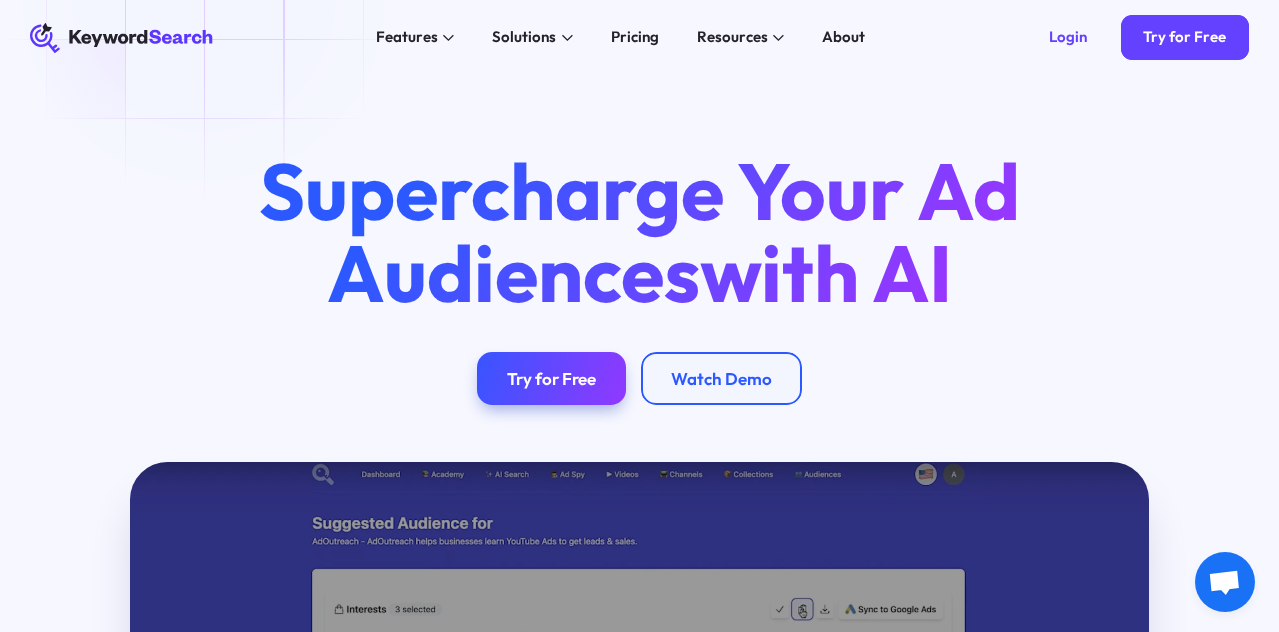 click on "KeywordSearch
Features
AI Audience Builder Supercharge your Google and YouTube ad audiences Keyword Research Discover the best keywords to grow your YouTube channel and ads Keyword Topic Auto Expansion Uncover limitless potential in your keyword sets YouTube Ad Spy Spy on Competitor's YouTube Ads Solutions
For Marketers Elevate your content with AI-enhanced tools for creators For Businesses Fuel your business growth with AI-driven marketing For Agencies Unlock superior targeting for your clients & generate whitelabel agency reports Pricing Resources
Blog The KeywordSearch Blog helps you stay on top of audience discovery and targeting best practices. Academy Learn the Latest Marketing & YouTube Ad Strategies with our Training Academy About Login Try for Free     Supercharge Your Ad Audiences  with AI Try for Free Watch Demo
Play Video Boost conversions and ROI with advanced audience targeting Learn More Create high-performing ad audiences in one click using our AI algorithm" at bounding box center [639, 316] 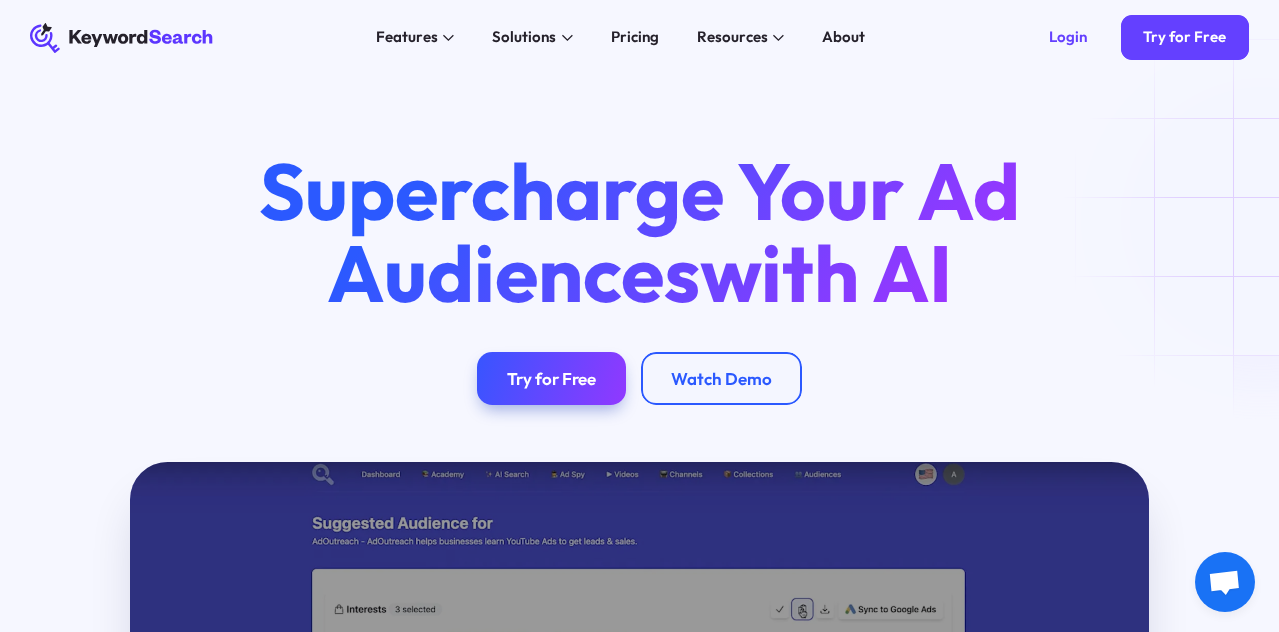 click on "KeywordSearch
Features
AI Audience Builder Supercharge your Google and YouTube ad audiences Keyword Research Discover the best keywords to grow your YouTube channel and ads Keyword Topic Auto Expansion Uncover limitless potential in your keyword sets YouTube Ad Spy Spy on Competitor's YouTube Ads Solutions
For Marketers Elevate your content with AI-enhanced tools for creators For Businesses Fuel your business growth with AI-driven marketing For Agencies Unlock superior targeting for your clients & generate whitelabel agency reports Pricing Resources
Blog The KeywordSearch Blog helps you stay on top of audience discovery and targeting best practices. Academy Learn the Latest Marketing & YouTube Ad Strategies with our Training Academy About Login Try for Free     Supercharge Your Ad Audiences  with AI Try for Free Watch Demo
Play Video Boost conversions and ROI with advanced audience targeting Learn More Create high-performing ad audiences in one click using our AI algorithm" at bounding box center (639, 316) 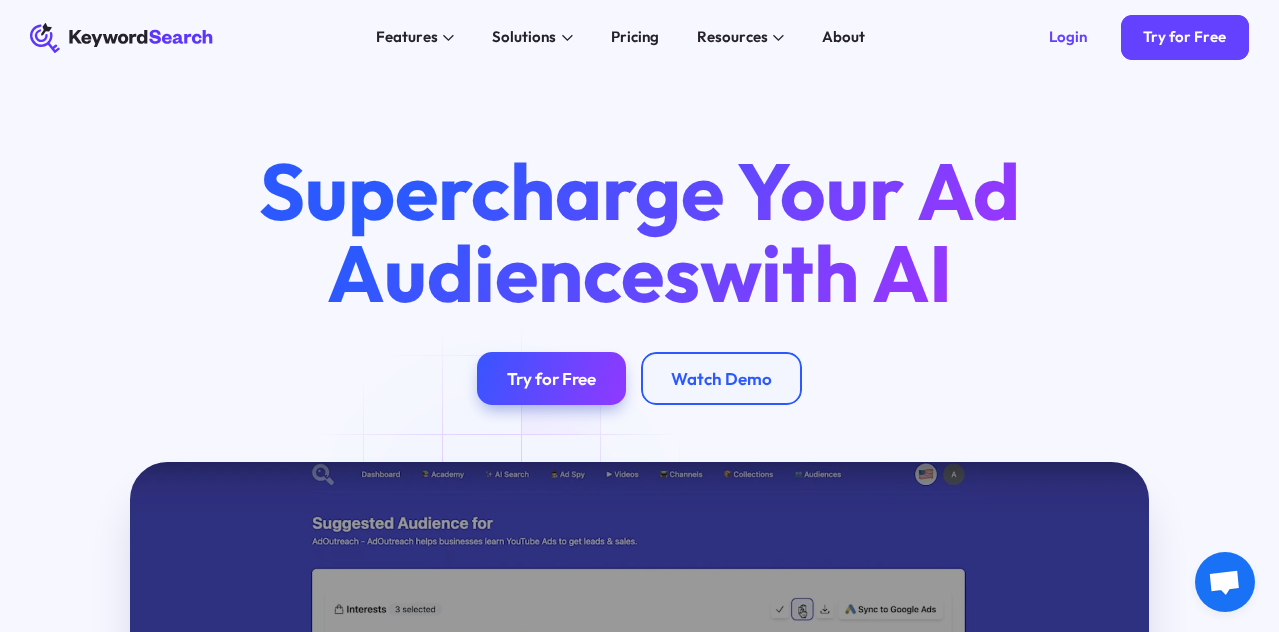 click on "KeywordSearch
Features
AI Audience Builder Supercharge your Google and YouTube ad audiences Keyword Research Discover the best keywords to grow your YouTube channel and ads Keyword Topic Auto Expansion Uncover limitless potential in your keyword sets YouTube Ad Spy Spy on Competitor's YouTube Ads Solutions
For Marketers Elevate your content with AI-enhanced tools for creators For Businesses Fuel your business growth with AI-driven marketing For Agencies Unlock superior targeting for your clients & generate whitelabel agency reports Pricing Resources
Blog The KeywordSearch Blog helps you stay on top of audience discovery and targeting best practices. Academy Learn the Latest Marketing & YouTube Ad Strategies with our Training Academy About Login Try for Free     Supercharge Your Ad Audiences  with AI Try for Free Watch Demo
Play Video Boost conversions and ROI with advanced audience targeting Learn More Create high-performing ad audiences in one click using our AI algorithm" at bounding box center (639, 316) 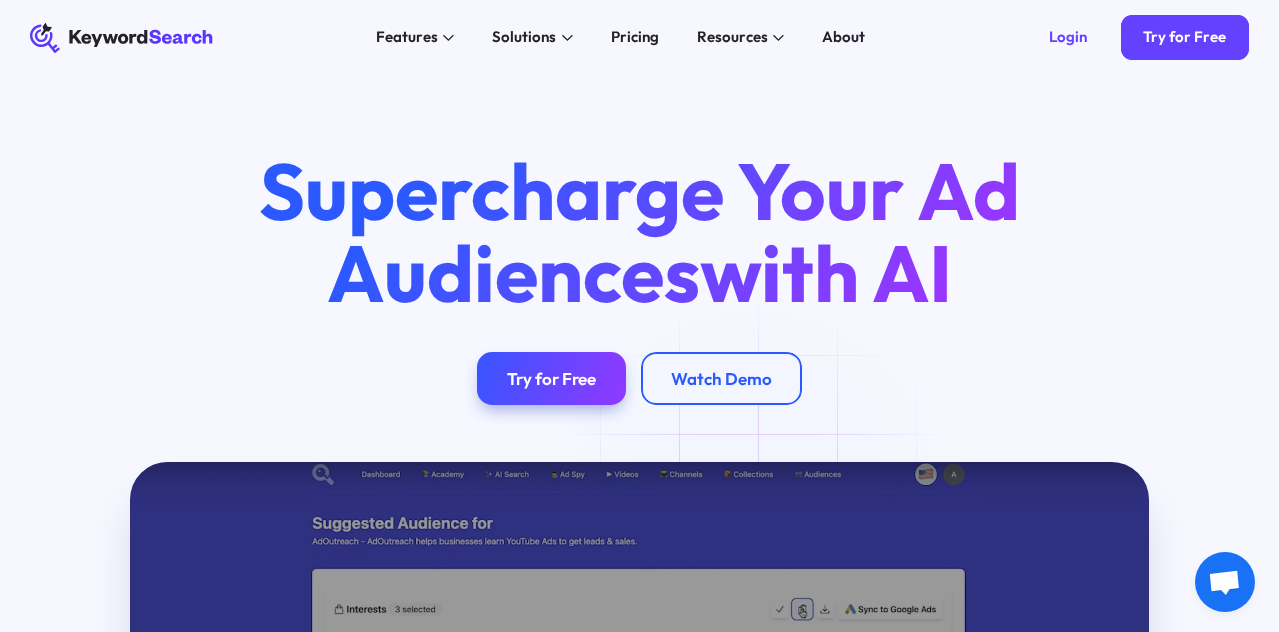 click on "KeywordSearch
Features
AI Audience Builder Supercharge your Google and YouTube ad audiences Keyword Research Discover the best keywords to grow your YouTube channel and ads Keyword Topic Auto Expansion Uncover limitless potential in your keyword sets YouTube Ad Spy Spy on Competitor's YouTube Ads Solutions
For Marketers Elevate your content with AI-enhanced tools for creators For Businesses Fuel your business growth with AI-driven marketing For Agencies Unlock superior targeting for your clients & generate whitelabel agency reports Pricing Resources
Blog The KeywordSearch Blog helps you stay on top of audience discovery and targeting best practices. Academy Learn the Latest Marketing & YouTube Ad Strategies with our Training Academy About Login Try for Free     Supercharge Your Ad Audiences  with AI Try for Free Watch Demo
Play Video Boost conversions and ROI with advanced audience targeting Learn More Create high-performing ad audiences in one click using our AI algorithm" at bounding box center (639, 316) 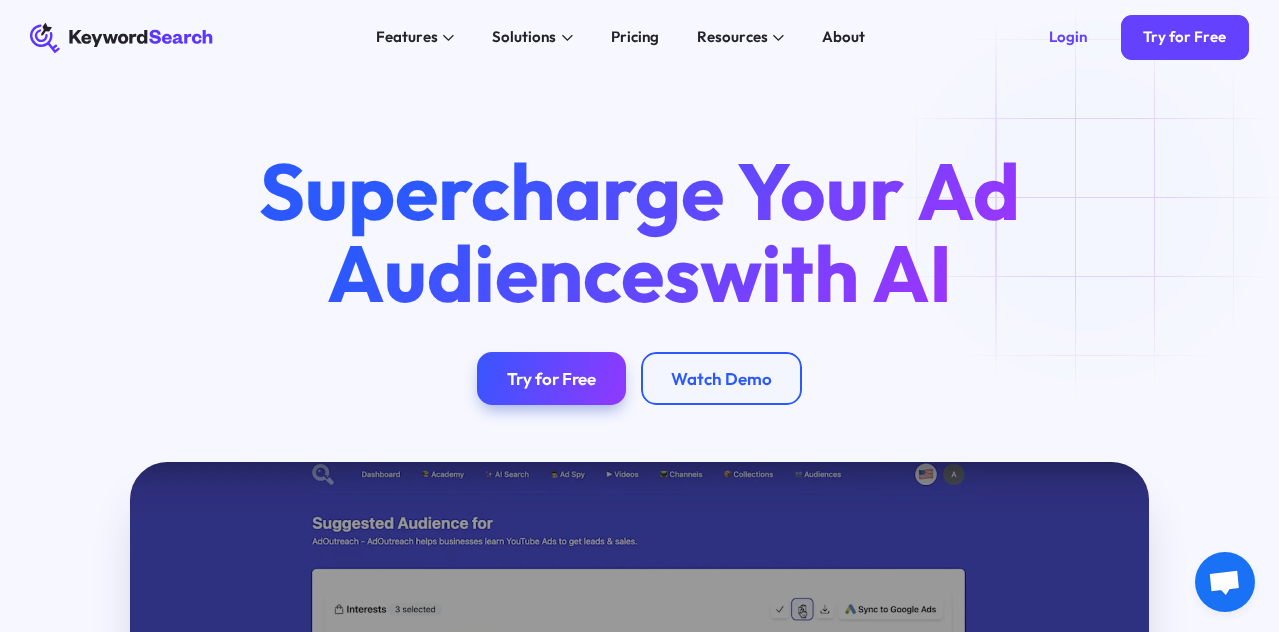 click on "KeywordSearch
Features
AI Audience Builder Supercharge your Google and YouTube ad audiences Keyword Research Discover the best keywords to grow your YouTube channel and ads Keyword Topic Auto Expansion Uncover limitless potential in your keyword sets YouTube Ad Spy Spy on Competitor's YouTube Ads Solutions
For Marketers Elevate your content with AI-enhanced tools for creators For Businesses Fuel your business growth with AI-driven marketing For Agencies Unlock superior targeting for your clients & generate whitelabel agency reports Pricing Resources
Blog The KeywordSearch Blog helps you stay on top of audience discovery and targeting best practices. Academy Learn the Latest Marketing & YouTube Ad Strategies with our Training Academy About Login Try for Free     Supercharge Your Ad Audiences  with AI Try for Free Watch Demo
Play Video Boost conversions and ROI with advanced audience targeting Learn More Create high-performing ad audiences in one click using our AI algorithm" at bounding box center (639, 316) 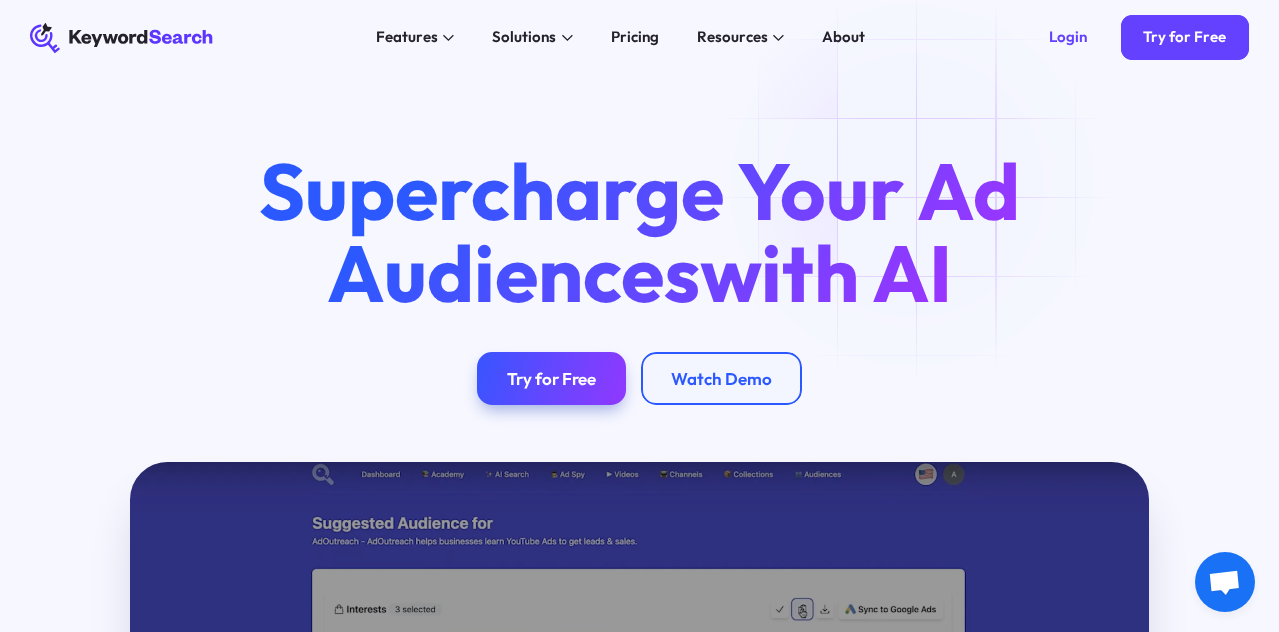 click on "KeywordSearch
Features
AI Audience Builder Supercharge your Google and YouTube ad audiences Keyword Research Discover the best keywords to grow your YouTube channel and ads Keyword Topic Auto Expansion Uncover limitless potential in your keyword sets YouTube Ad Spy Spy on Competitor's YouTube Ads Solutions
For Marketers Elevate your content with AI-enhanced tools for creators For Businesses Fuel your business growth with AI-driven marketing For Agencies Unlock superior targeting for your clients & generate whitelabel agency reports Pricing Resources
Blog The KeywordSearch Blog helps you stay on top of audience discovery and targeting best practices. Academy Learn the Latest Marketing & YouTube Ad Strategies with our Training Academy About Login Try for Free     Supercharge Your Ad Audiences  with AI Try for Free Watch Demo
Play Video Boost conversions and ROI with advanced audience targeting Learn More Create high-performing ad audiences in one click using our AI algorithm" at bounding box center [639, 316] 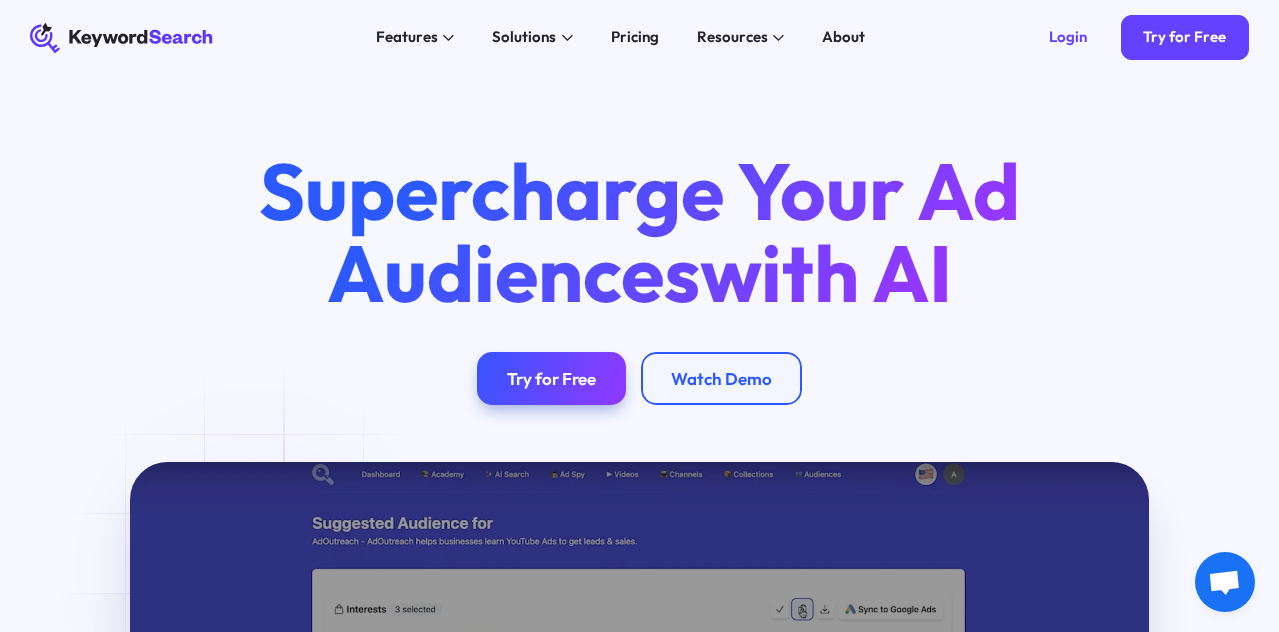 click on "KeywordSearch
Features
AI Audience Builder Supercharge your Google and YouTube ad audiences Keyword Research Discover the best keywords to grow your YouTube channel and ads Keyword Topic Auto Expansion Uncover limitless potential in your keyword sets YouTube Ad Spy Spy on Competitor's YouTube Ads Solutions
For Marketers Elevate your content with AI-enhanced tools for creators For Businesses Fuel your business growth with AI-driven marketing For Agencies Unlock superior targeting for your clients & generate whitelabel agency reports Pricing Resources
Blog The KeywordSearch Blog helps you stay on top of audience discovery and targeting best practices. Academy Learn the Latest Marketing & YouTube Ad Strategies with our Training Academy About Login Try for Free     Supercharge Your Ad Audiences  with AI Try for Free Watch Demo
Play Video Boost conversions and ROI with advanced audience targeting Learn More Create high-performing ad audiences in one click using our AI algorithm" at bounding box center (639, 316) 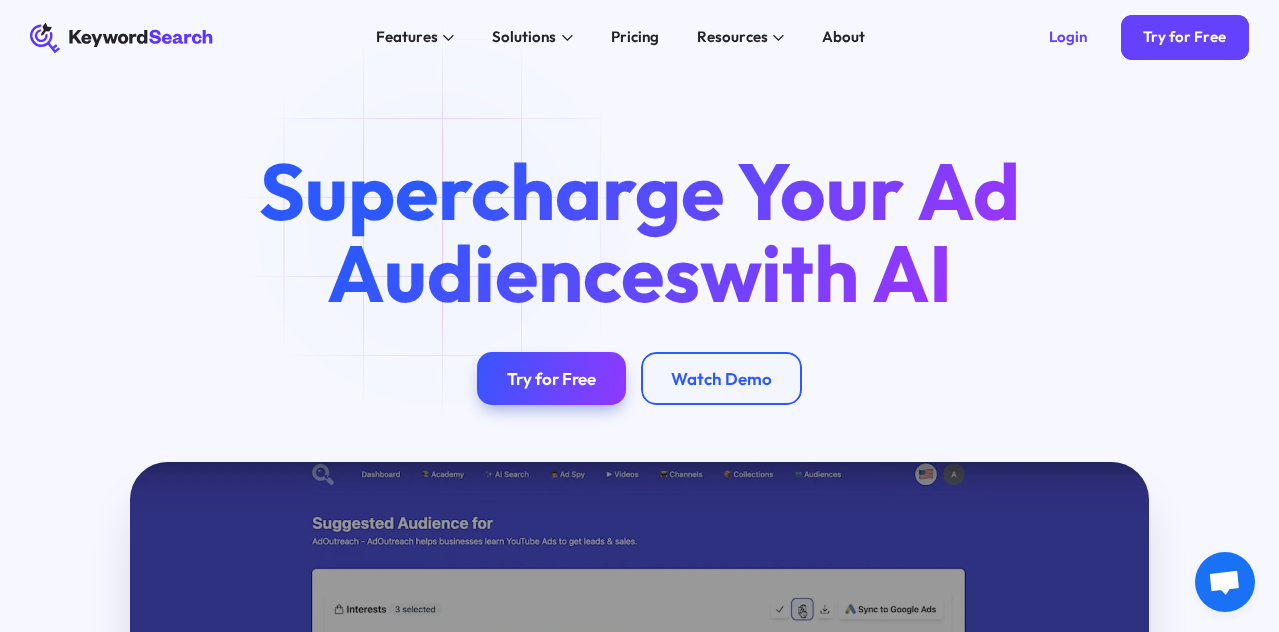 click on "KeywordSearch
Features
AI Audience Builder Supercharge your Google and YouTube ad audiences Keyword Research Discover the best keywords to grow your YouTube channel and ads Keyword Topic Auto Expansion Uncover limitless potential in your keyword sets YouTube Ad Spy Spy on Competitor's YouTube Ads Solutions
For Marketers Elevate your content with AI-enhanced tools for creators For Businesses Fuel your business growth with AI-driven marketing For Agencies Unlock superior targeting for your clients & generate whitelabel agency reports Pricing Resources
Blog The KeywordSearch Blog helps you stay on top of audience discovery and targeting best practices. Academy Learn the Latest Marketing & YouTube Ad Strategies with our Training Academy About Login Try for Free     Supercharge Your Ad Audiences  with AI Try for Free Watch Demo
Play Video Boost conversions and ROI with advanced audience targeting Learn More Create high-performing ad audiences in one click using our AI algorithm" at bounding box center (639, 316) 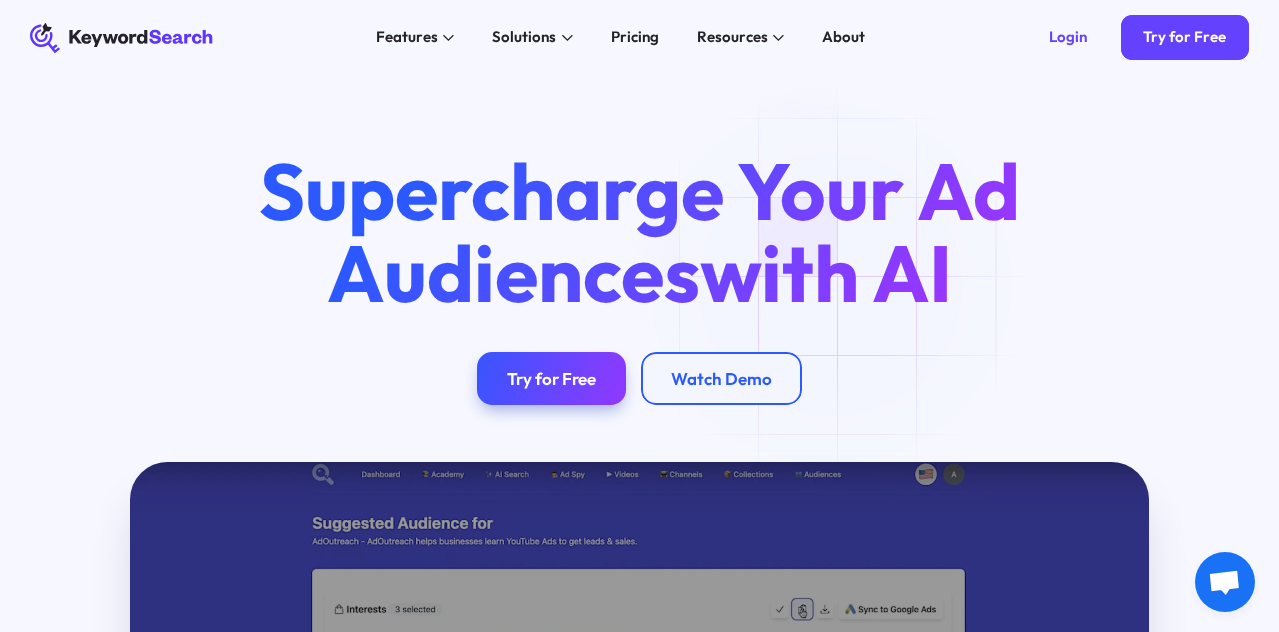 click on "KeywordSearch
Features
AI Audience Builder Supercharge your Google and YouTube ad audiences Keyword Research Discover the best keywords to grow your YouTube channel and ads Keyword Topic Auto Expansion Uncover limitless potential in your keyword sets YouTube Ad Spy Spy on Competitor's YouTube Ads Solutions
For Marketers Elevate your content with AI-enhanced tools for creators For Businesses Fuel your business growth with AI-driven marketing For Agencies Unlock superior targeting for your clients & generate whitelabel agency reports Pricing Resources
Blog The KeywordSearch Blog helps you stay on top of audience discovery and targeting best practices. Academy Learn the Latest Marketing & YouTube Ad Strategies with our Training Academy About Login Try for Free     Supercharge Your Ad Audiences  with AI Try for Free Watch Demo
Play Video Boost conversions and ROI with advanced audience targeting Learn More Create high-performing ad audiences in one click using our AI algorithm" at bounding box center (639, 316) 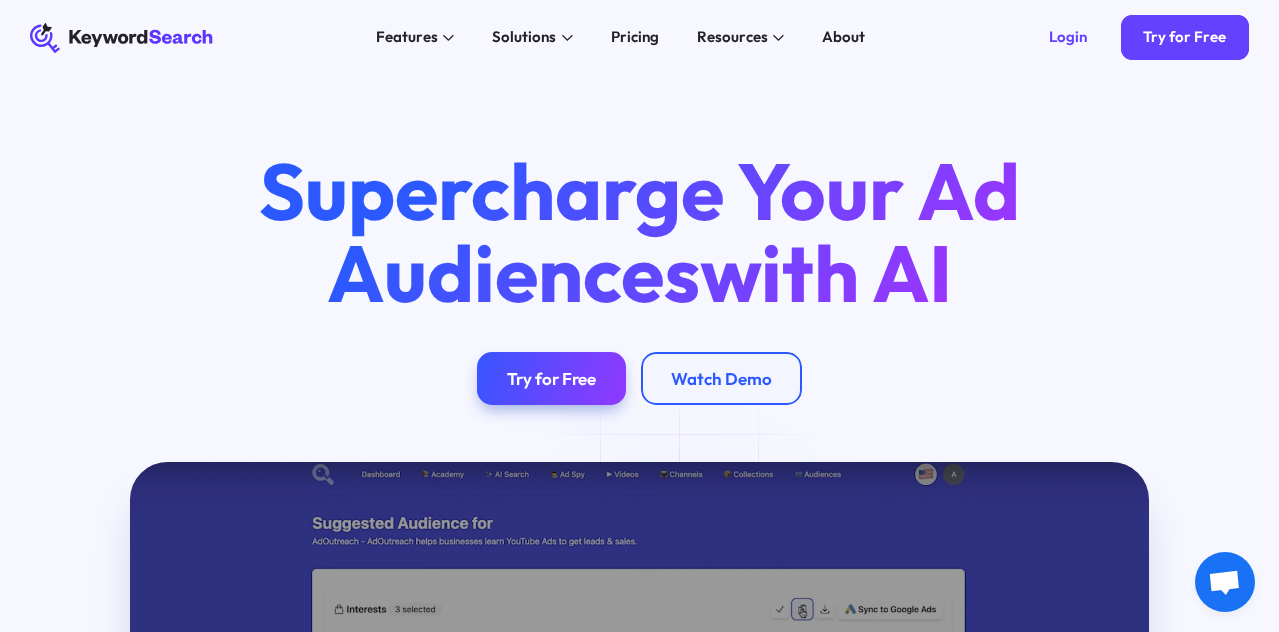 click on "KeywordSearch
Features
AI Audience Builder Supercharge your Google and YouTube ad audiences Keyword Research Discover the best keywords to grow your YouTube channel and ads Keyword Topic Auto Expansion Uncover limitless potential in your keyword sets YouTube Ad Spy Spy on Competitor's YouTube Ads Solutions
For Marketers Elevate your content with AI-enhanced tools for creators For Businesses Fuel your business growth with AI-driven marketing For Agencies Unlock superior targeting for your clients & generate whitelabel agency reports Pricing Resources
Blog The KeywordSearch Blog helps you stay on top of audience discovery and targeting best practices. Academy Learn the Latest Marketing & YouTube Ad Strategies with our Training Academy About Login Try for Free     Supercharge Your Ad Audiences  with AI Try for Free Watch Demo
Play Video Boost conversions and ROI with advanced audience targeting Learn More Create high-performing ad audiences in one click using our AI algorithm" at bounding box center (639, 316) 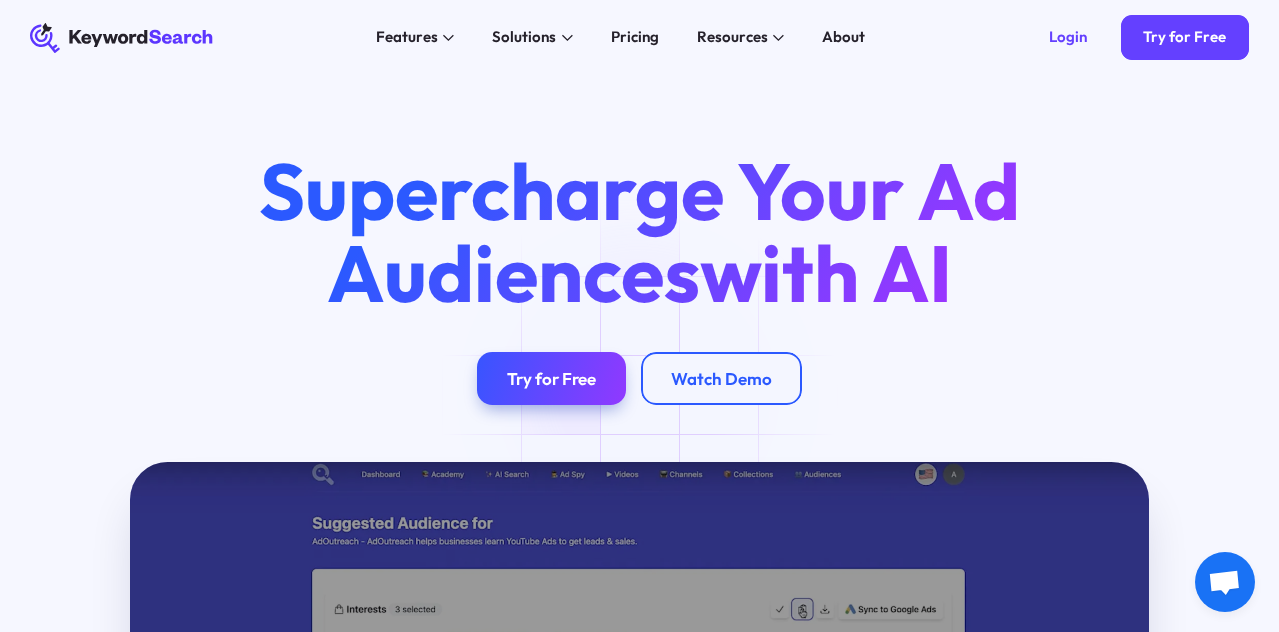 click on "KeywordSearch
Features
AI Audience Builder Supercharge your Google and YouTube ad audiences Keyword Research Discover the best keywords to grow your YouTube channel and ads Keyword Topic Auto Expansion Uncover limitless potential in your keyword sets YouTube Ad Spy Spy on Competitor's YouTube Ads Solutions
For Marketers Elevate your content with AI-enhanced tools for creators For Businesses Fuel your business growth with AI-driven marketing For Agencies Unlock superior targeting for your clients & generate whitelabel agency reports Pricing Resources
Blog The KeywordSearch Blog helps you stay on top of audience discovery and targeting best practices. Academy Learn the Latest Marketing & YouTube Ad Strategies with our Training Academy About Login Try for Free     Supercharge Your Ad Audiences  with AI Try for Free Watch Demo
Play Video Boost conversions and ROI with advanced audience targeting Learn More Create high-performing ad audiences in one click using our AI algorithm" at bounding box center (639, 316) 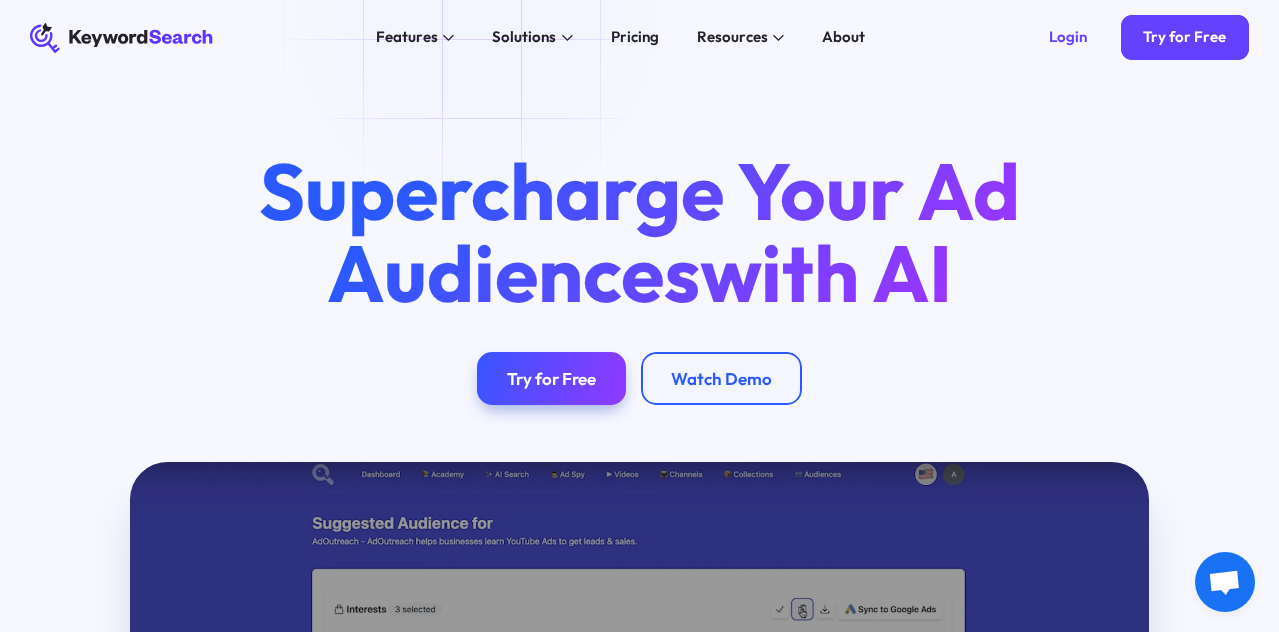 click on "KeywordSearch
Features
AI Audience Builder Supercharge your Google and YouTube ad audiences Keyword Research Discover the best keywords to grow your YouTube channel and ads Keyword Topic Auto Expansion Uncover limitless potential in your keyword sets YouTube Ad Spy Spy on Competitor's YouTube Ads Solutions
For Marketers Elevate your content with AI-enhanced tools for creators For Businesses Fuel your business growth with AI-driven marketing For Agencies Unlock superior targeting for your clients & generate whitelabel agency reports Pricing Resources
Blog The KeywordSearch Blog helps you stay on top of audience discovery and targeting best practices. Academy Learn the Latest Marketing & YouTube Ad Strategies with our Training Academy About Login Try for Free     Supercharge Your Ad Audiences  with AI Try for Free Watch Demo
Play Video Boost conversions and ROI with advanced audience targeting Learn More Create high-performing ad audiences in one click using our AI algorithm" at bounding box center [639, 316] 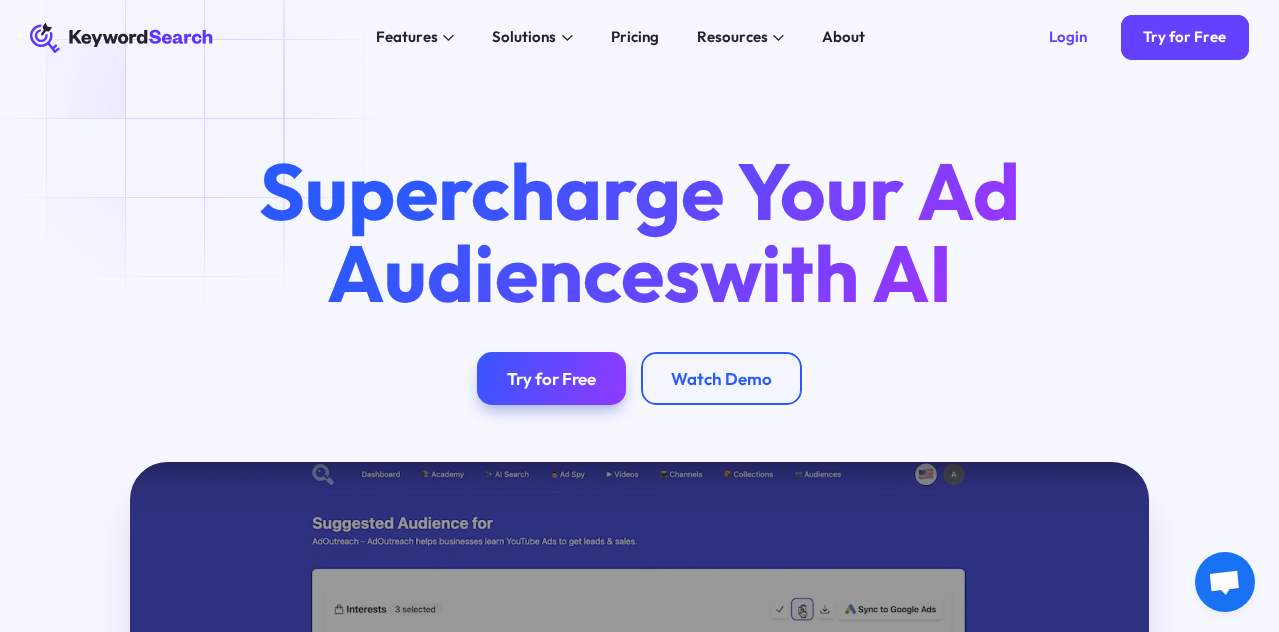 click on "KeywordSearch
Features
AI Audience Builder Supercharge your Google and YouTube ad audiences Keyword Research Discover the best keywords to grow your YouTube channel and ads Keyword Topic Auto Expansion Uncover limitless potential in your keyword sets YouTube Ad Spy Spy on Competitor's YouTube Ads Solutions
For Marketers Elevate your content with AI-enhanced tools for creators For Businesses Fuel your business growth with AI-driven marketing For Agencies Unlock superior targeting for your clients & generate whitelabel agency reports Pricing Resources
Blog The KeywordSearch Blog helps you stay on top of audience discovery and targeting best practices. Academy Learn the Latest Marketing & YouTube Ad Strategies with our Training Academy About Login Try for Free     Supercharge Your Ad Audiences  with AI Try for Free Watch Demo
Play Video Boost conversions and ROI with advanced audience targeting Learn More Create high-performing ad audiences in one click using our AI algorithm" at bounding box center (639, 316) 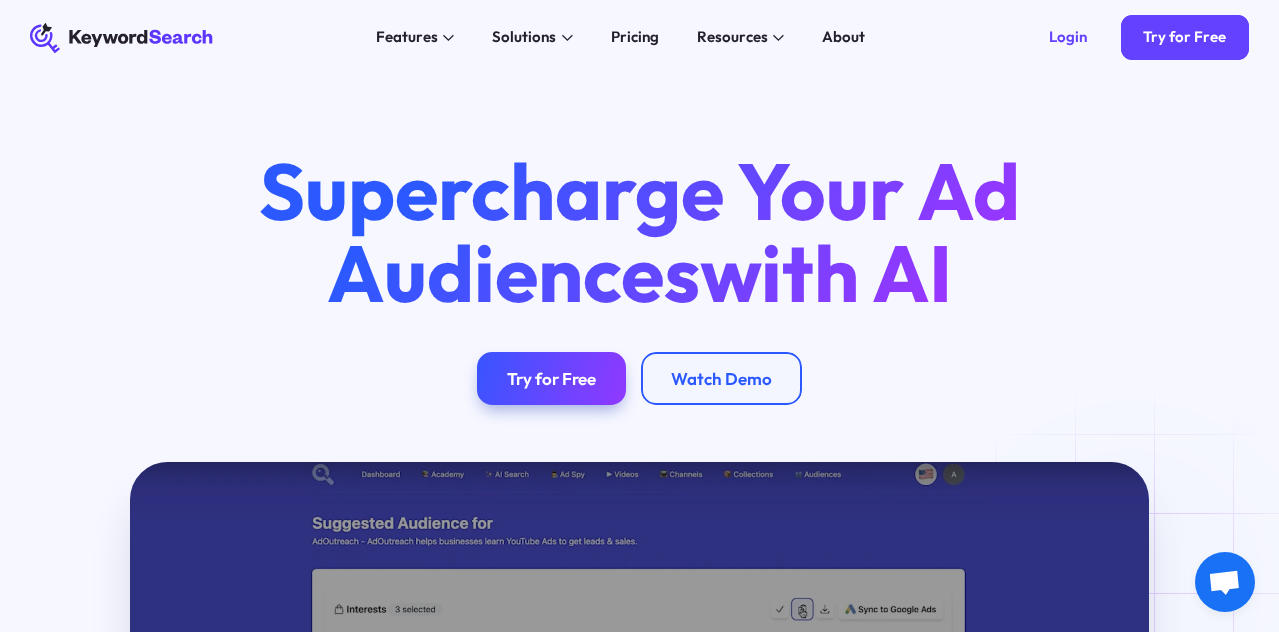 click on "KeywordSearch
Features
AI Audience Builder Supercharge your Google and YouTube ad audiences Keyword Research Discover the best keywords to grow your YouTube channel and ads Keyword Topic Auto Expansion Uncover limitless potential in your keyword sets YouTube Ad Spy Spy on Competitor's YouTube Ads Solutions
For Marketers Elevate your content with AI-enhanced tools for creators For Businesses Fuel your business growth with AI-driven marketing For Agencies Unlock superior targeting for your clients & generate whitelabel agency reports Pricing Resources
Blog The KeywordSearch Blog helps you stay on top of audience discovery and targeting best practices. Academy Learn the Latest Marketing & YouTube Ad Strategies with our Training Academy About Login Try for Free     Supercharge Your Ad Audiences  with AI Try for Free Watch Demo
Play Video Boost conversions and ROI with advanced audience targeting Learn More Create high-performing ad audiences in one click using our AI algorithm" at bounding box center [639, 316] 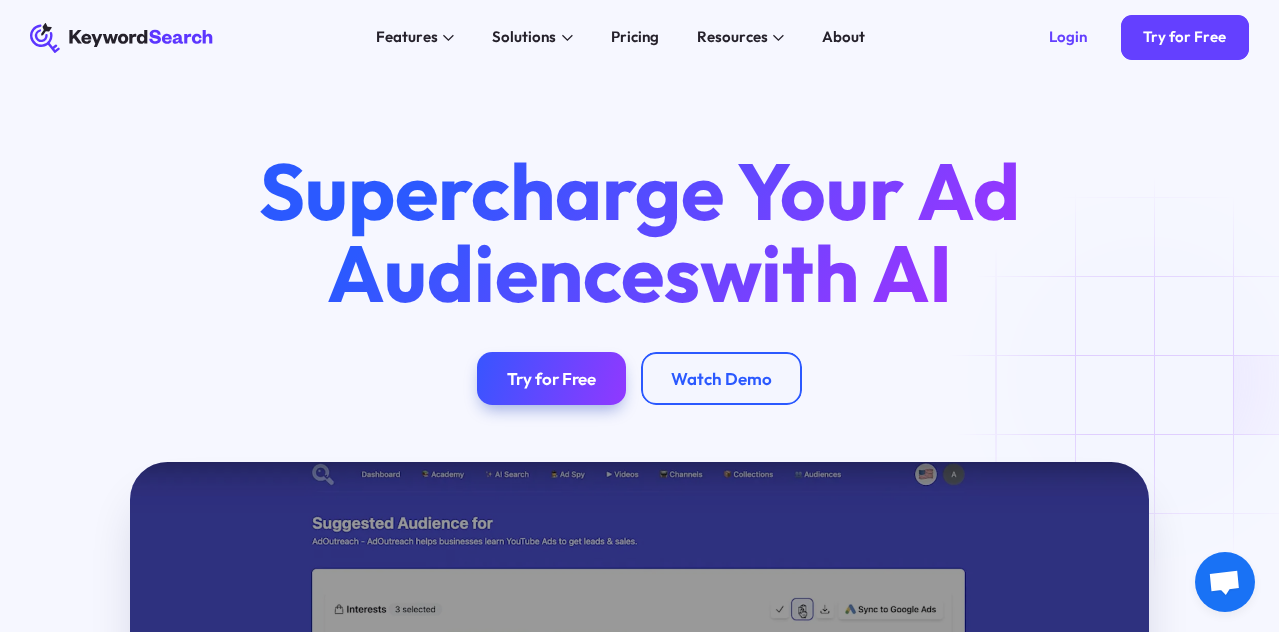 click on "KeywordSearch
Features
AI Audience Builder Supercharge your Google and YouTube ad audiences Keyword Research Discover the best keywords to grow your YouTube channel and ads Keyword Topic Auto Expansion Uncover limitless potential in your keyword sets YouTube Ad Spy Spy on Competitor's YouTube Ads Solutions
For Marketers Elevate your content with AI-enhanced tools for creators For Businesses Fuel your business growth with AI-driven marketing For Agencies Unlock superior targeting for your clients & generate whitelabel agency reports Pricing Resources
Blog The KeywordSearch Blog helps you stay on top of audience discovery and targeting best practices. Academy Learn the Latest Marketing & YouTube Ad Strategies with our Training Academy About Login Try for Free     Supercharge Your Ad Audiences  with AI Try for Free Watch Demo
Play Video Boost conversions and ROI with advanced audience targeting Learn More Create high-performing ad audiences in one click using our AI algorithm" at bounding box center [639, 316] 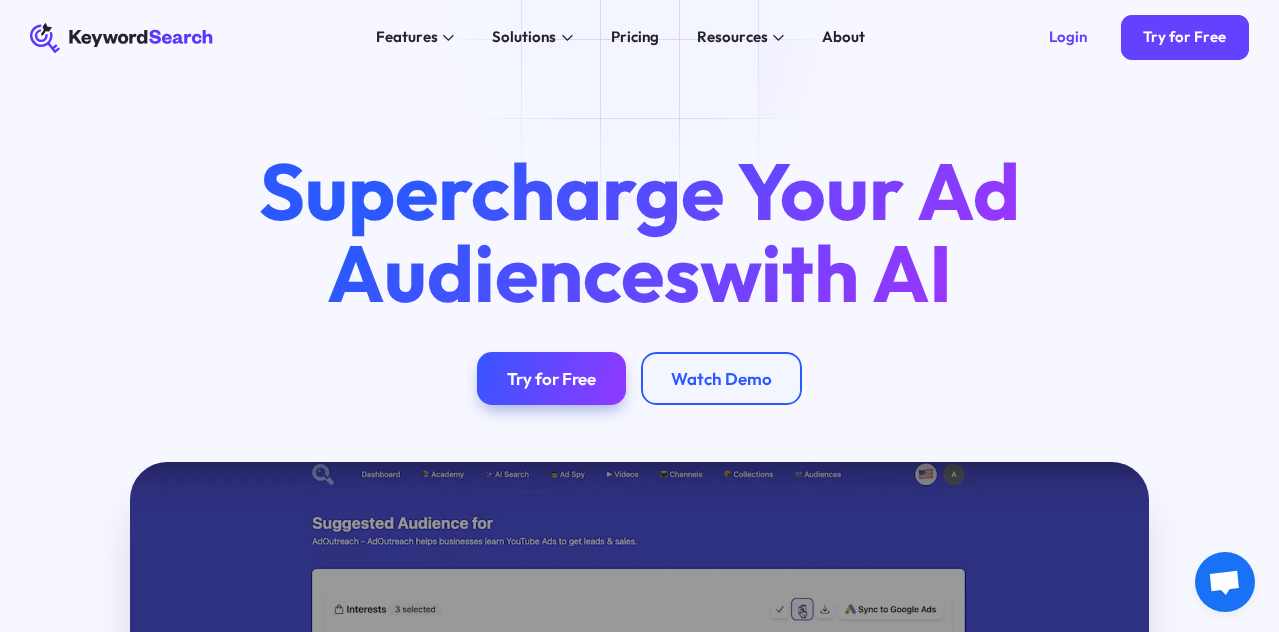 click on "KeywordSearch
Features
AI Audience Builder Supercharge your Google and YouTube ad audiences Keyword Research Discover the best keywords to grow your YouTube channel and ads Keyword Topic Auto Expansion Uncover limitless potential in your keyword sets YouTube Ad Spy Spy on Competitor's YouTube Ads Solutions
For Marketers Elevate your content with AI-enhanced tools for creators For Businesses Fuel your business growth with AI-driven marketing For Agencies Unlock superior targeting for your clients & generate whitelabel agency reports Pricing Resources
Blog The KeywordSearch Blog helps you stay on top of audience discovery and targeting best practices. Academy Learn the Latest Marketing & YouTube Ad Strategies with our Training Academy About Login Try for Free     Supercharge Your Ad Audiences  with AI Try for Free Watch Demo
Play Video Boost conversions and ROI with advanced audience targeting Learn More Create high-performing ad audiences in one click using our AI algorithm" at bounding box center [639, 316] 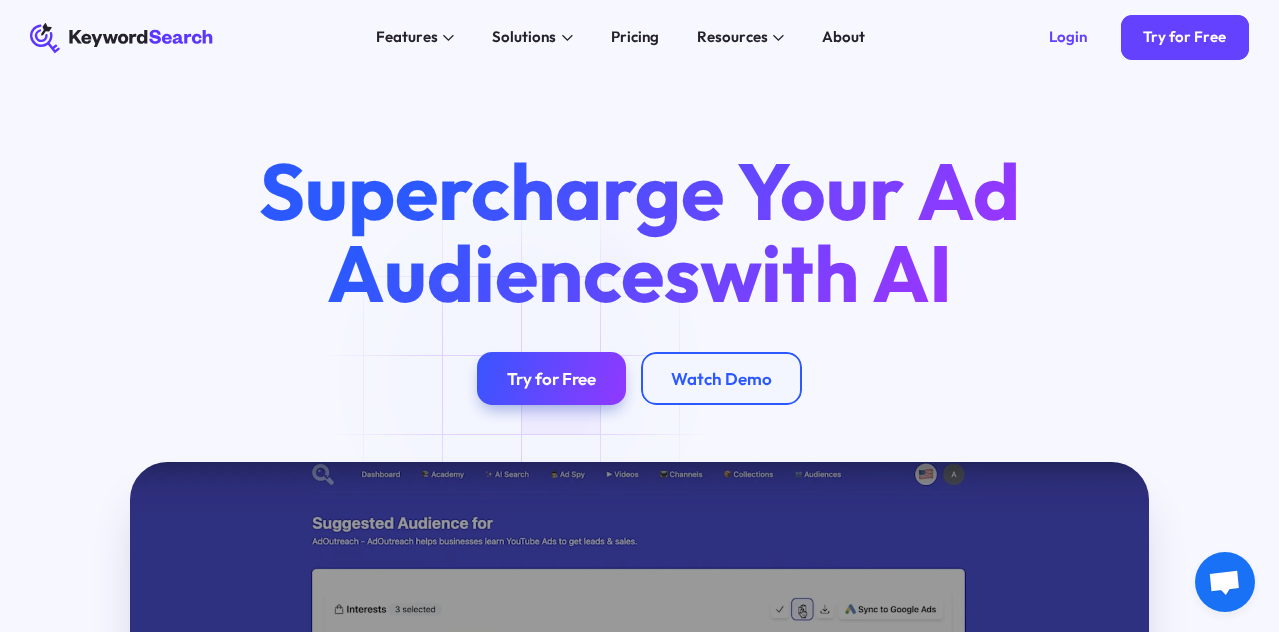 click on "KeywordSearch
Features
AI Audience Builder Supercharge your Google and YouTube ad audiences Keyword Research Discover the best keywords to grow your YouTube channel and ads Keyword Topic Auto Expansion Uncover limitless potential in your keyword sets YouTube Ad Spy Spy on Competitor's YouTube Ads Solutions
For Marketers Elevate your content with AI-enhanced tools for creators For Businesses Fuel your business growth with AI-driven marketing For Agencies Unlock superior targeting for your clients & generate whitelabel agency reports Pricing Resources
Blog The KeywordSearch Blog helps you stay on top of audience discovery and targeting best practices. Academy Learn the Latest Marketing & YouTube Ad Strategies with our Training Academy About Login Try for Free     Supercharge Your Ad Audiences  with AI Try for Free Watch Demo
Play Video Boost conversions and ROI with advanced audience targeting Learn More Create high-performing ad audiences in one click using our AI algorithm" at bounding box center (639, 316) 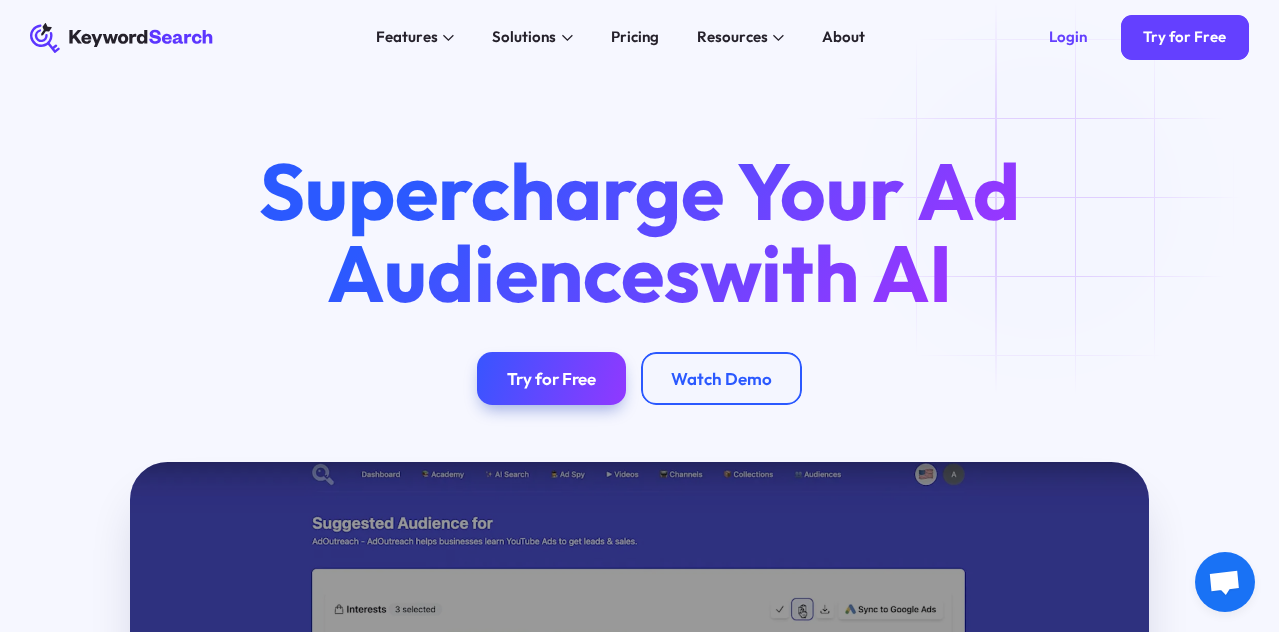click on "KeywordSearch
Features
AI Audience Builder Supercharge your Google and YouTube ad audiences Keyword Research Discover the best keywords to grow your YouTube channel and ads Keyword Topic Auto Expansion Uncover limitless potential in your keyword sets YouTube Ad Spy Spy on Competitor's YouTube Ads Solutions
For Marketers Elevate your content with AI-enhanced tools for creators For Businesses Fuel your business growth with AI-driven marketing For Agencies Unlock superior targeting for your clients & generate whitelabel agency reports Pricing Resources
Blog The KeywordSearch Blog helps you stay on top of audience discovery and targeting best practices. Academy Learn the Latest Marketing & YouTube Ad Strategies with our Training Academy About Login Try for Free     Supercharge Your Ad Audiences  with AI Try for Free Watch Demo
Play Video Boost conversions and ROI with advanced audience targeting Learn More Create high-performing ad audiences in one click using our AI algorithm" at bounding box center [639, 316] 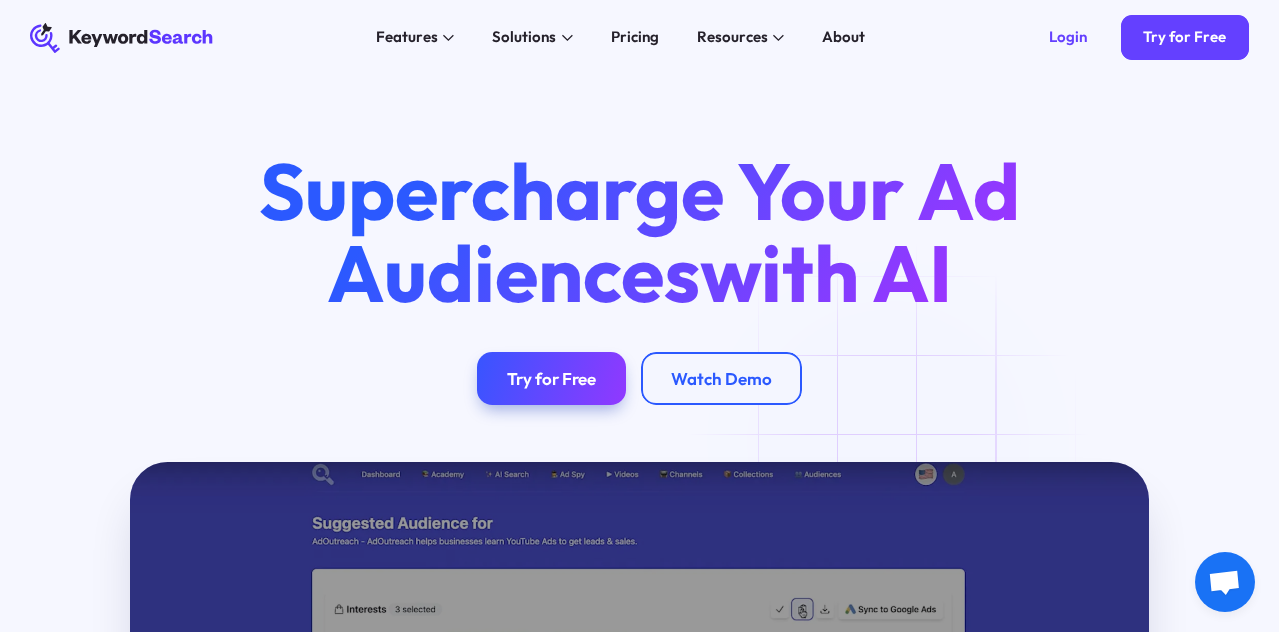 click on "KeywordSearch
Features
AI Audience Builder Supercharge your Google and YouTube ad audiences Keyword Research Discover the best keywords to grow your YouTube channel and ads Keyword Topic Auto Expansion Uncover limitless potential in your keyword sets YouTube Ad Spy Spy on Competitor's YouTube Ads Solutions
For Marketers Elevate your content with AI-enhanced tools for creators For Businesses Fuel your business growth with AI-driven marketing For Agencies Unlock superior targeting for your clients & generate whitelabel agency reports Pricing Resources
Blog The KeywordSearch Blog helps you stay on top of audience discovery and targeting best practices. Academy Learn the Latest Marketing & YouTube Ad Strategies with our Training Academy About Login Try for Free     Supercharge Your Ad Audiences  with AI Try for Free Watch Demo
Play Video Boost conversions and ROI with advanced audience targeting Learn More Create high-performing ad audiences in one click using our AI algorithm" at bounding box center (639, 316) 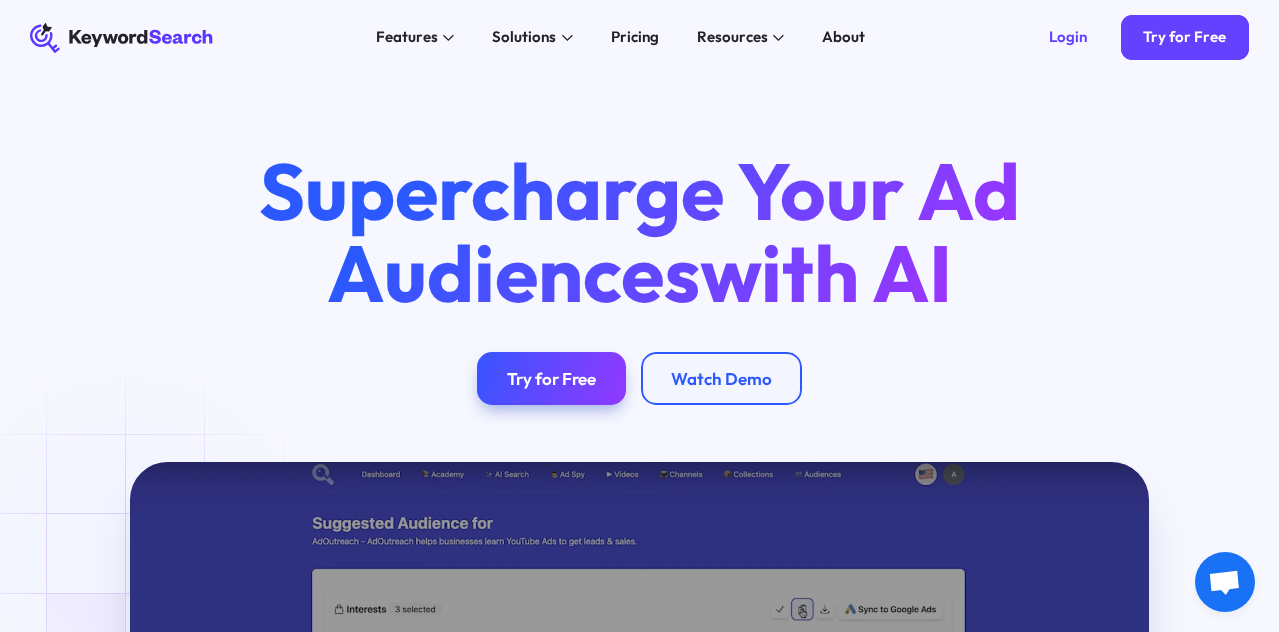 click on "KeywordSearch
Features
AI Audience Builder Supercharge your Google and YouTube ad audiences Keyword Research Discover the best keywords to grow your YouTube channel and ads Keyword Topic Auto Expansion Uncover limitless potential in your keyword sets YouTube Ad Spy Spy on Competitor's YouTube Ads Solutions
For Marketers Elevate your content with AI-enhanced tools for creators For Businesses Fuel your business growth with AI-driven marketing For Agencies Unlock superior targeting for your clients & generate whitelabel agency reports Pricing Resources
Blog The KeywordSearch Blog helps you stay on top of audience discovery and targeting best practices. Academy Learn the Latest Marketing & YouTube Ad Strategies with our Training Academy About Login Try for Free     Supercharge Your Ad Audiences  with AI Try for Free Watch Demo
Play Video Boost conversions and ROI with advanced audience targeting Learn More Create high-performing ad audiences in one click using our AI algorithm" at bounding box center (639, 316) 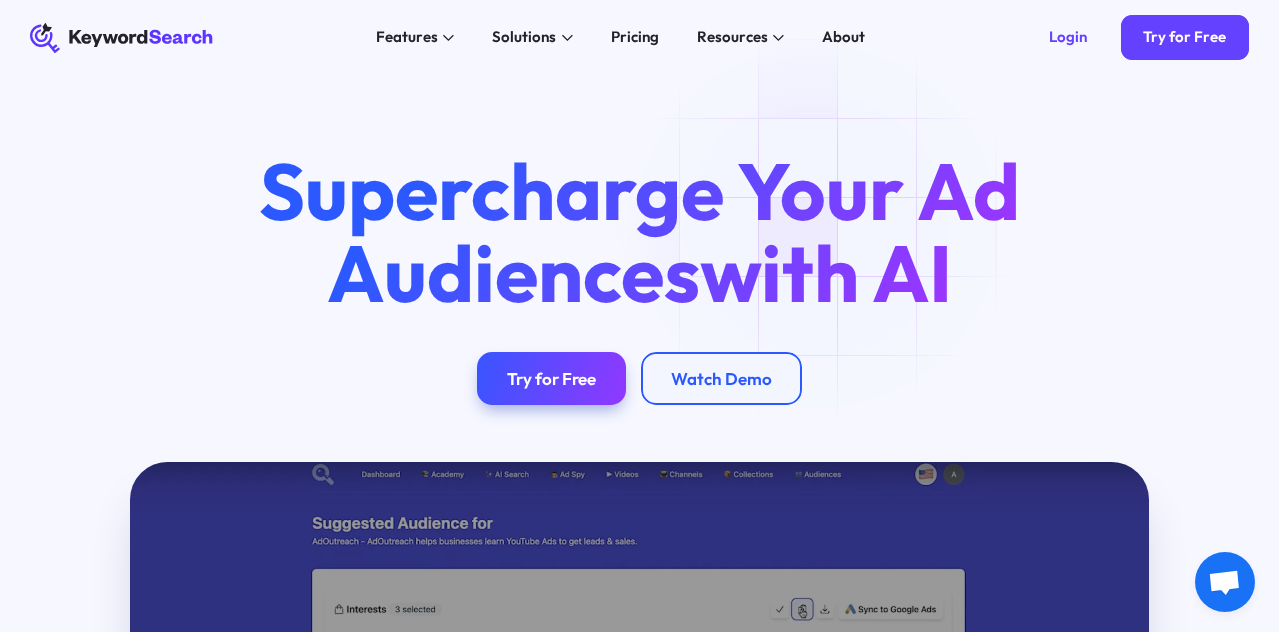 click on "KeywordSearch
Features
AI Audience Builder Supercharge your Google and YouTube ad audiences Keyword Research Discover the best keywords to grow your YouTube channel and ads Keyword Topic Auto Expansion Uncover limitless potential in your keyword sets YouTube Ad Spy Spy on Competitor's YouTube Ads Solutions
For Marketers Elevate your content with AI-enhanced tools for creators For Businesses Fuel your business growth with AI-driven marketing For Agencies Unlock superior targeting for your clients & generate whitelabel agency reports Pricing Resources
Blog The KeywordSearch Blog helps you stay on top of audience discovery and targeting best practices. Academy Learn the Latest Marketing & YouTube Ad Strategies with our Training Academy About Login Try for Free     Supercharge Your Ad Audiences  with AI Try for Free Watch Demo
Play Video Boost conversions and ROI with advanced audience targeting Learn More Create high-performing ad audiences in one click using our AI algorithm" at bounding box center [639, 316] 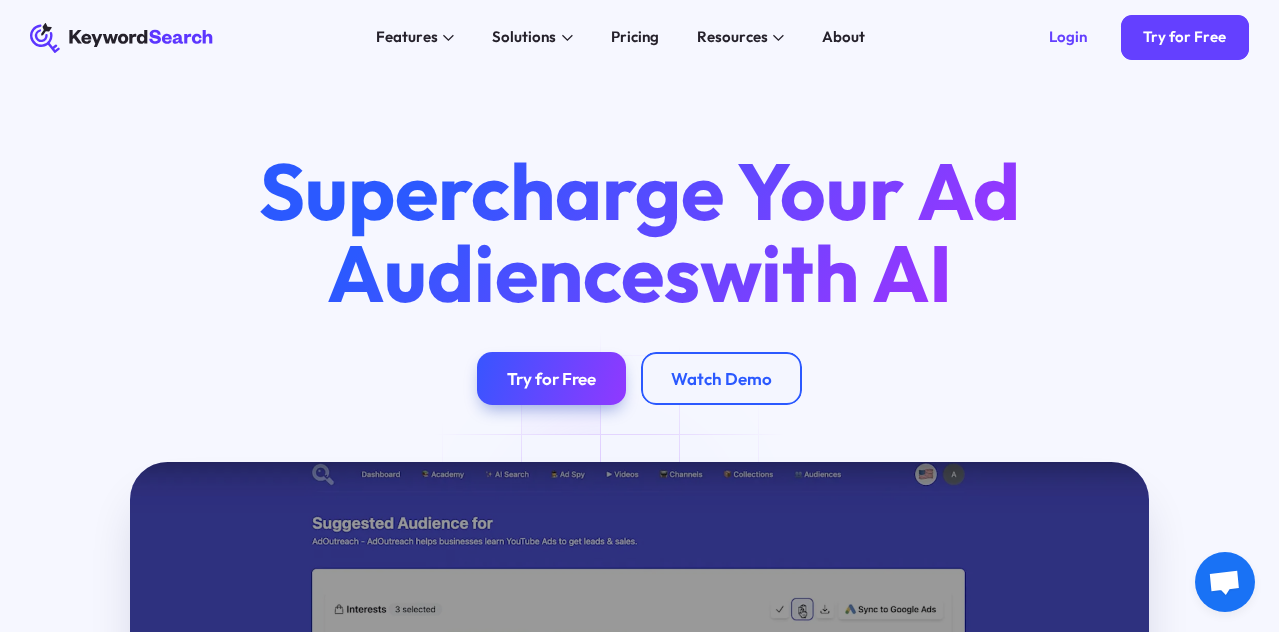 click on "KeywordSearch
Features
AI Audience Builder Supercharge your Google and YouTube ad audiences Keyword Research Discover the best keywords to grow your YouTube channel and ads Keyword Topic Auto Expansion Uncover limitless potential in your keyword sets YouTube Ad Spy Spy on Competitor's YouTube Ads Solutions
For Marketers Elevate your content with AI-enhanced tools for creators For Businesses Fuel your business growth with AI-driven marketing For Agencies Unlock superior targeting for your clients & generate whitelabel agency reports Pricing Resources
Blog The KeywordSearch Blog helps you stay on top of audience discovery and targeting best practices. Academy Learn the Latest Marketing & YouTube Ad Strategies with our Training Academy About Login Try for Free     Supercharge Your Ad Audiences  with AI Try for Free Watch Demo
Play Video Boost conversions and ROI with advanced audience targeting Learn More Create high-performing ad audiences in one click using our AI algorithm" at bounding box center (639, 316) 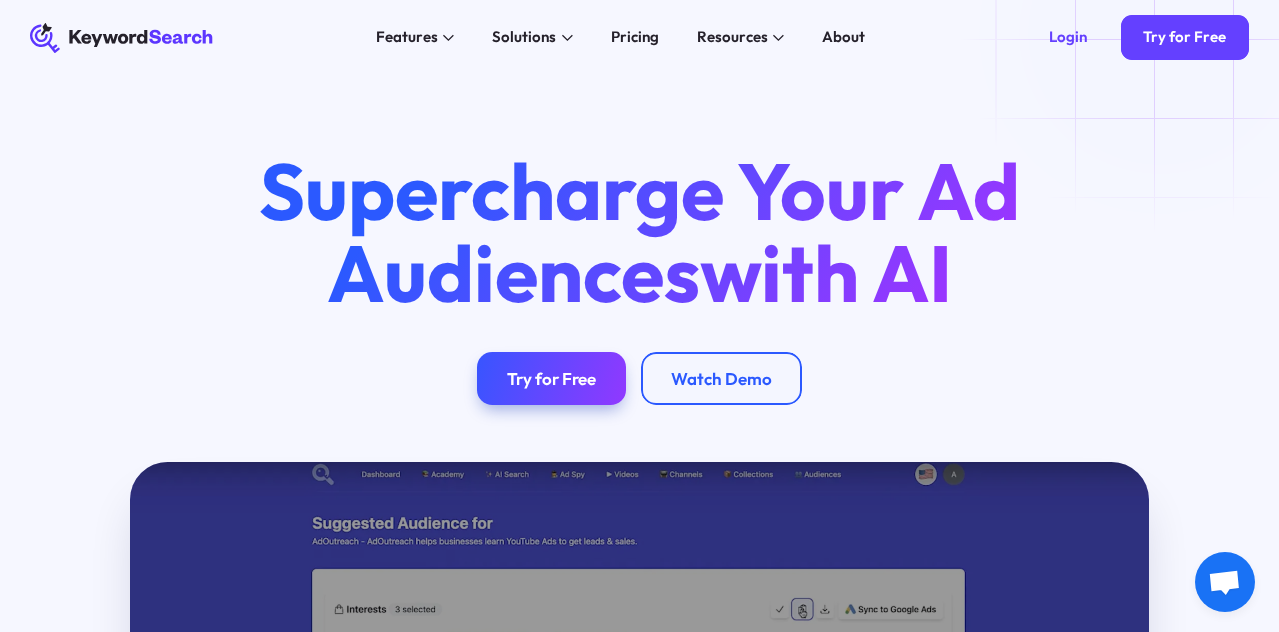 click on "KeywordSearch
Features
AI Audience Builder Supercharge your Google and YouTube ad audiences Keyword Research Discover the best keywords to grow your YouTube channel and ads Keyword Topic Auto Expansion Uncover limitless potential in your keyword sets YouTube Ad Spy Spy on Competitor's YouTube Ads Solutions
For Marketers Elevate your content with AI-enhanced tools for creators For Businesses Fuel your business growth with AI-driven marketing For Agencies Unlock superior targeting for your clients & generate whitelabel agency reports Pricing Resources
Blog The KeywordSearch Blog helps you stay on top of audience discovery and targeting best practices. Academy Learn the Latest Marketing & YouTube Ad Strategies with our Training Academy About Login Try for Free     Supercharge Your Ad Audiences  with AI Try for Free Watch Demo
Play Video Boost conversions and ROI with advanced audience targeting Learn More Create high-performing ad audiences in one click using our AI algorithm" at bounding box center (639, 316) 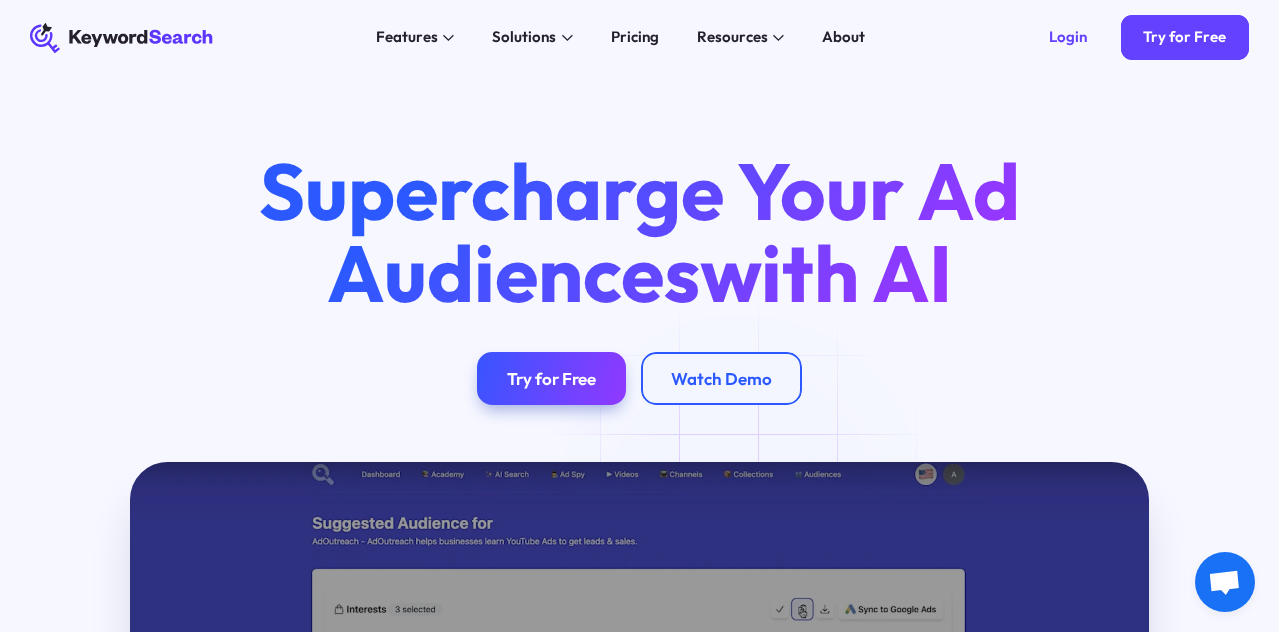 click on "KeywordSearch
Features
AI Audience Builder Supercharge your Google and YouTube ad audiences Keyword Research Discover the best keywords to grow your YouTube channel and ads Keyword Topic Auto Expansion Uncover limitless potential in your keyword sets YouTube Ad Spy Spy on Competitor's YouTube Ads Solutions
For Marketers Elevate your content with AI-enhanced tools for creators For Businesses Fuel your business growth with AI-driven marketing For Agencies Unlock superior targeting for your clients & generate whitelabel agency reports Pricing Resources
Blog The KeywordSearch Blog helps you stay on top of audience discovery and targeting best practices. Academy Learn the Latest Marketing & YouTube Ad Strategies with our Training Academy About Login Try for Free     Supercharge Your Ad Audiences  with AI Try for Free Watch Demo
Play Video Boost conversions and ROI with advanced audience targeting Learn More Create high-performing ad audiences in one click using our AI algorithm" at bounding box center [639, 316] 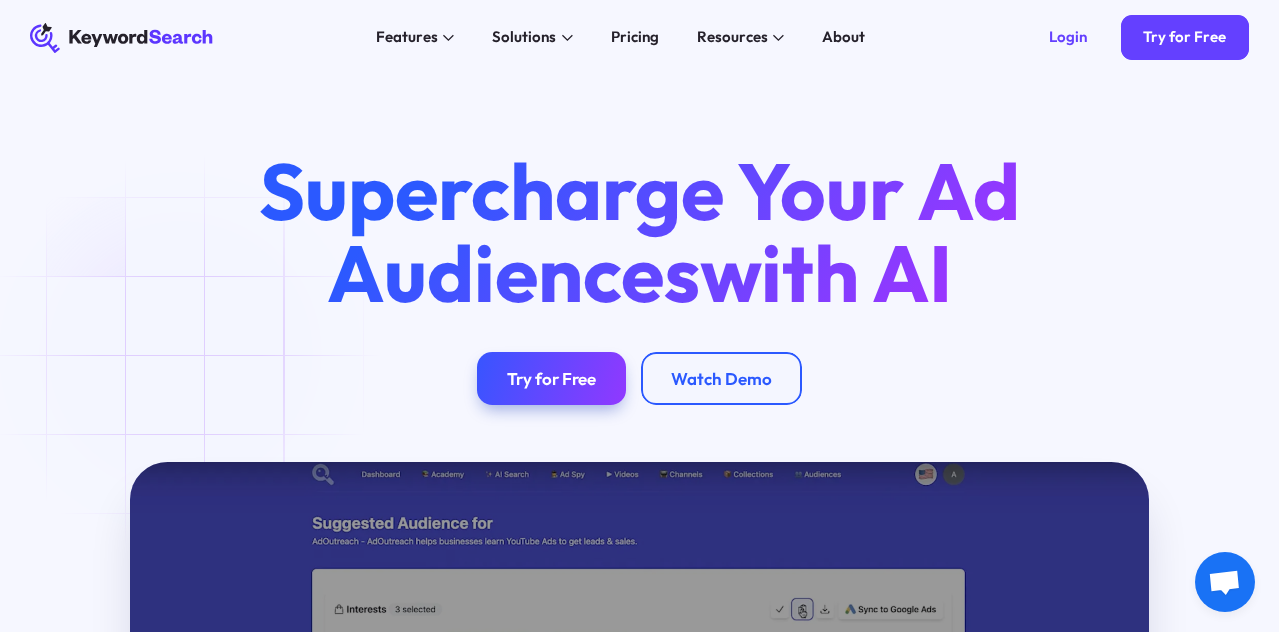 click on "KeywordSearch
Features
AI Audience Builder Supercharge your Google and YouTube ad audiences Keyword Research Discover the best keywords to grow your YouTube channel and ads Keyword Topic Auto Expansion Uncover limitless potential in your keyword sets YouTube Ad Spy Spy on Competitor's YouTube Ads Solutions
For Marketers Elevate your content with AI-enhanced tools for creators For Businesses Fuel your business growth with AI-driven marketing For Agencies Unlock superior targeting for your clients & generate whitelabel agency reports Pricing Resources
Blog The KeywordSearch Blog helps you stay on top of audience discovery and targeting best practices. Academy Learn the Latest Marketing & YouTube Ad Strategies with our Training Academy About Login Try for Free     Supercharge Your Ad Audiences  with AI Try for Free Watch Demo
Play Video Boost conversions and ROI with advanced audience targeting Learn More Create high-performing ad audiences in one click using our AI algorithm" at bounding box center (639, 316) 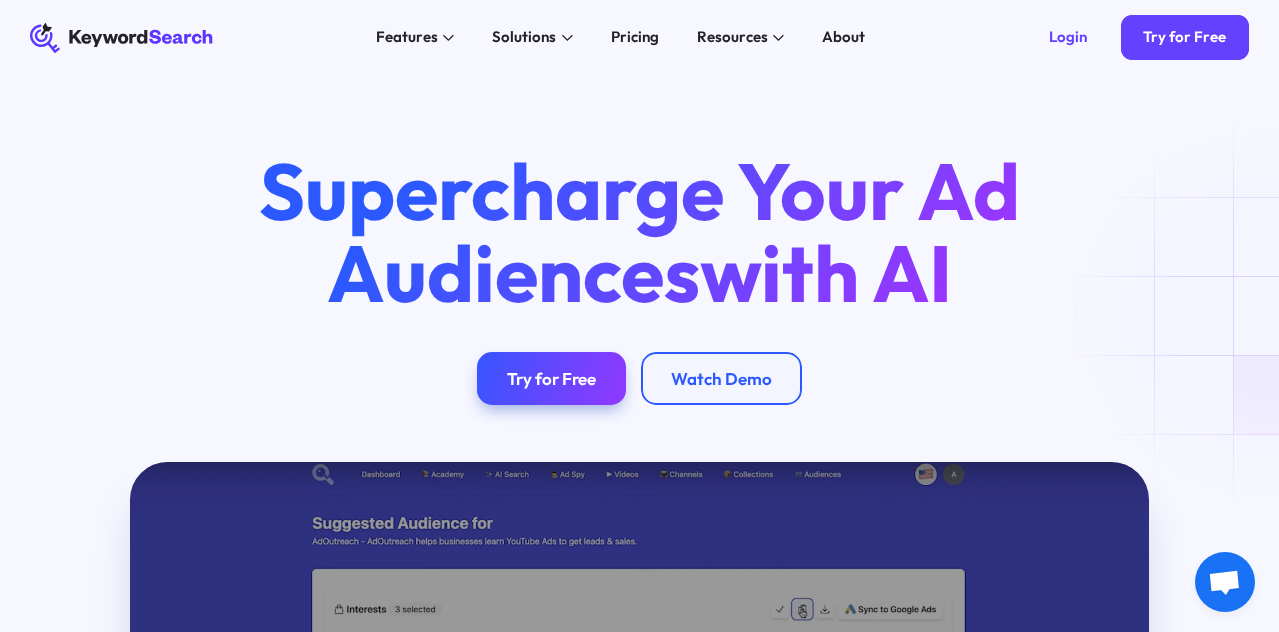 click on "KeywordSearch
Features
AI Audience Builder Supercharge your Google and YouTube ad audiences Keyword Research Discover the best keywords to grow your YouTube channel and ads Keyword Topic Auto Expansion Uncover limitless potential in your keyword sets YouTube Ad Spy Spy on Competitor's YouTube Ads Solutions
For Marketers Elevate your content with AI-enhanced tools for creators For Businesses Fuel your business growth with AI-driven marketing For Agencies Unlock superior targeting for your clients & generate whitelabel agency reports Pricing Resources
Blog The KeywordSearch Blog helps you stay on top of audience discovery and targeting best practices. Academy Learn the Latest Marketing & YouTube Ad Strategies with our Training Academy About Login Try for Free     Supercharge Your Ad Audiences  with AI Try for Free Watch Demo
Play Video Boost conversions and ROI with advanced audience targeting Learn More Create high-performing ad audiences in one click using our AI algorithm" at bounding box center [639, 316] 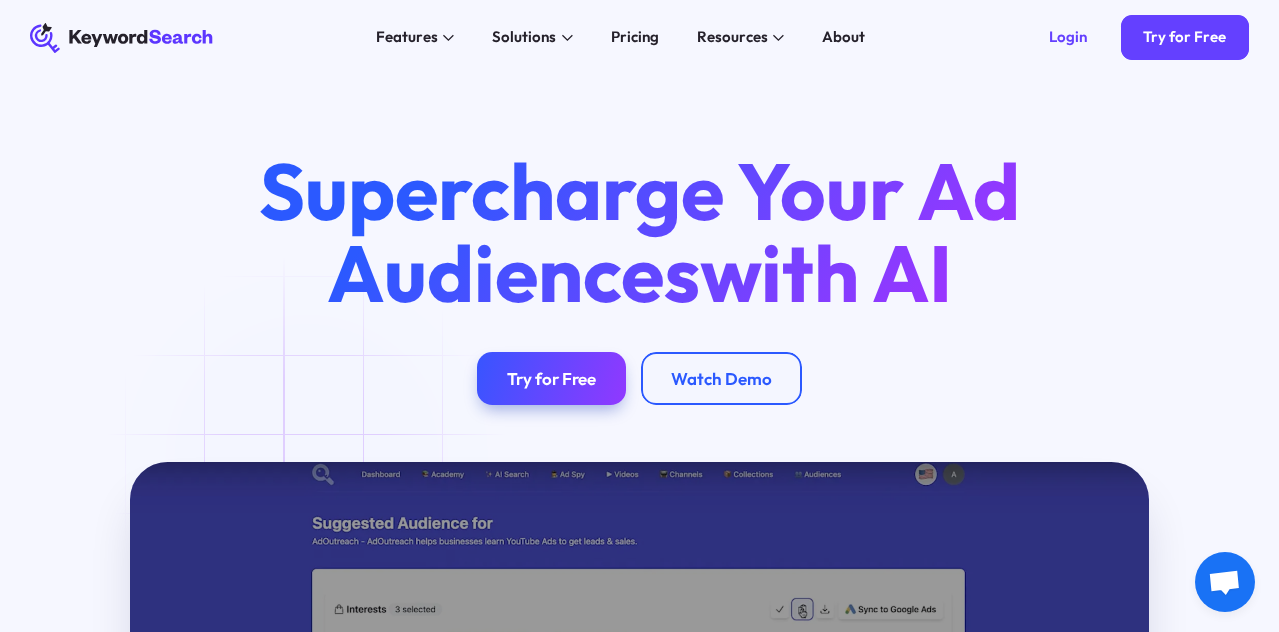 click on "KeywordSearch
Features
AI Audience Builder Supercharge your Google and YouTube ad audiences Keyword Research Discover the best keywords to grow your YouTube channel and ads Keyword Topic Auto Expansion Uncover limitless potential in your keyword sets YouTube Ad Spy Spy on Competitor's YouTube Ads Solutions
For Marketers Elevate your content with AI-enhanced tools for creators For Businesses Fuel your business growth with AI-driven marketing For Agencies Unlock superior targeting for your clients & generate whitelabel agency reports Pricing Resources
Blog The KeywordSearch Blog helps you stay on top of audience discovery and targeting best practices. Academy Learn the Latest Marketing & YouTube Ad Strategies with our Training Academy About Login Try for Free     Supercharge Your Ad Audiences  with AI Try for Free Watch Demo
Play Video Boost conversions and ROI with advanced audience targeting Learn More Create high-performing ad audiences in one click using our AI algorithm" at bounding box center [639, 316] 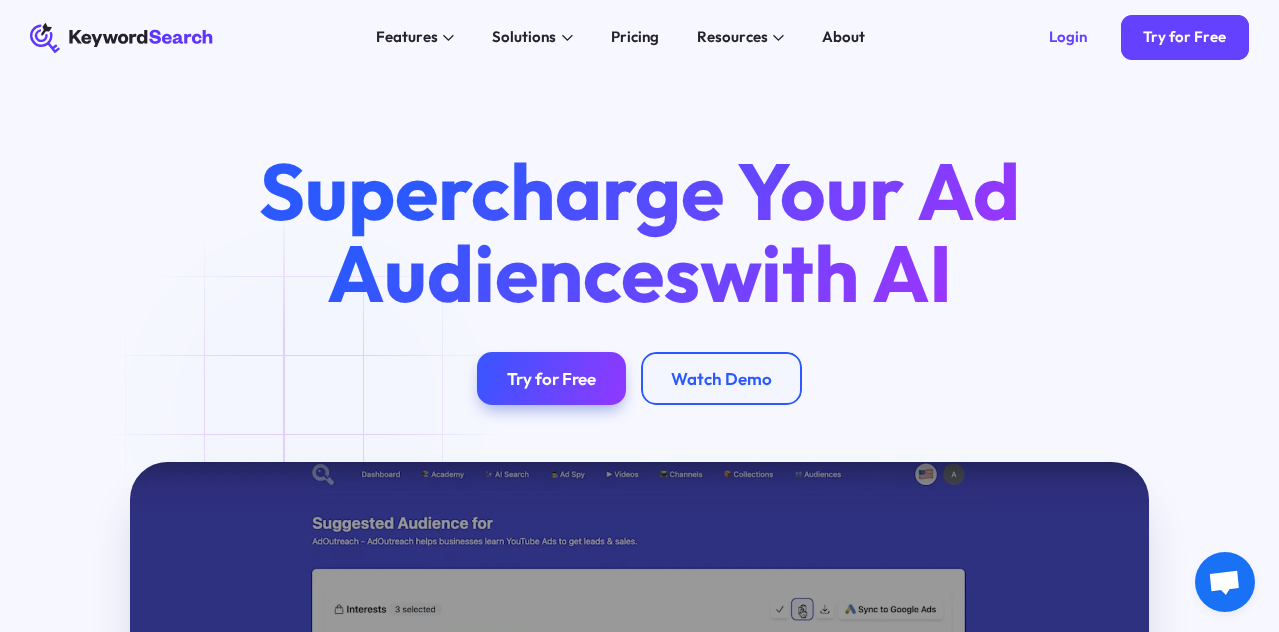 click on "KeywordSearch
Features
AI Audience Builder Supercharge your Google and YouTube ad audiences Keyword Research Discover the best keywords to grow your YouTube channel and ads Keyword Topic Auto Expansion Uncover limitless potential in your keyword sets YouTube Ad Spy Spy on Competitor's YouTube Ads Solutions
For Marketers Elevate your content with AI-enhanced tools for creators For Businesses Fuel your business growth with AI-driven marketing For Agencies Unlock superior targeting for your clients & generate whitelabel agency reports Pricing Resources
Blog The KeywordSearch Blog helps you stay on top of audience discovery and targeting best practices. Academy Learn the Latest Marketing & YouTube Ad Strategies with our Training Academy About Login Try for Free     Supercharge Your Ad Audiences  with AI Try for Free Watch Demo
Play Video Boost conversions and ROI with advanced audience targeting Learn More Create high-performing ad audiences in one click using our AI algorithm" at bounding box center [639, 316] 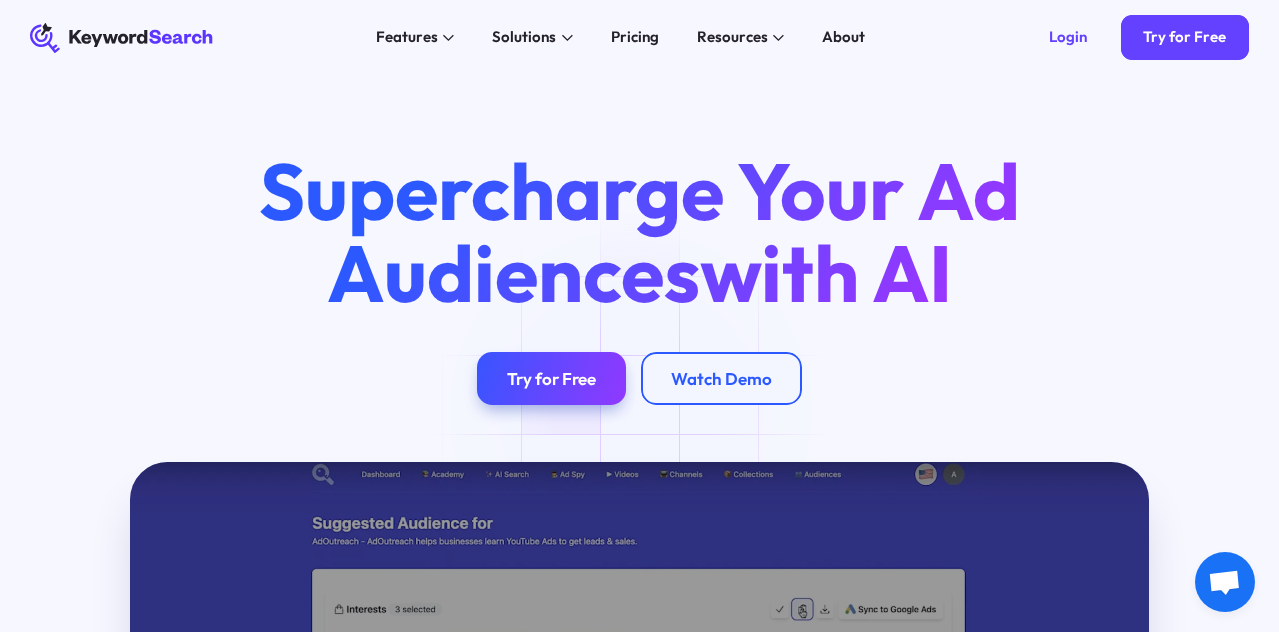 click on "KeywordSearch
Features
AI Audience Builder Supercharge your Google and YouTube ad audiences Keyword Research Discover the best keywords to grow your YouTube channel and ads Keyword Topic Auto Expansion Uncover limitless potential in your keyword sets YouTube Ad Spy Spy on Competitor's YouTube Ads Solutions
For Marketers Elevate your content with AI-enhanced tools for creators For Businesses Fuel your business growth with AI-driven marketing For Agencies Unlock superior targeting for your clients & generate whitelabel agency reports Pricing Resources
Blog The KeywordSearch Blog helps you stay on top of audience discovery and targeting best practices. Academy Learn the Latest Marketing & YouTube Ad Strategies with our Training Academy About Login Try for Free     Supercharge Your Ad Audiences  with AI Try for Free Watch Demo
Play Video Boost conversions and ROI with advanced audience targeting Learn More Create high-performing ad audiences in one click using our AI algorithm" at bounding box center (639, 316) 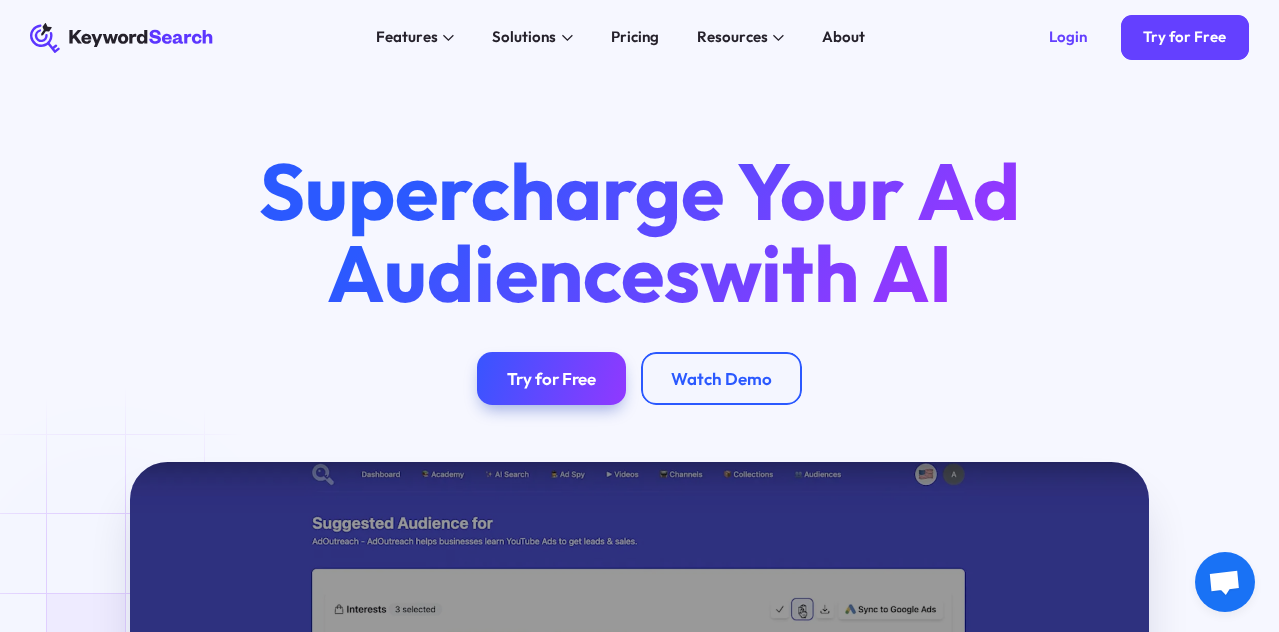 click on "KeywordSearch
Features
AI Audience Builder Supercharge your Google and YouTube ad audiences Keyword Research Discover the best keywords to grow your YouTube channel and ads Keyword Topic Auto Expansion Uncover limitless potential in your keyword sets YouTube Ad Spy Spy on Competitor's YouTube Ads Solutions
For Marketers Elevate your content with AI-enhanced tools for creators For Businesses Fuel your business growth with AI-driven marketing For Agencies Unlock superior targeting for your clients & generate whitelabel agency reports Pricing Resources
Blog The KeywordSearch Blog helps you stay on top of audience discovery and targeting best practices. Academy Learn the Latest Marketing & YouTube Ad Strategies with our Training Academy About Login Try for Free     Supercharge Your Ad Audiences  with AI Try for Free Watch Demo
Play Video Boost conversions and ROI with advanced audience targeting Learn More Create high-performing ad audiences in one click using our AI algorithm" at bounding box center [639, 316] 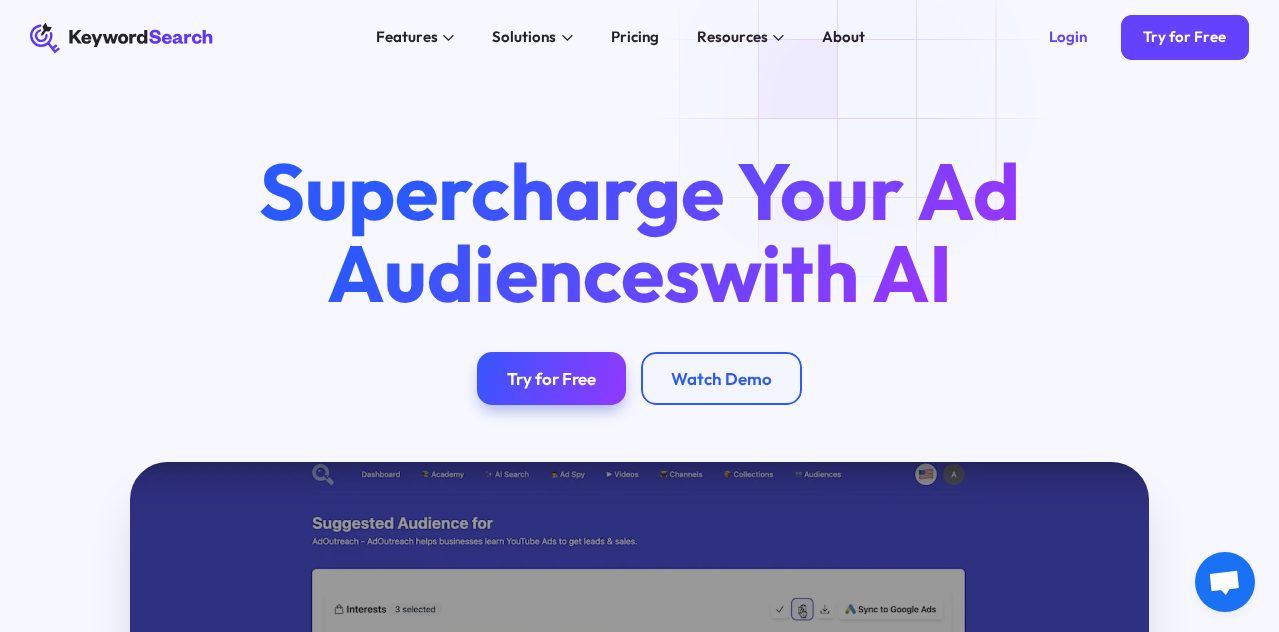 click on "KeywordSearch
Features
AI Audience Builder Supercharge your Google and YouTube ad audiences Keyword Research Discover the best keywords to grow your YouTube channel and ads Keyword Topic Auto Expansion Uncover limitless potential in your keyword sets YouTube Ad Spy Spy on Competitor's YouTube Ads Solutions
For Marketers Elevate your content with AI-enhanced tools for creators For Businesses Fuel your business growth with AI-driven marketing For Agencies Unlock superior targeting for your clients & generate whitelabel agency reports Pricing Resources
Blog The KeywordSearch Blog helps you stay on top of audience discovery and targeting best practices. Academy Learn the Latest Marketing & YouTube Ad Strategies with our Training Academy About Login Try for Free     Supercharge Your Ad Audiences  with AI Try for Free Watch Demo
Play Video Boost conversions and ROI with advanced audience targeting Learn More Create high-performing ad audiences in one click using our AI algorithm" at bounding box center (639, 316) 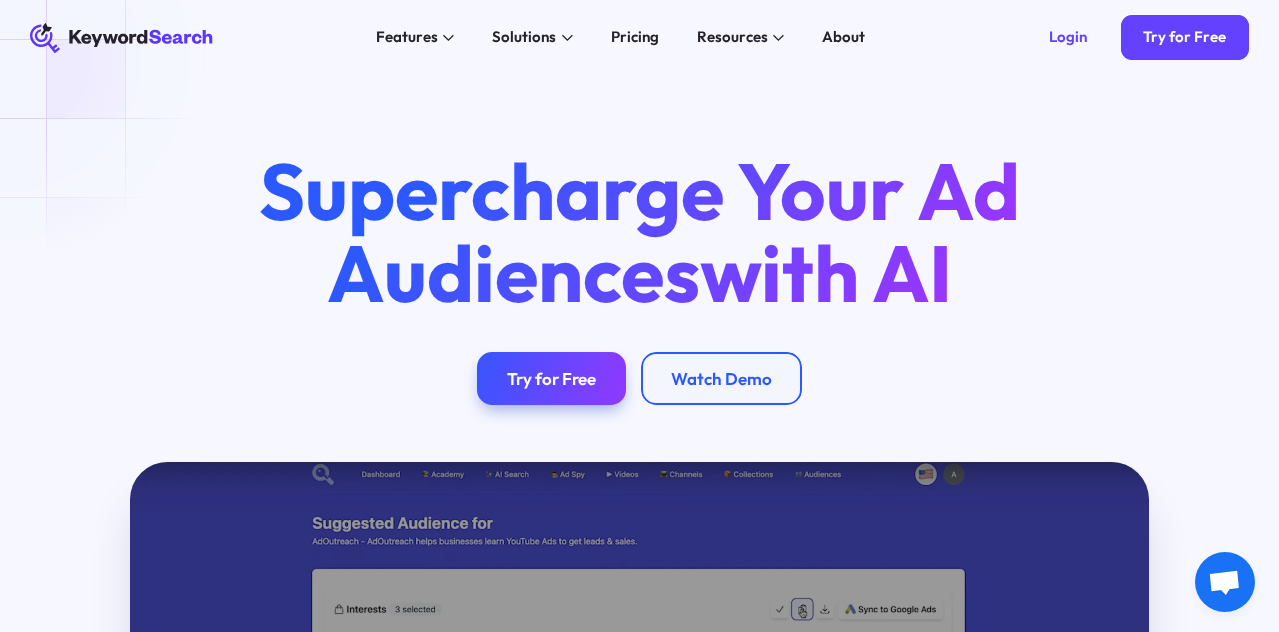 click on "KeywordSearch
Features
AI Audience Builder Supercharge your Google and YouTube ad audiences Keyword Research Discover the best keywords to grow your YouTube channel and ads Keyword Topic Auto Expansion Uncover limitless potential in your keyword sets YouTube Ad Spy Spy on Competitor's YouTube Ads Solutions
For Marketers Elevate your content with AI-enhanced tools for creators For Businesses Fuel your business growth with AI-driven marketing For Agencies Unlock superior targeting for your clients & generate whitelabel agency reports Pricing Resources
Blog The KeywordSearch Blog helps you stay on top of audience discovery and targeting best practices. Academy Learn the Latest Marketing & YouTube Ad Strategies with our Training Academy About Login Try for Free     Supercharge Your Ad Audiences  with AI Try for Free Watch Demo
Play Video Boost conversions and ROI with advanced audience targeting Learn More Create high-performing ad audiences in one click using our AI algorithm" at bounding box center (639, 316) 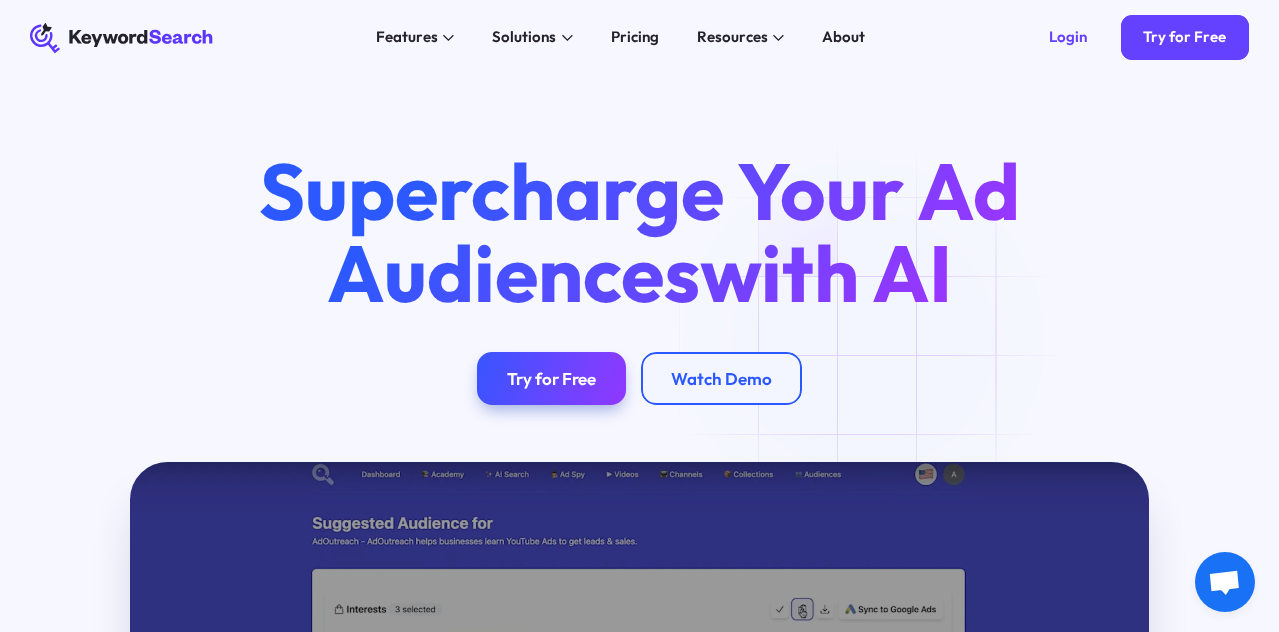 click on "KeywordSearch
Features
AI Audience Builder Supercharge your Google and YouTube ad audiences Keyword Research Discover the best keywords to grow your YouTube channel and ads Keyword Topic Auto Expansion Uncover limitless potential in your keyword sets YouTube Ad Spy Spy on Competitor's YouTube Ads Solutions
For Marketers Elevate your content with AI-enhanced tools for creators For Businesses Fuel your business growth with AI-driven marketing For Agencies Unlock superior targeting for your clients & generate whitelabel agency reports Pricing Resources
Blog The KeywordSearch Blog helps you stay on top of audience discovery and targeting best practices. Academy Learn the Latest Marketing & YouTube Ad Strategies with our Training Academy About Login Try for Free     Supercharge Your Ad Audiences  with AI Try for Free Watch Demo
Play Video Boost conversions and ROI with advanced audience targeting Learn More Create high-performing ad audiences in one click using our AI algorithm" at bounding box center [639, 316] 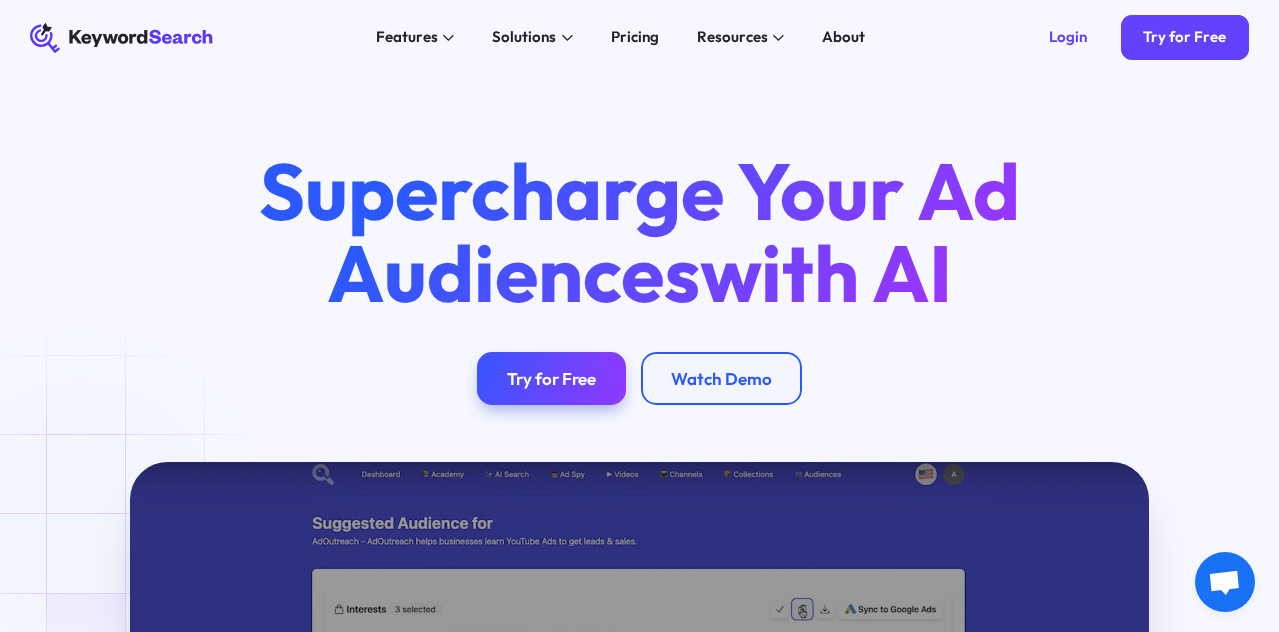 click on "KeywordSearch
Features
AI Audience Builder Supercharge your Google and YouTube ad audiences Keyword Research Discover the best keywords to grow your YouTube channel and ads Keyword Topic Auto Expansion Uncover limitless potential in your keyword sets YouTube Ad Spy Spy on Competitor's YouTube Ads Solutions
For Marketers Elevate your content with AI-enhanced tools for creators For Businesses Fuel your business growth with AI-driven marketing For Agencies Unlock superior targeting for your clients & generate whitelabel agency reports Pricing Resources
Blog The KeywordSearch Blog helps you stay on top of audience discovery and targeting best practices. Academy Learn the Latest Marketing & YouTube Ad Strategies with our Training Academy About Login Try for Free     Supercharge Your Ad Audiences  with AI Try for Free Watch Demo
Play Video Boost conversions and ROI with advanced audience targeting Learn More Create high-performing ad audiences in one click using our AI algorithm" at bounding box center [639, 316] 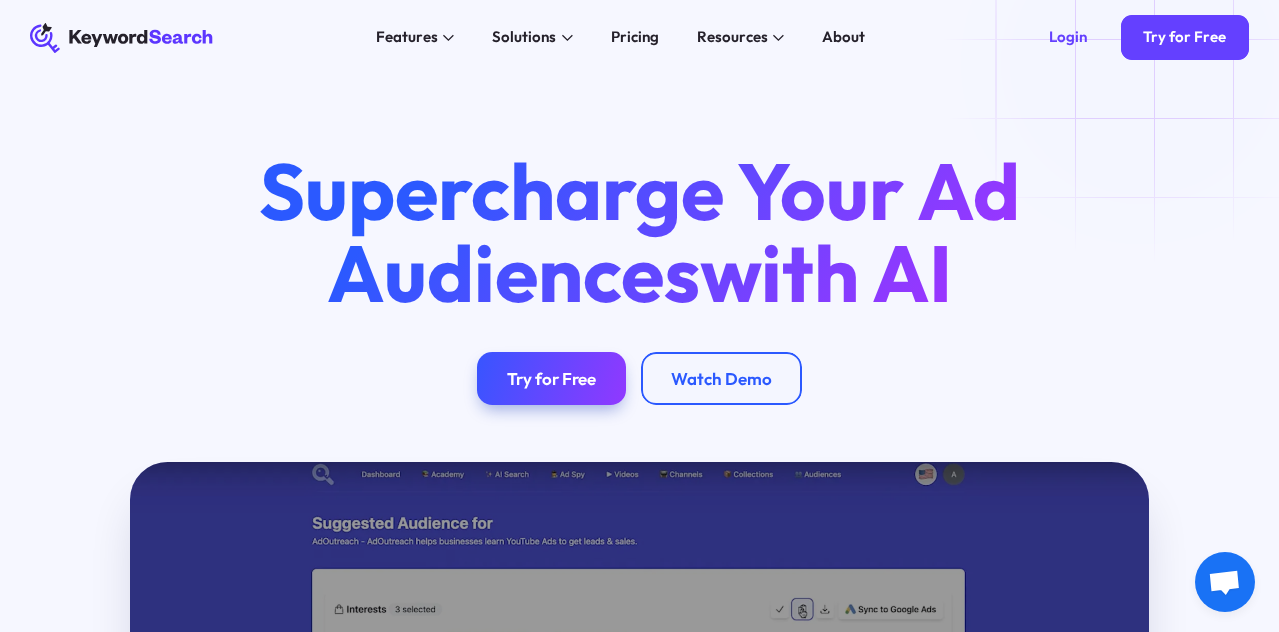 click on "KeywordSearch
Features
AI Audience Builder Supercharge your Google and YouTube ad audiences Keyword Research Discover the best keywords to grow your YouTube channel and ads Keyword Topic Auto Expansion Uncover limitless potential in your keyword sets YouTube Ad Spy Spy on Competitor's YouTube Ads Solutions
For Marketers Elevate your content with AI-enhanced tools for creators For Businesses Fuel your business growth with AI-driven marketing For Agencies Unlock superior targeting for your clients & generate whitelabel agency reports Pricing Resources
Blog The KeywordSearch Blog helps you stay on top of audience discovery and targeting best practices. Academy Learn the Latest Marketing & YouTube Ad Strategies with our Training Academy About Login Try for Free     Supercharge Your Ad Audiences  with AI Try for Free Watch Demo
Play Video Boost conversions and ROI with advanced audience targeting Learn More Create high-performing ad audiences in one click using our AI algorithm" at bounding box center (639, 316) 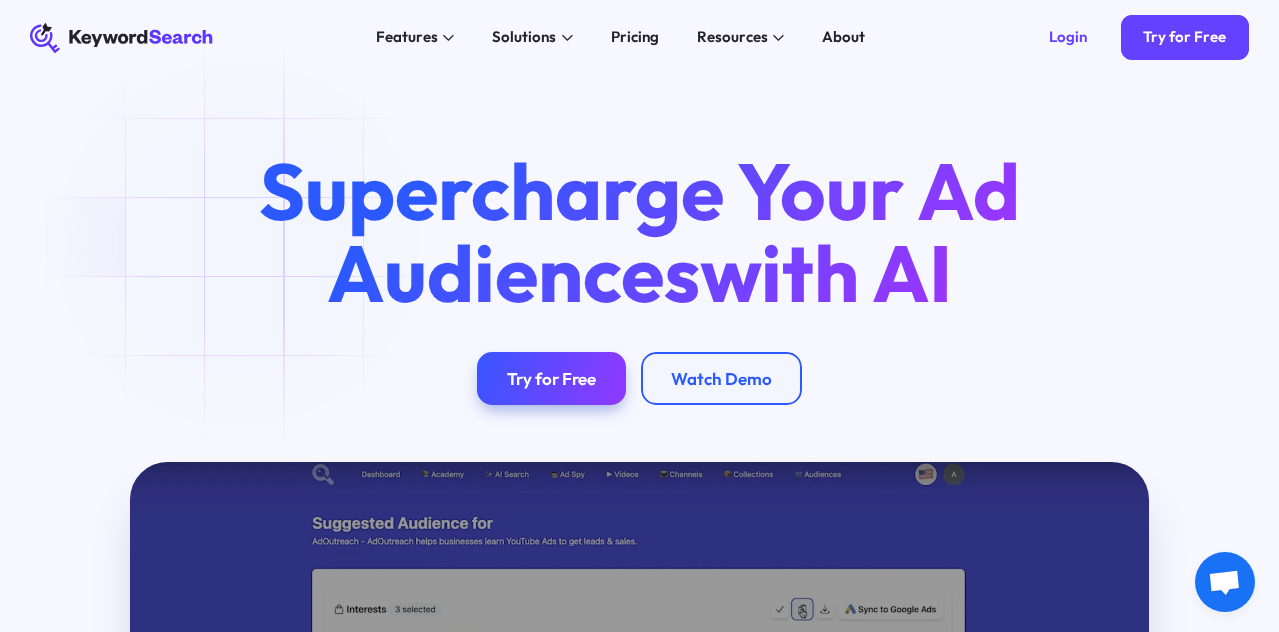 click on "KeywordSearch
Features
AI Audience Builder Supercharge your Google and YouTube ad audiences Keyword Research Discover the best keywords to grow your YouTube channel and ads Keyword Topic Auto Expansion Uncover limitless potential in your keyword sets YouTube Ad Spy Spy on Competitor's YouTube Ads Solutions
For Marketers Elevate your content with AI-enhanced tools for creators For Businesses Fuel your business growth with AI-driven marketing For Agencies Unlock superior targeting for your clients & generate whitelabel agency reports Pricing Resources
Blog The KeywordSearch Blog helps you stay on top of audience discovery and targeting best practices. Academy Learn the Latest Marketing & YouTube Ad Strategies with our Training Academy About Login Try for Free     Supercharge Your Ad Audiences  with AI Try for Free Watch Demo
Play Video Boost conversions and ROI with advanced audience targeting Learn More Create high-performing ad audiences in one click using our AI algorithm" at bounding box center (639, 316) 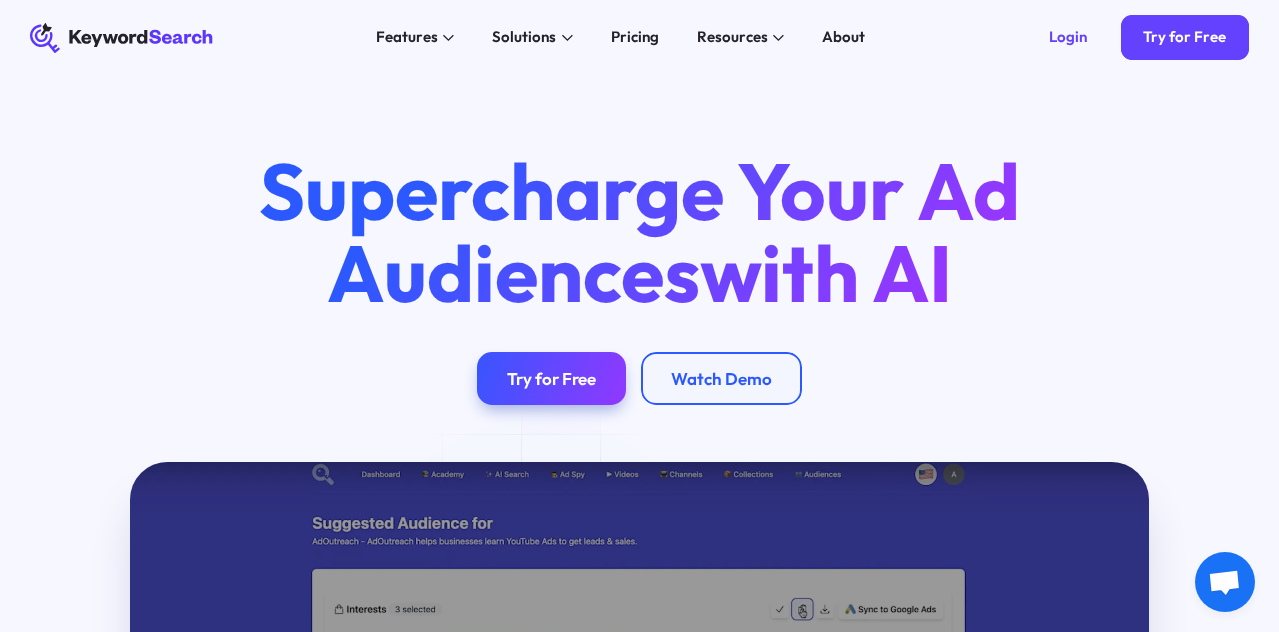 click on "KeywordSearch
Features
AI Audience Builder Supercharge your Google and YouTube ad audiences Keyword Research Discover the best keywords to grow your YouTube channel and ads Keyword Topic Auto Expansion Uncover limitless potential in your keyword sets YouTube Ad Spy Spy on Competitor's YouTube Ads Solutions
For Marketers Elevate your content with AI-enhanced tools for creators For Businesses Fuel your business growth with AI-driven marketing For Agencies Unlock superior targeting for your clients & generate whitelabel agency reports Pricing Resources
Blog The KeywordSearch Blog helps you stay on top of audience discovery and targeting best practices. Academy Learn the Latest Marketing & YouTube Ad Strategies with our Training Academy About Login Try for Free     Supercharge Your Ad Audiences  with AI Try for Free Watch Demo
Play Video Boost conversions and ROI with advanced audience targeting Learn More Create high-performing ad audiences in one click using our AI algorithm" at bounding box center (639, 316) 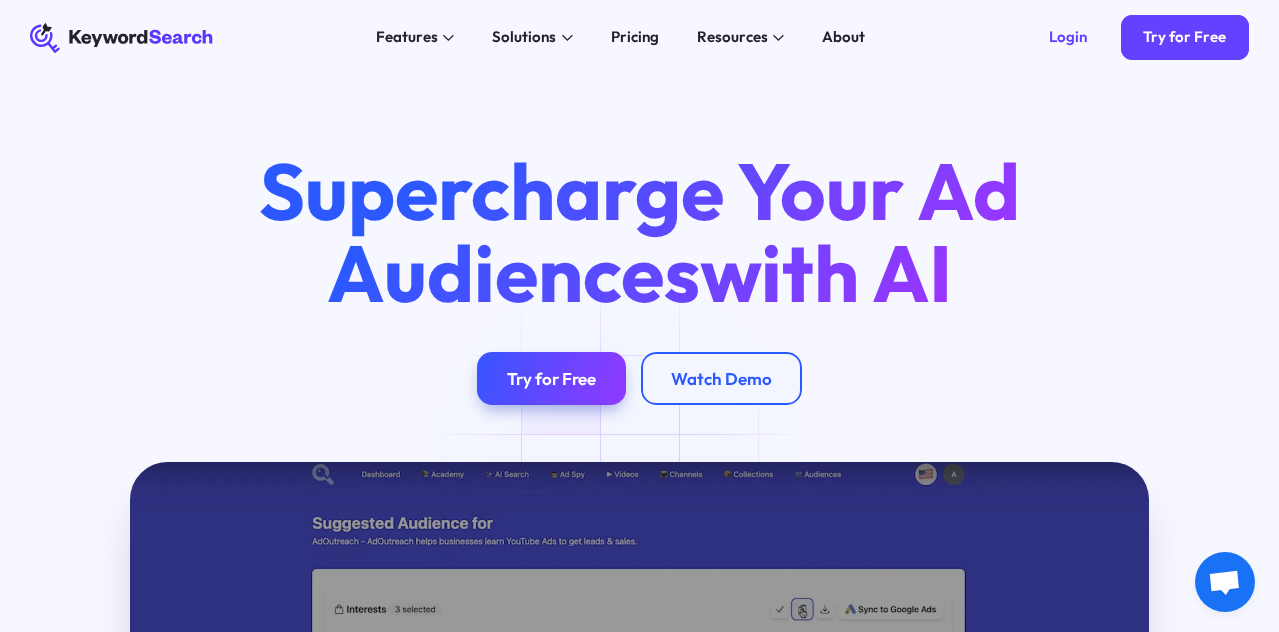 click on "KeywordSearch
Features
AI Audience Builder Supercharge your Google and YouTube ad audiences Keyword Research Discover the best keywords to grow your YouTube channel and ads Keyword Topic Auto Expansion Uncover limitless potential in your keyword sets YouTube Ad Spy Spy on Competitor's YouTube Ads Solutions
For Marketers Elevate your content with AI-enhanced tools for creators For Businesses Fuel your business growth with AI-driven marketing For Agencies Unlock superior targeting for your clients & generate whitelabel agency reports Pricing Resources
Blog The KeywordSearch Blog helps you stay on top of audience discovery and targeting best practices. Academy Learn the Latest Marketing & YouTube Ad Strategies with our Training Academy About Login Try for Free     Supercharge Your Ad Audiences  with AI Try for Free Watch Demo
Play Video Boost conversions and ROI with advanced audience targeting Learn More Create high-performing ad audiences in one click using our AI algorithm" at bounding box center (639, 316) 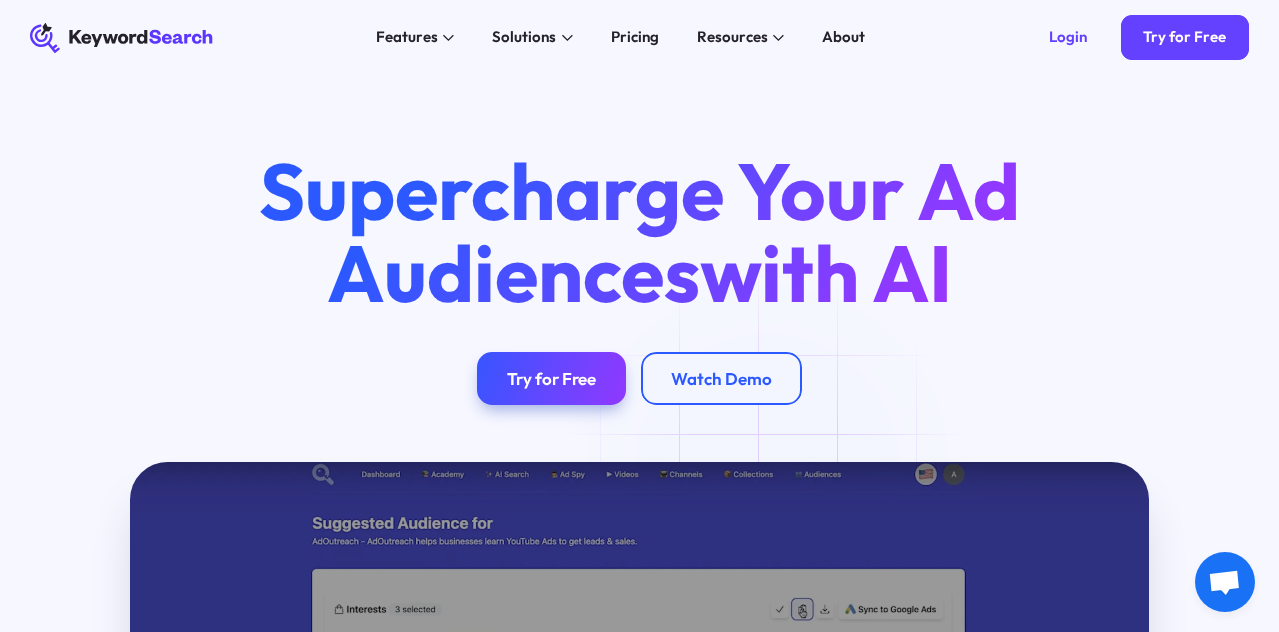 click on "KeywordSearch
Features
AI Audience Builder Supercharge your Google and YouTube ad audiences Keyword Research Discover the best keywords to grow your YouTube channel and ads Keyword Topic Auto Expansion Uncover limitless potential in your keyword sets YouTube Ad Spy Spy on Competitor's YouTube Ads Solutions
For Marketers Elevate your content with AI-enhanced tools for creators For Businesses Fuel your business growth with AI-driven marketing For Agencies Unlock superior targeting for your clients & generate whitelabel agency reports Pricing Resources
Blog The KeywordSearch Blog helps you stay on top of audience discovery and targeting best practices. Academy Learn the Latest Marketing & YouTube Ad Strategies with our Training Academy About Login Try for Free     Supercharge Your Ad Audiences  with AI Try for Free Watch Demo
Play Video Boost conversions and ROI with advanced audience targeting Learn More Create high-performing ad audiences in one click using our AI algorithm" at bounding box center (639, 316) 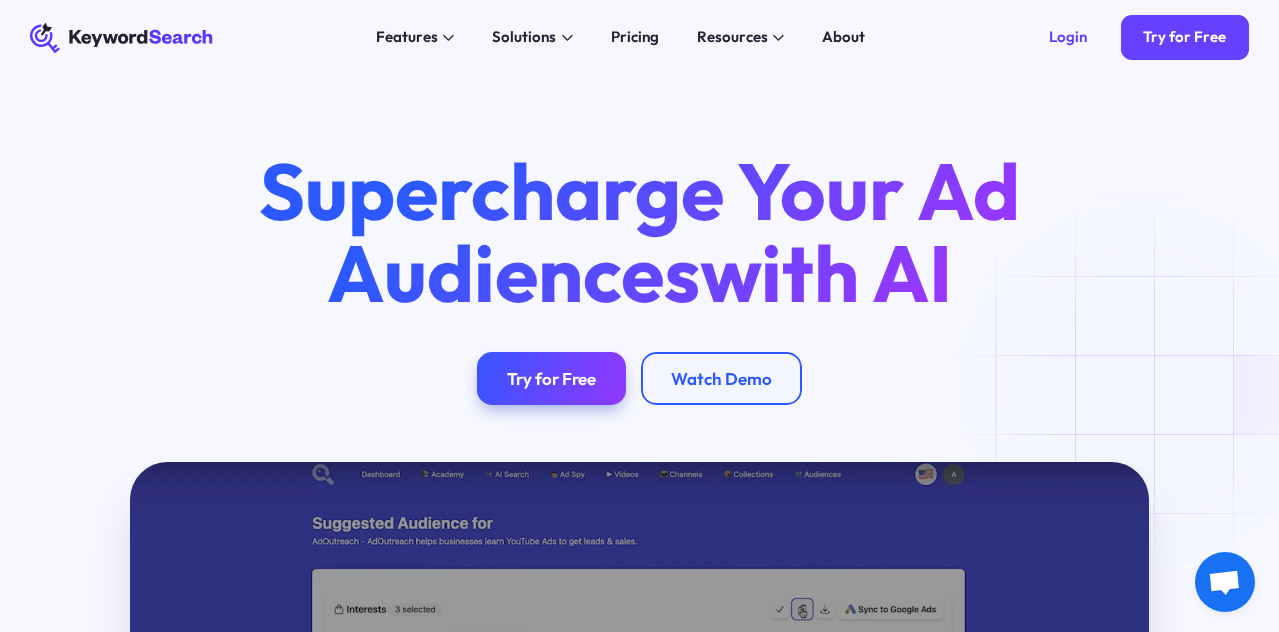 click on "KeywordSearch
Features
AI Audience Builder Supercharge your Google and YouTube ad audiences Keyword Research Discover the best keywords to grow your YouTube channel and ads Keyword Topic Auto Expansion Uncover limitless potential in your keyword sets YouTube Ad Spy Spy on Competitor's YouTube Ads Solutions
For Marketers Elevate your content with AI-enhanced tools for creators For Businesses Fuel your business growth with AI-driven marketing For Agencies Unlock superior targeting for your clients & generate whitelabel agency reports Pricing Resources
Blog The KeywordSearch Blog helps you stay on top of audience discovery and targeting best practices. Academy Learn the Latest Marketing & YouTube Ad Strategies with our Training Academy About Login Try for Free     Supercharge Your Ad Audiences  with AI Try for Free Watch Demo
Play Video Boost conversions and ROI with advanced audience targeting Learn More Create high-performing ad audiences in one click using our AI algorithm" at bounding box center (639, 316) 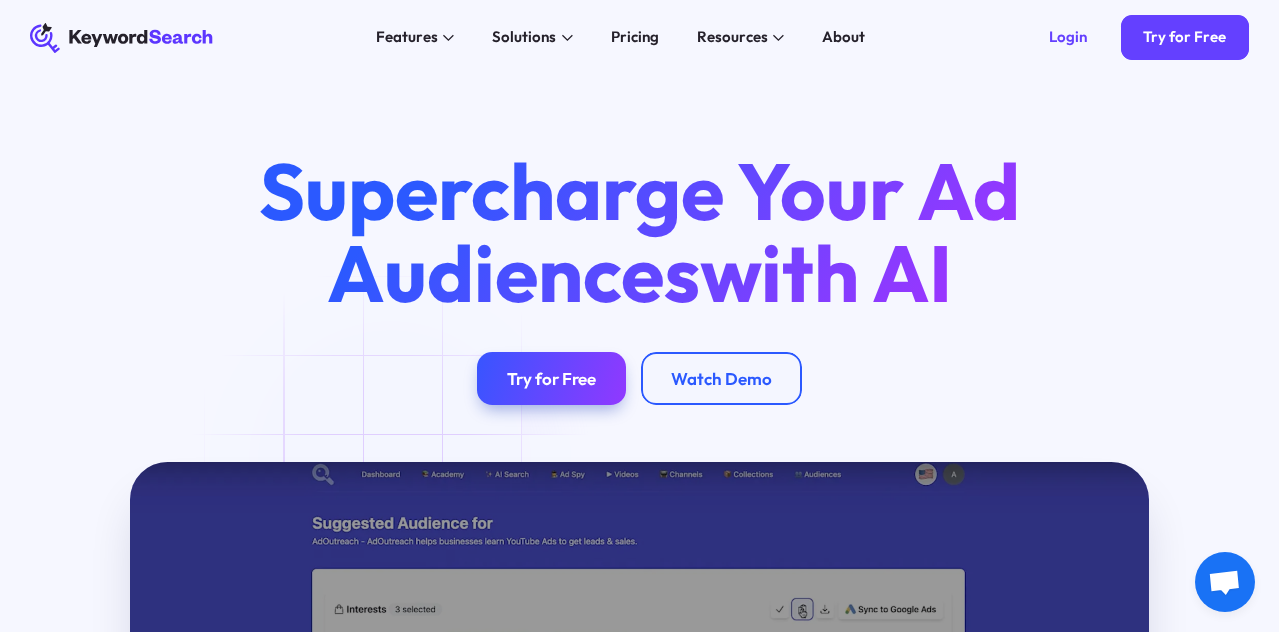 click on "KeywordSearch
Features
AI Audience Builder Supercharge your Google and YouTube ad audiences Keyword Research Discover the best keywords to grow your YouTube channel and ads Keyword Topic Auto Expansion Uncover limitless potential in your keyword sets YouTube Ad Spy Spy on Competitor's YouTube Ads Solutions
For Marketers Elevate your content with AI-enhanced tools for creators For Businesses Fuel your business growth with AI-driven marketing For Agencies Unlock superior targeting for your clients & generate whitelabel agency reports Pricing Resources
Blog The KeywordSearch Blog helps you stay on top of audience discovery and targeting best practices. Academy Learn the Latest Marketing & YouTube Ad Strategies with our Training Academy About Login Try for Free     Supercharge Your Ad Audiences  with AI Try for Free Watch Demo
Play Video Boost conversions and ROI with advanced audience targeting Learn More Create high-performing ad audiences in one click using our AI algorithm" at bounding box center [639, 316] 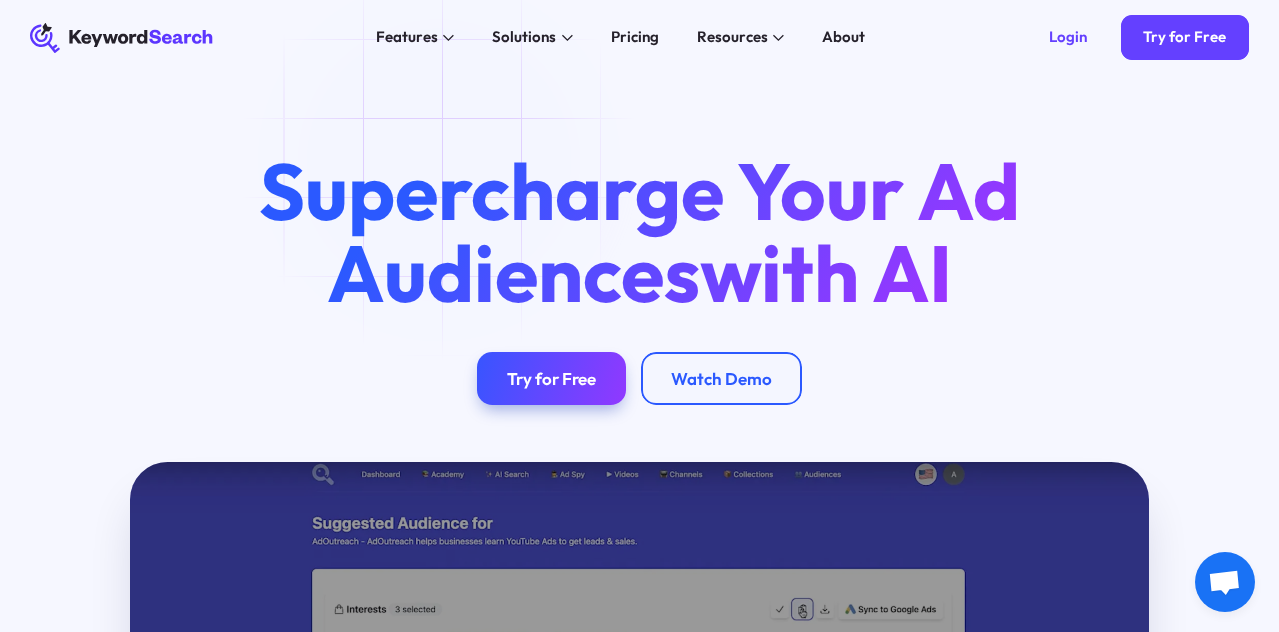 click on "KeywordSearch
Features
AI Audience Builder Supercharge your Google and YouTube ad audiences Keyword Research Discover the best keywords to grow your YouTube channel and ads Keyword Topic Auto Expansion Uncover limitless potential in your keyword sets YouTube Ad Spy Spy on Competitor's YouTube Ads Solutions
For Marketers Elevate your content with AI-enhanced tools for creators For Businesses Fuel your business growth with AI-driven marketing For Agencies Unlock superior targeting for your clients & generate whitelabel agency reports Pricing Resources
Blog The KeywordSearch Blog helps you stay on top of audience discovery and targeting best practices. Academy Learn the Latest Marketing & YouTube Ad Strategies with our Training Academy About Login Try for Free     Supercharge Your Ad Audiences  with AI Try for Free Watch Demo
Play Video Boost conversions and ROI with advanced audience targeting Learn More Create high-performing ad audiences in one click using our AI algorithm" at bounding box center (639, 316) 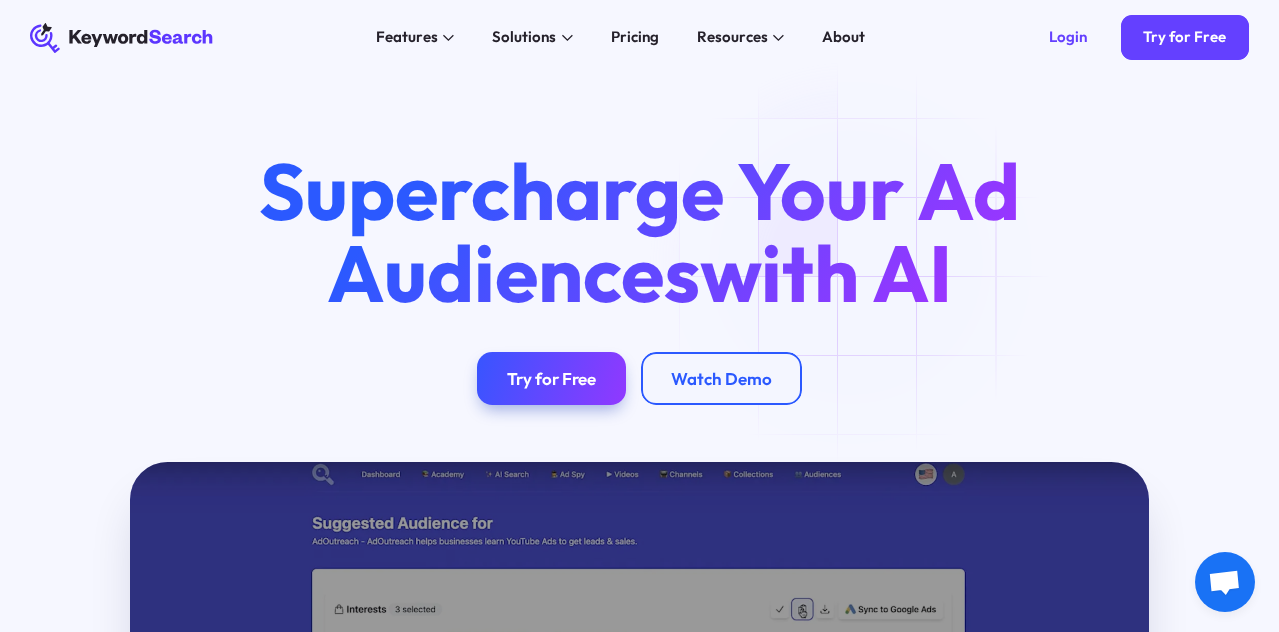 click on "KeywordSearch
Features
AI Audience Builder Supercharge your Google and YouTube ad audiences Keyword Research Discover the best keywords to grow your YouTube channel and ads Keyword Topic Auto Expansion Uncover limitless potential in your keyword sets YouTube Ad Spy Spy on Competitor's YouTube Ads Solutions
For Marketers Elevate your content with AI-enhanced tools for creators For Businesses Fuel your business growth with AI-driven marketing For Agencies Unlock superior targeting for your clients & generate whitelabel agency reports Pricing Resources
Blog The KeywordSearch Blog helps you stay on top of audience discovery and targeting best practices. Academy Learn the Latest Marketing & YouTube Ad Strategies with our Training Academy About Login Try for Free     Supercharge Your Ad Audiences  with AI Try for Free Watch Demo
Play Video Boost conversions and ROI with advanced audience targeting Learn More Create high-performing ad audiences in one click using our AI algorithm" at bounding box center (639, 316) 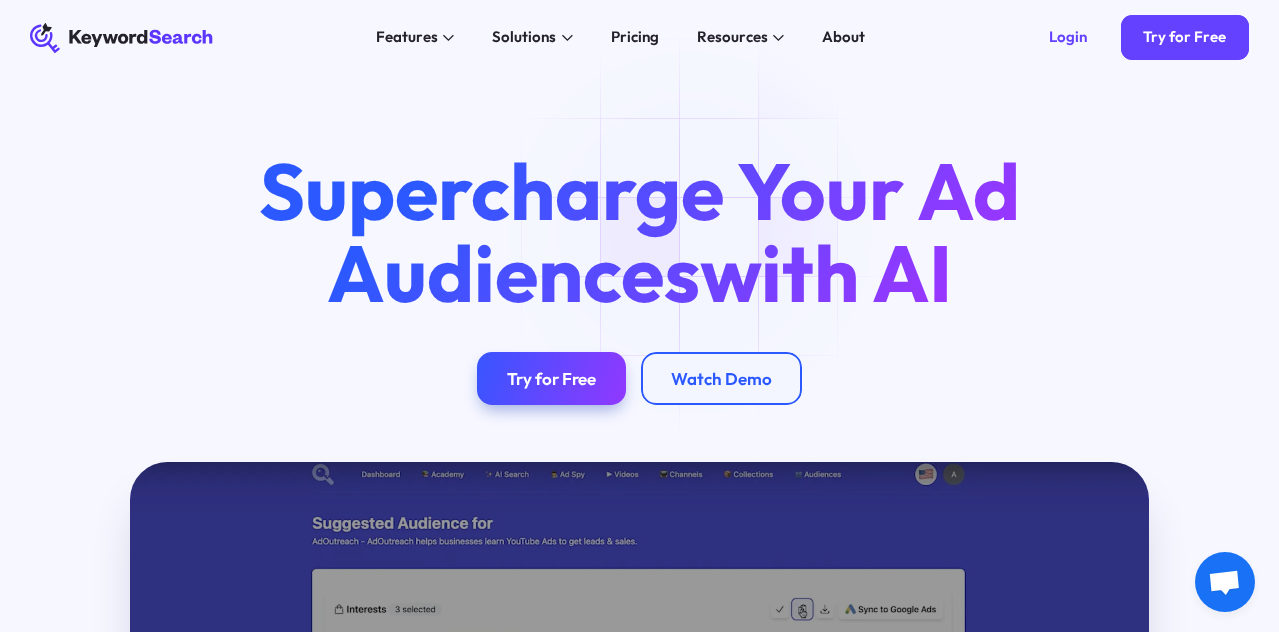 click on "KeywordSearch
Features
AI Audience Builder Supercharge your Google and YouTube ad audiences Keyword Research Discover the best keywords to grow your YouTube channel and ads Keyword Topic Auto Expansion Uncover limitless potential in your keyword sets YouTube Ad Spy Spy on Competitor's YouTube Ads Solutions
For Marketers Elevate your content with AI-enhanced tools for creators For Businesses Fuel your business growth with AI-driven marketing For Agencies Unlock superior targeting for your clients & generate whitelabel agency reports Pricing Resources
Blog The KeywordSearch Blog helps you stay on top of audience discovery and targeting best practices. Academy Learn the Latest Marketing & YouTube Ad Strategies with our Training Academy About Login Try for Free     Supercharge Your Ad Audiences  with AI Try for Free Watch Demo
Play Video Boost conversions and ROI with advanced audience targeting Learn More Create high-performing ad audiences in one click using our AI algorithm" at bounding box center (639, 316) 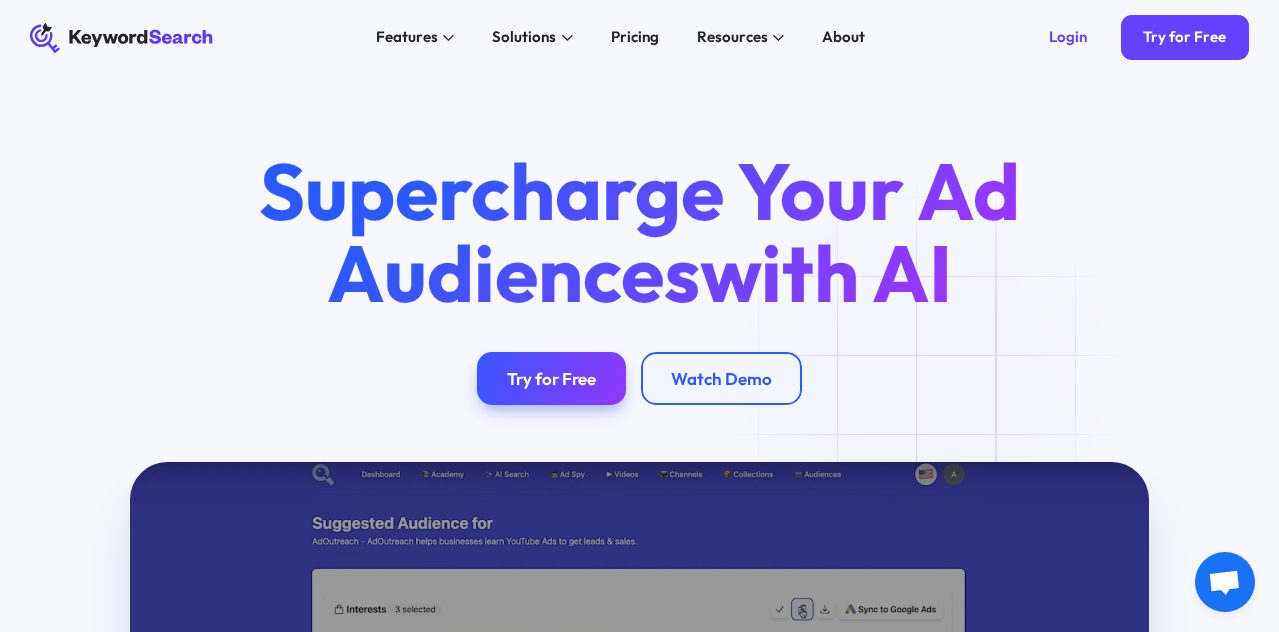 click on "KeywordSearch
Features
AI Audience Builder Supercharge your Google and YouTube ad audiences Keyword Research Discover the best keywords to grow your YouTube channel and ads Keyword Topic Auto Expansion Uncover limitless potential in your keyword sets YouTube Ad Spy Spy on Competitor's YouTube Ads Solutions
For Marketers Elevate your content with AI-enhanced tools for creators For Businesses Fuel your business growth with AI-driven marketing For Agencies Unlock superior targeting for your clients & generate whitelabel agency reports Pricing Resources
Blog The KeywordSearch Blog helps you stay on top of audience discovery and targeting best practices. Academy Learn the Latest Marketing & YouTube Ad Strategies with our Training Academy About Login Try for Free     Supercharge Your Ad Audiences  with AI Try for Free Watch Demo
Play Video Boost conversions and ROI with advanced audience targeting Learn More Create high-performing ad audiences in one click using our AI algorithm" at bounding box center [639, 316] 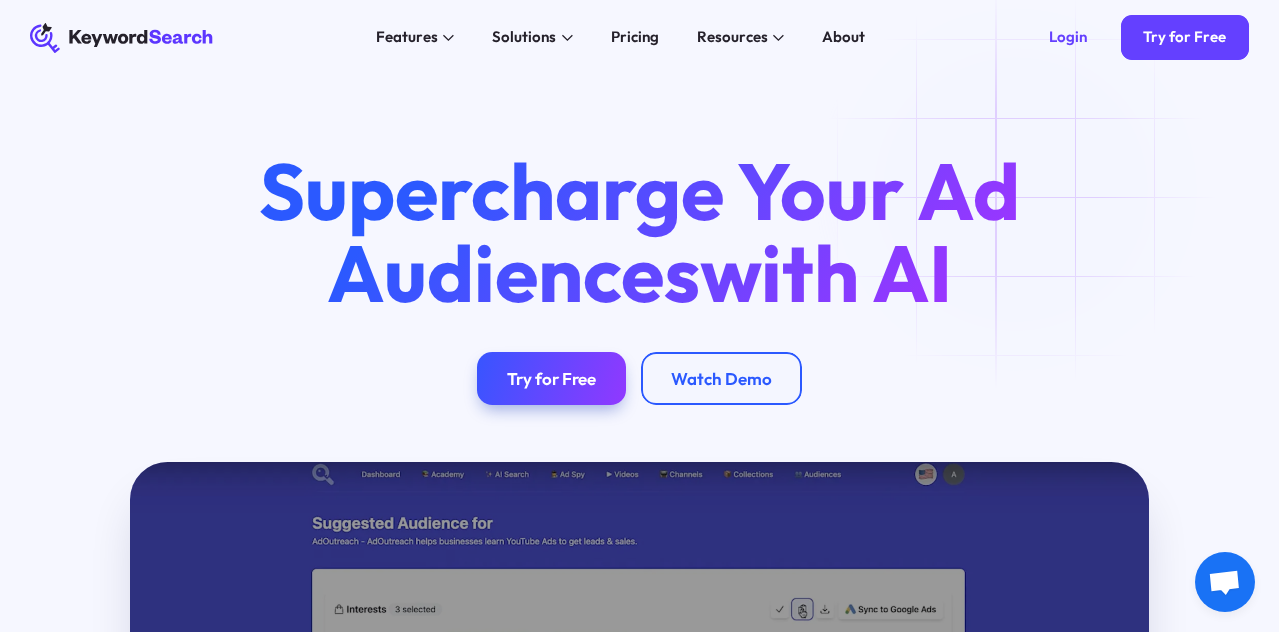 click on "KeywordSearch
Features
AI Audience Builder Supercharge your Google and YouTube ad audiences Keyword Research Discover the best keywords to grow your YouTube channel and ads Keyword Topic Auto Expansion Uncover limitless potential in your keyword sets YouTube Ad Spy Spy on Competitor's YouTube Ads Solutions
For Marketers Elevate your content with AI-enhanced tools for creators For Businesses Fuel your business growth with AI-driven marketing For Agencies Unlock superior targeting for your clients & generate whitelabel agency reports Pricing Resources
Blog The KeywordSearch Blog helps you stay on top of audience discovery and targeting best practices. Academy Learn the Latest Marketing & YouTube Ad Strategies with our Training Academy About Login Try for Free     Supercharge Your Ad Audiences  with AI Try for Free Watch Demo
Play Video Boost conversions and ROI with advanced audience targeting Learn More Create high-performing ad audiences in one click using our AI algorithm" at bounding box center (639, 316) 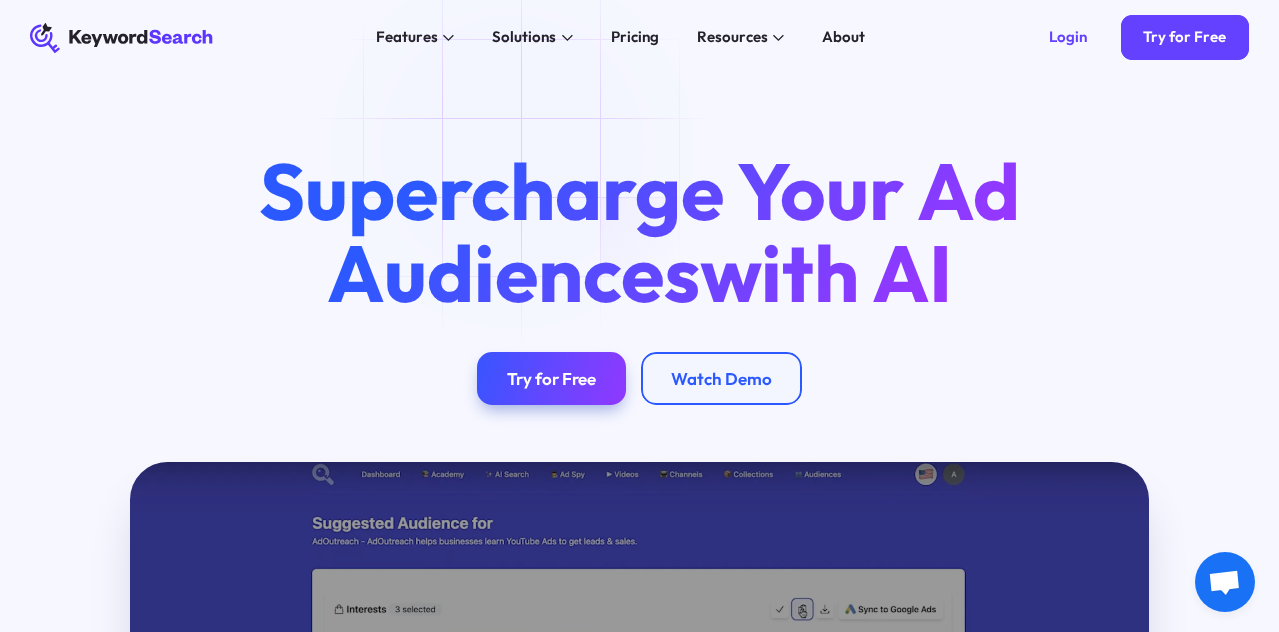 click on "KeywordSearch
Features
AI Audience Builder Supercharge your Google and YouTube ad audiences Keyword Research Discover the best keywords to grow your YouTube channel and ads Keyword Topic Auto Expansion Uncover limitless potential in your keyword sets YouTube Ad Spy Spy on Competitor's YouTube Ads Solutions
For Marketers Elevate your content with AI-enhanced tools for creators For Businesses Fuel your business growth with AI-driven marketing For Agencies Unlock superior targeting for your clients & generate whitelabel agency reports Pricing Resources
Blog The KeywordSearch Blog helps you stay on top of audience discovery and targeting best practices. Academy Learn the Latest Marketing & YouTube Ad Strategies with our Training Academy About Login Try for Free     Supercharge Your Ad Audiences  with AI Try for Free Watch Demo
Play Video Boost conversions and ROI with advanced audience targeting Learn More Create high-performing ad audiences in one click using our AI algorithm" at bounding box center [639, 316] 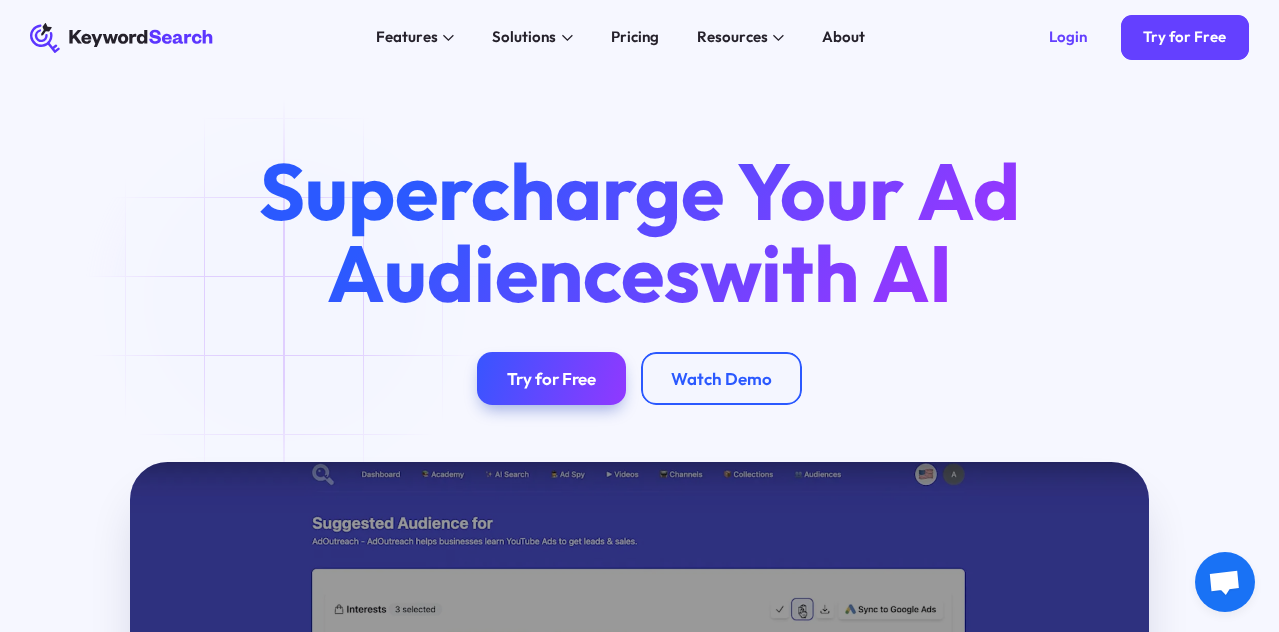 click on "KeywordSearch
Features
AI Audience Builder Supercharge your Google and YouTube ad audiences Keyword Research Discover the best keywords to grow your YouTube channel and ads Keyword Topic Auto Expansion Uncover limitless potential in your keyword sets YouTube Ad Spy Spy on Competitor's YouTube Ads Solutions
For Marketers Elevate your content with AI-enhanced tools for creators For Businesses Fuel your business growth with AI-driven marketing For Agencies Unlock superior targeting for your clients & generate whitelabel agency reports Pricing Resources
Blog The KeywordSearch Blog helps you stay on top of audience discovery and targeting best practices. Academy Learn the Latest Marketing & YouTube Ad Strategies with our Training Academy About Login Try for Free     Supercharge Your Ad Audiences  with AI Try for Free Watch Demo
Play Video Boost conversions and ROI with advanced audience targeting Learn More Create high-performing ad audiences in one click using our AI algorithm" at bounding box center [639, 316] 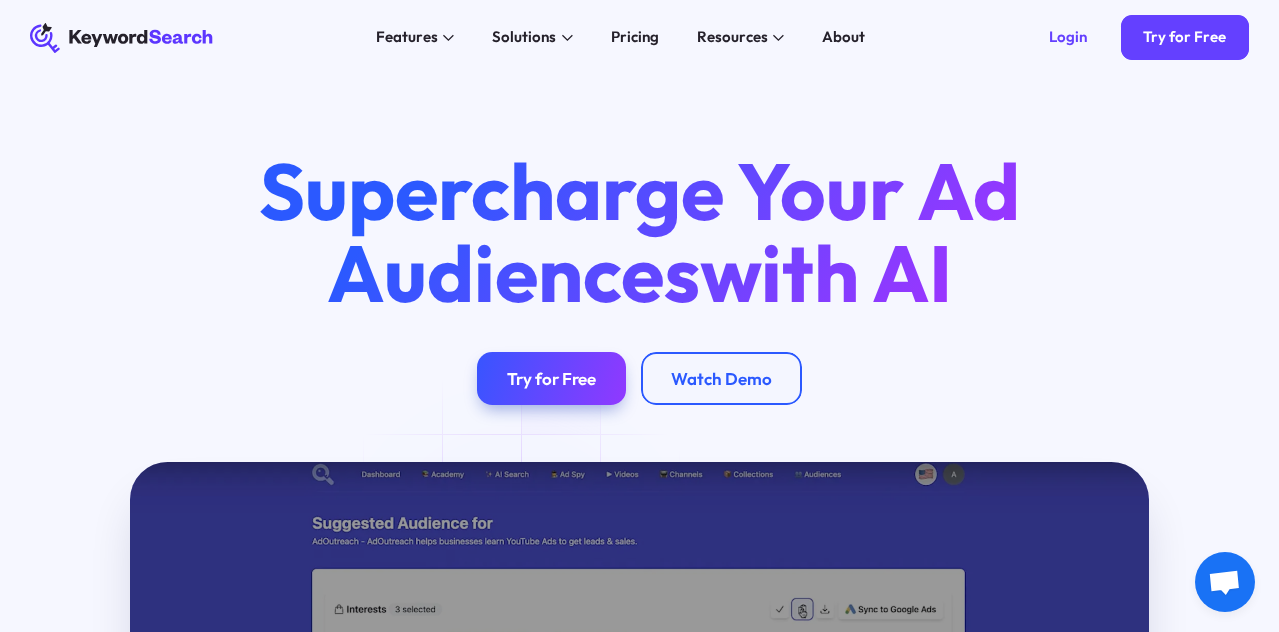 click on "KeywordSearch
Features
AI Audience Builder Supercharge your Google and YouTube ad audiences Keyword Research Discover the best keywords to grow your YouTube channel and ads Keyword Topic Auto Expansion Uncover limitless potential in your keyword sets YouTube Ad Spy Spy on Competitor's YouTube Ads Solutions
For Marketers Elevate your content with AI-enhanced tools for creators For Businesses Fuel your business growth with AI-driven marketing For Agencies Unlock superior targeting for your clients & generate whitelabel agency reports Pricing Resources
Blog The KeywordSearch Blog helps you stay on top of audience discovery and targeting best practices. Academy Learn the Latest Marketing & YouTube Ad Strategies with our Training Academy About Login Try for Free     Supercharge Your Ad Audiences  with AI Try for Free Watch Demo
Play Video Boost conversions and ROI with advanced audience targeting Learn More Create high-performing ad audiences in one click using our AI algorithm" at bounding box center (639, 316) 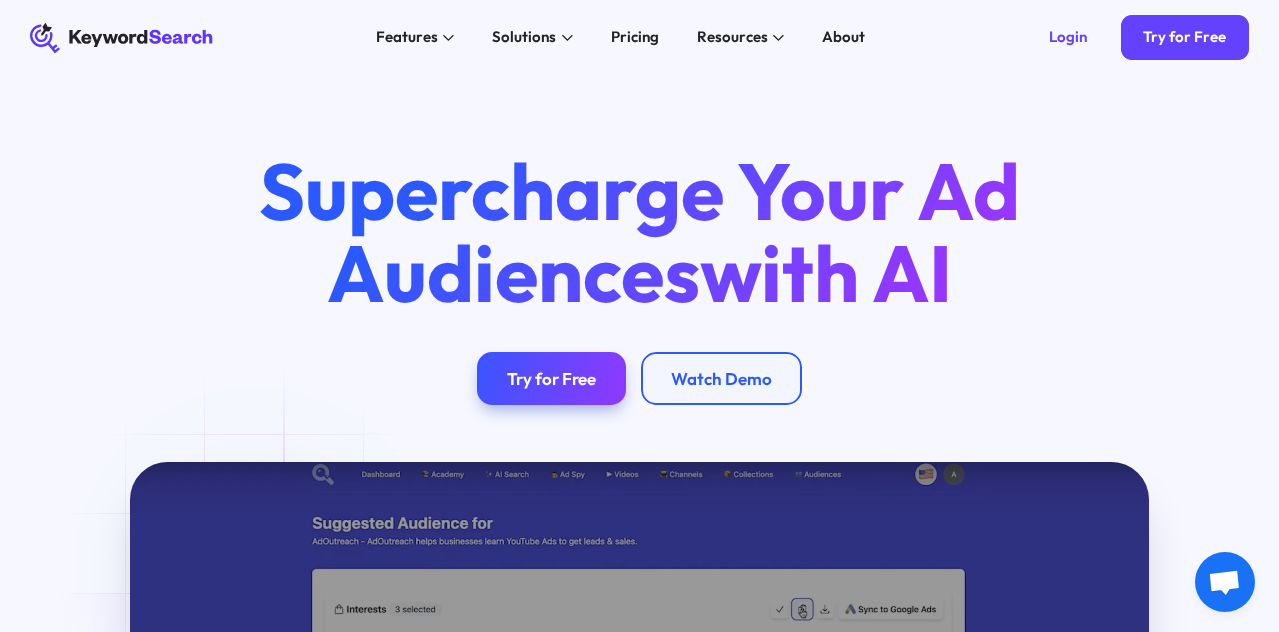 click on "KeywordSearch
Features
AI Audience Builder Supercharge your Google and YouTube ad audiences Keyword Research Discover the best keywords to grow your YouTube channel and ads Keyword Topic Auto Expansion Uncover limitless potential in your keyword sets YouTube Ad Spy Spy on Competitor's YouTube Ads Solutions
For Marketers Elevate your content with AI-enhanced tools for creators For Businesses Fuel your business growth with AI-driven marketing For Agencies Unlock superior targeting for your clients & generate whitelabel agency reports Pricing Resources
Blog The KeywordSearch Blog helps you stay on top of audience discovery and targeting best practices. Academy Learn the Latest Marketing & YouTube Ad Strategies with our Training Academy About Login Try for Free     Supercharge Your Ad Audiences  with AI Try for Free Watch Demo
Play Video Boost conversions and ROI with advanced audience targeting Learn More Create high-performing ad audiences in one click using our AI algorithm" at bounding box center (639, 316) 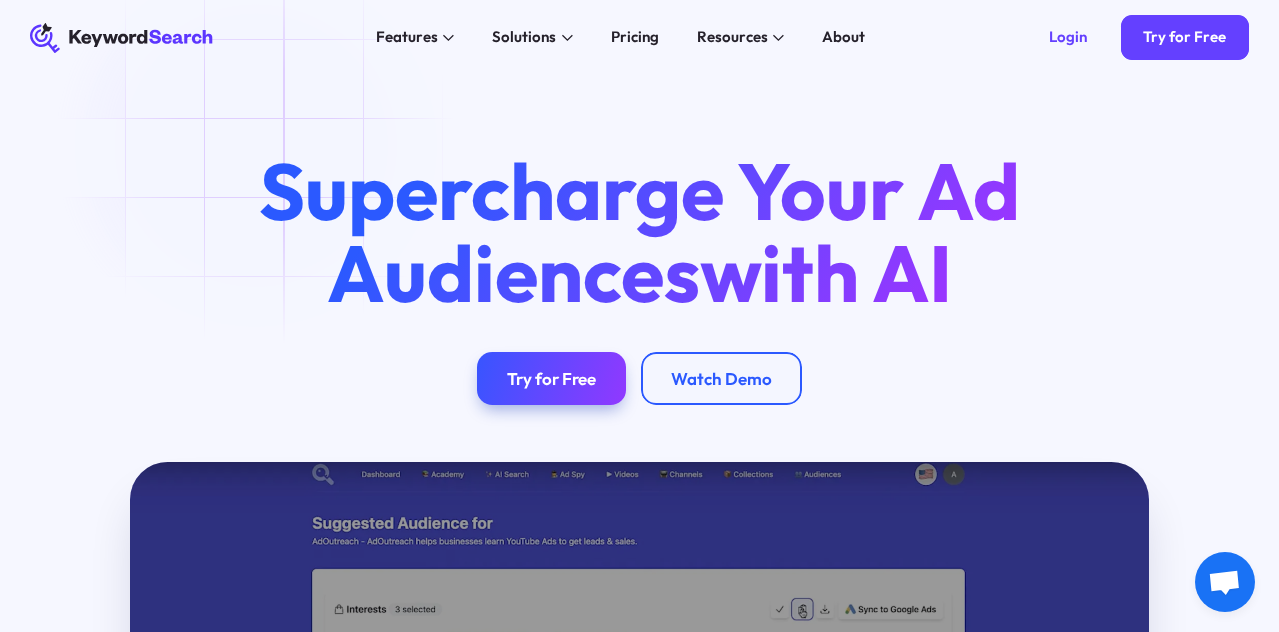 click on "KeywordSearch
Features
AI Audience Builder Supercharge your Google and YouTube ad audiences Keyword Research Discover the best keywords to grow your YouTube channel and ads Keyword Topic Auto Expansion Uncover limitless potential in your keyword sets YouTube Ad Spy Spy on Competitor's YouTube Ads Solutions
For Marketers Elevate your content with AI-enhanced tools for creators For Businesses Fuel your business growth with AI-driven marketing For Agencies Unlock superior targeting for your clients & generate whitelabel agency reports Pricing Resources
Blog The KeywordSearch Blog helps you stay on top of audience discovery and targeting best practices. Academy Learn the Latest Marketing & YouTube Ad Strategies with our Training Academy About Login Try for Free     Supercharge Your Ad Audiences  with AI Try for Free Watch Demo
Play Video Boost conversions and ROI with advanced audience targeting Learn More Create high-performing ad audiences in one click using our AI algorithm" at bounding box center (639, 316) 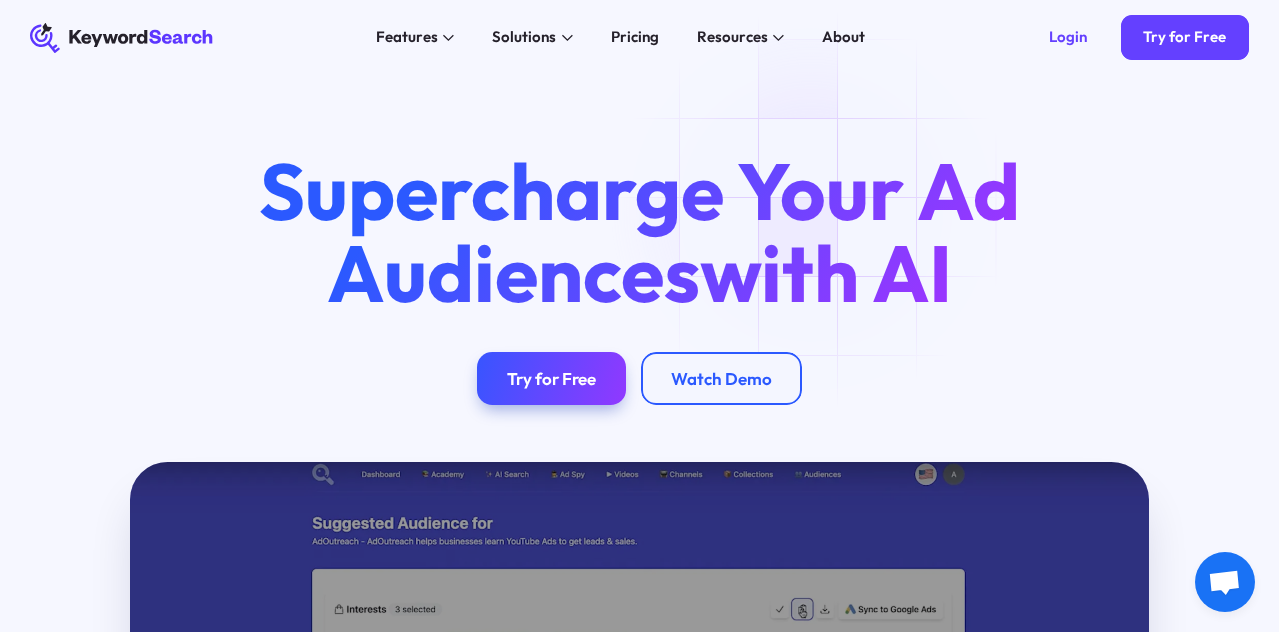 click on "KeywordSearch
Features
AI Audience Builder Supercharge your Google and YouTube ad audiences Keyword Research Discover the best keywords to grow your YouTube channel and ads Keyword Topic Auto Expansion Uncover limitless potential in your keyword sets YouTube Ad Spy Spy on Competitor's YouTube Ads Solutions
For Marketers Elevate your content with AI-enhanced tools for creators For Businesses Fuel your business growth with AI-driven marketing For Agencies Unlock superior targeting for your clients & generate whitelabel agency reports Pricing Resources
Blog The KeywordSearch Blog helps you stay on top of audience discovery and targeting best practices. Academy Learn the Latest Marketing & YouTube Ad Strategies with our Training Academy About Login Try for Free     Supercharge Your Ad Audiences  with AI Try for Free Watch Demo
Play Video Boost conversions and ROI with advanced audience targeting Learn More Create high-performing ad audiences in one click using our AI algorithm" at bounding box center (639, 316) 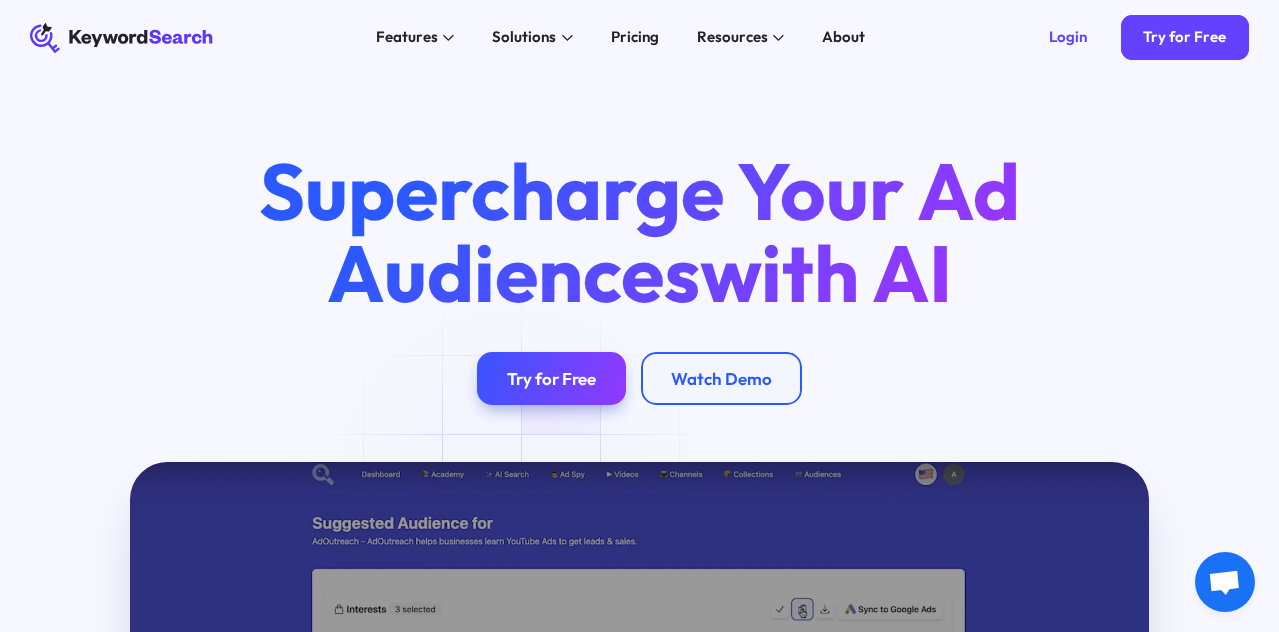 click on "KeywordSearch
Features
AI Audience Builder Supercharge your Google and YouTube ad audiences Keyword Research Discover the best keywords to grow your YouTube channel and ads Keyword Topic Auto Expansion Uncover limitless potential in your keyword sets YouTube Ad Spy Spy on Competitor's YouTube Ads Solutions
For Marketers Elevate your content with AI-enhanced tools for creators For Businesses Fuel your business growth with AI-driven marketing For Agencies Unlock superior targeting for your clients & generate whitelabel agency reports Pricing Resources
Blog The KeywordSearch Blog helps you stay on top of audience discovery and targeting best practices. Academy Learn the Latest Marketing & YouTube Ad Strategies with our Training Academy About Login Try for Free     Supercharge Your Ad Audiences  with AI Try for Free Watch Demo
Play Video Boost conversions and ROI with advanced audience targeting Learn More Create high-performing ad audiences in one click using our AI algorithm" at bounding box center (639, 316) 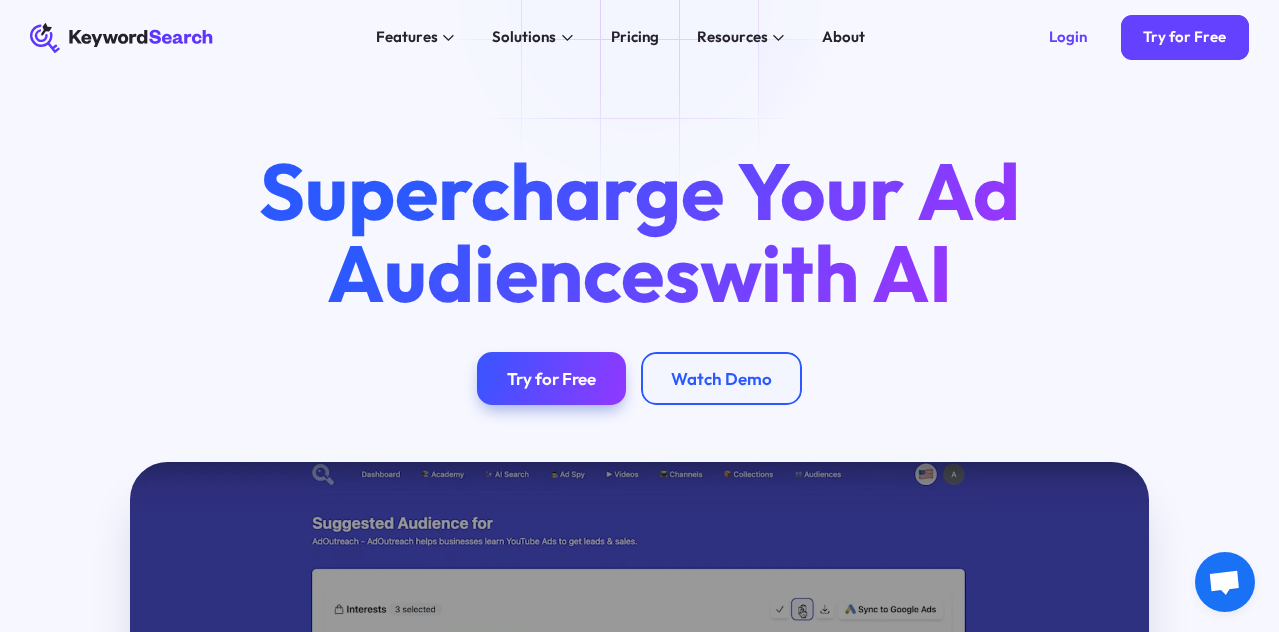 click on "KeywordSearch
Features
AI Audience Builder Supercharge your Google and YouTube ad audiences Keyword Research Discover the best keywords to grow your YouTube channel and ads Keyword Topic Auto Expansion Uncover limitless potential in your keyword sets YouTube Ad Spy Spy on Competitor's YouTube Ads Solutions
For Marketers Elevate your content with AI-enhanced tools for creators For Businesses Fuel your business growth with AI-driven marketing For Agencies Unlock superior targeting for your clients & generate whitelabel agency reports Pricing Resources
Blog The KeywordSearch Blog helps you stay on top of audience discovery and targeting best practices. Academy Learn the Latest Marketing & YouTube Ad Strategies with our Training Academy About Login Try for Free     Supercharge Your Ad Audiences  with AI Try for Free Watch Demo
Play Video Boost conversions and ROI with advanced audience targeting Learn More Create high-performing ad audiences in one click using our AI algorithm" at bounding box center [639, 316] 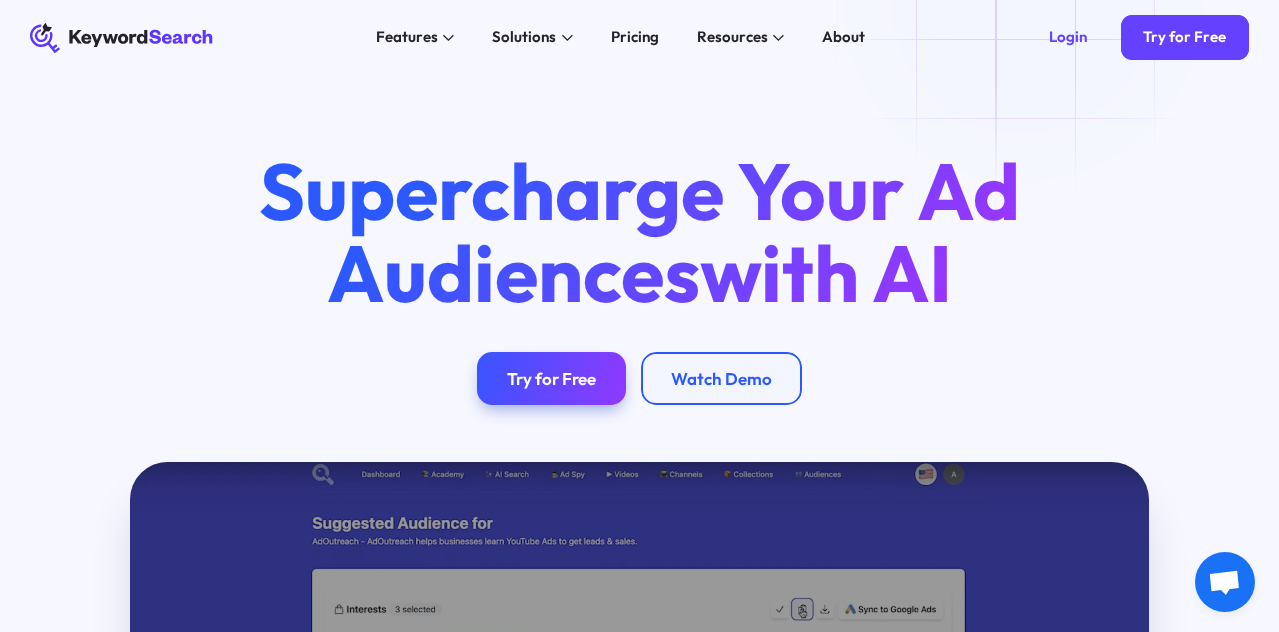 click on "KeywordSearch
Features
AI Audience Builder Supercharge your Google and YouTube ad audiences Keyword Research Discover the best keywords to grow your YouTube channel and ads Keyword Topic Auto Expansion Uncover limitless potential in your keyword sets YouTube Ad Spy Spy on Competitor's YouTube Ads Solutions
For Marketers Elevate your content with AI-enhanced tools for creators For Businesses Fuel your business growth with AI-driven marketing For Agencies Unlock superior targeting for your clients & generate whitelabel agency reports Pricing Resources
Blog The KeywordSearch Blog helps you stay on top of audience discovery and targeting best practices. Academy Learn the Latest Marketing & YouTube Ad Strategies with our Training Academy About Login Try for Free     Supercharge Your Ad Audiences  with AI Try for Free Watch Demo
Play Video Boost conversions and ROI with advanced audience targeting Learn More Create high-performing ad audiences in one click using our AI algorithm" at bounding box center [639, 316] 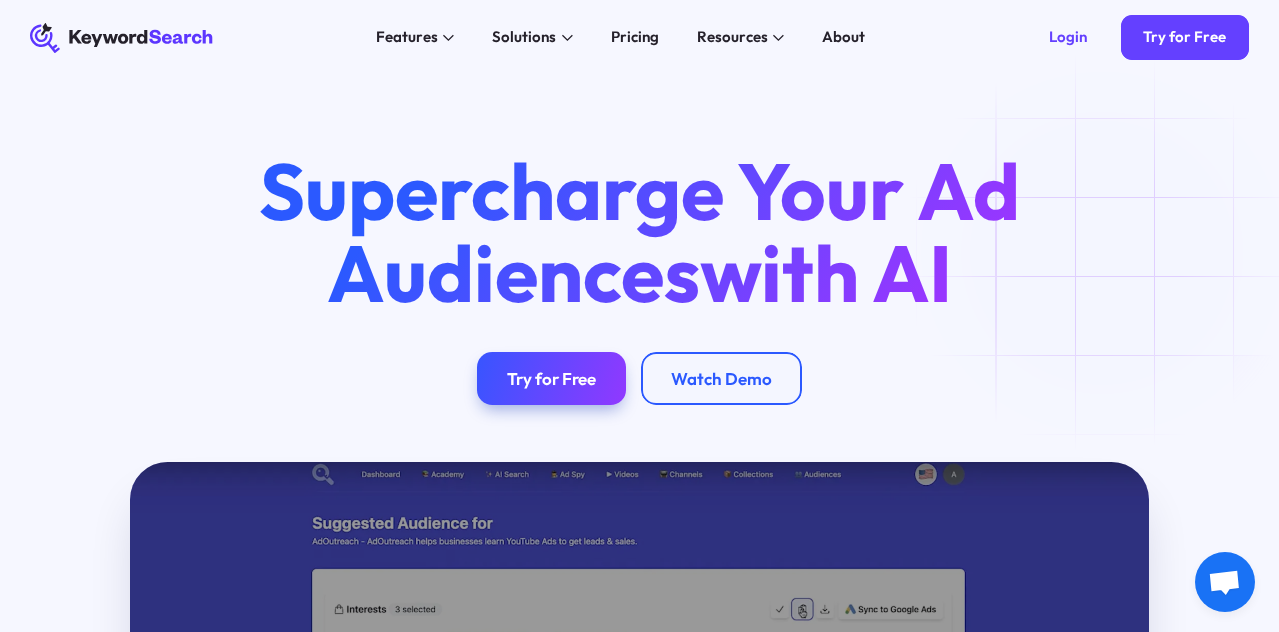 click on "KeywordSearch
Features
AI Audience Builder Supercharge your Google and YouTube ad audiences Keyword Research Discover the best keywords to grow your YouTube channel and ads Keyword Topic Auto Expansion Uncover limitless potential in your keyword sets YouTube Ad Spy Spy on Competitor's YouTube Ads Solutions
For Marketers Elevate your content with AI-enhanced tools for creators For Businesses Fuel your business growth with AI-driven marketing For Agencies Unlock superior targeting for your clients & generate whitelabel agency reports Pricing Resources
Blog The KeywordSearch Blog helps you stay on top of audience discovery and targeting best practices. Academy Learn the Latest Marketing & YouTube Ad Strategies with our Training Academy About Login Try for Free     Supercharge Your Ad Audiences  with AI Try for Free Watch Demo
Play Video Boost conversions and ROI with advanced audience targeting Learn More Create high-performing ad audiences in one click using our AI algorithm" at bounding box center [639, 316] 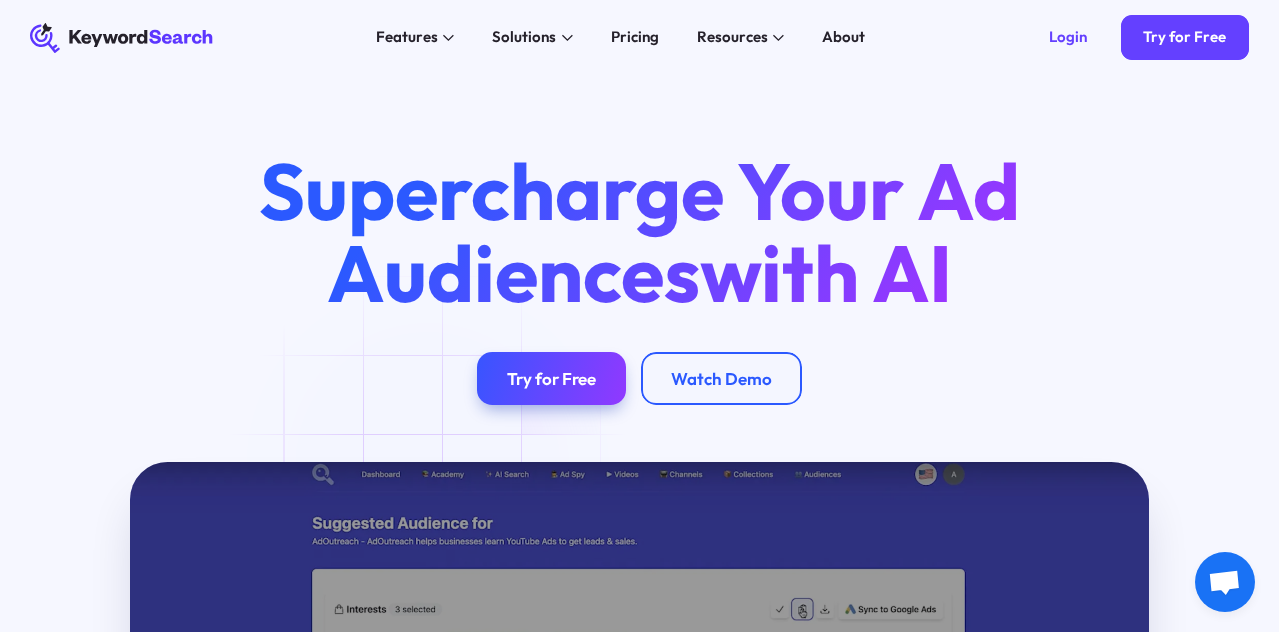 click on "KeywordSearch
Features
AI Audience Builder Supercharge your Google and YouTube ad audiences Keyword Research Discover the best keywords to grow your YouTube channel and ads Keyword Topic Auto Expansion Uncover limitless potential in your keyword sets YouTube Ad Spy Spy on Competitor's YouTube Ads Solutions
For Marketers Elevate your content with AI-enhanced tools for creators For Businesses Fuel your business growth with AI-driven marketing For Agencies Unlock superior targeting for your clients & generate whitelabel agency reports Pricing Resources
Blog The KeywordSearch Blog helps you stay on top of audience discovery and targeting best practices. Academy Learn the Latest Marketing & YouTube Ad Strategies with our Training Academy About Login Try for Free     Supercharge Your Ad Audiences  with AI Try for Free Watch Demo
Play Video Boost conversions and ROI with advanced audience targeting Learn More Create high-performing ad audiences in one click using our AI algorithm" at bounding box center (639, 316) 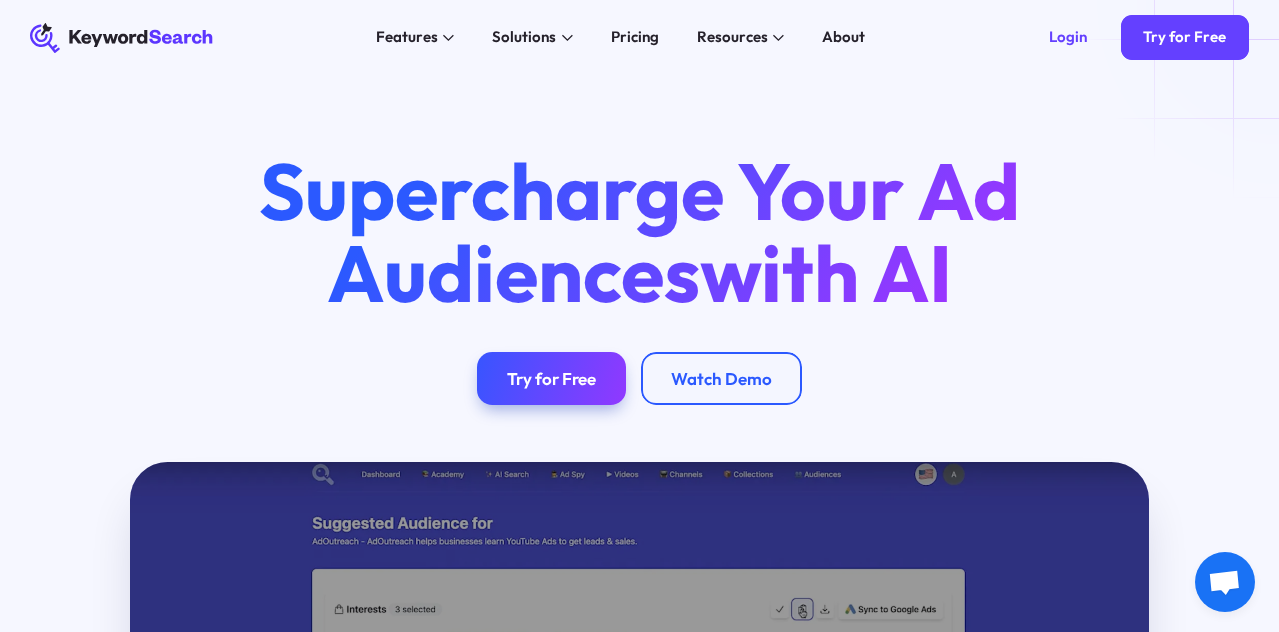 click on "KeywordSearch
Features
AI Audience Builder Supercharge your Google and YouTube ad audiences Keyword Research Discover the best keywords to grow your YouTube channel and ads Keyword Topic Auto Expansion Uncover limitless potential in your keyword sets YouTube Ad Spy Spy on Competitor's YouTube Ads Solutions
For Marketers Elevate your content with AI-enhanced tools for creators For Businesses Fuel your business growth with AI-driven marketing For Agencies Unlock superior targeting for your clients & generate whitelabel agency reports Pricing Resources
Blog The KeywordSearch Blog helps you stay on top of audience discovery and targeting best practices. Academy Learn the Latest Marketing & YouTube Ad Strategies with our Training Academy About Login Try for Free     Supercharge Your Ad Audiences  with AI Try for Free Watch Demo
Play Video Boost conversions and ROI with advanced audience targeting Learn More Create high-performing ad audiences in one click using our AI algorithm" at bounding box center (639, 316) 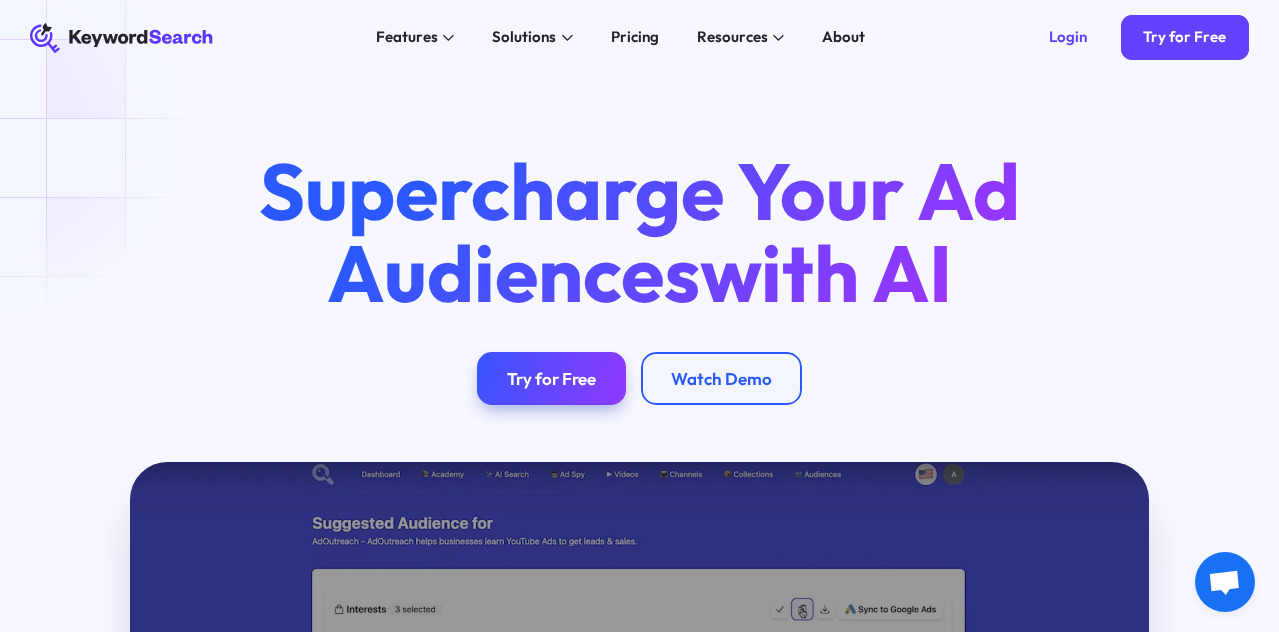 click on "KeywordSearch
Features
AI Audience Builder Supercharge your Google and YouTube ad audiences Keyword Research Discover the best keywords to grow your YouTube channel and ads Keyword Topic Auto Expansion Uncover limitless potential in your keyword sets YouTube Ad Spy Spy on Competitor's YouTube Ads Solutions
For Marketers Elevate your content with AI-enhanced tools for creators For Businesses Fuel your business growth with AI-driven marketing For Agencies Unlock superior targeting for your clients & generate whitelabel agency reports Pricing Resources
Blog The KeywordSearch Blog helps you stay on top of audience discovery and targeting best practices. Academy Learn the Latest Marketing & YouTube Ad Strategies with our Training Academy About Login Try for Free     Supercharge Your Ad Audiences  with AI Try for Free Watch Demo
Play Video Boost conversions and ROI with advanced audience targeting Learn More Create high-performing ad audiences in one click using our AI algorithm" at bounding box center (639, 316) 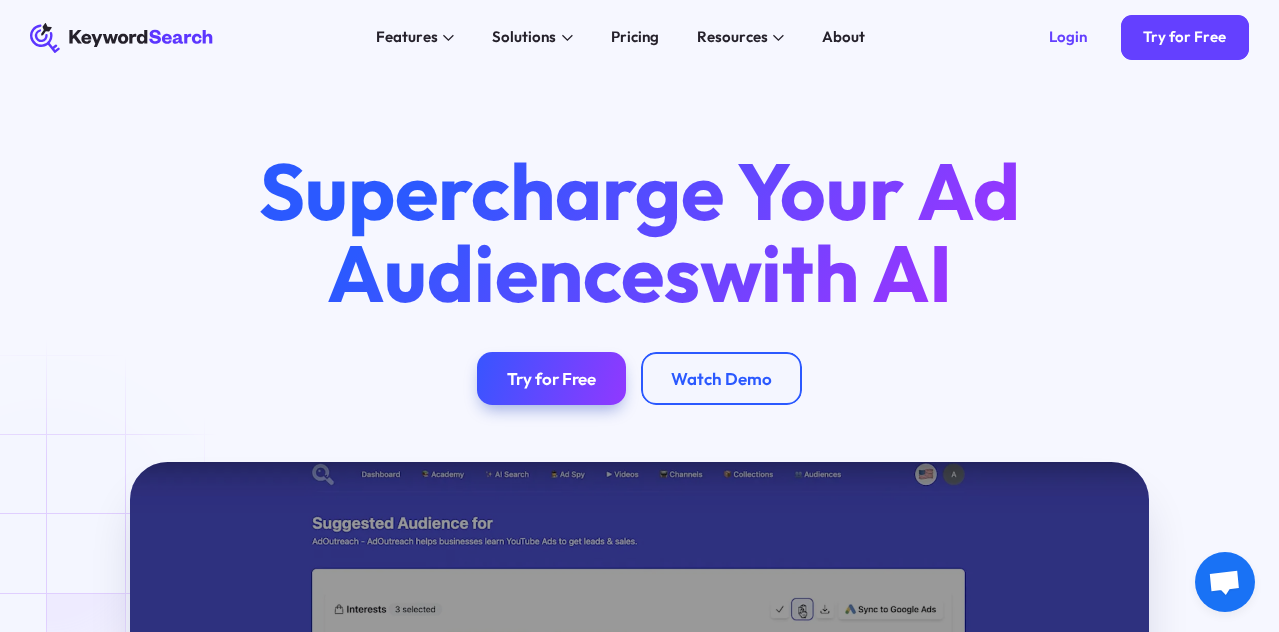 click on "KeywordSearch
Features
AI Audience Builder Supercharge your Google and YouTube ad audiences Keyword Research Discover the best keywords to grow your YouTube channel and ads Keyword Topic Auto Expansion Uncover limitless potential in your keyword sets YouTube Ad Spy Spy on Competitor's YouTube Ads Solutions
For Marketers Elevate your content with AI-enhanced tools for creators For Businesses Fuel your business growth with AI-driven marketing For Agencies Unlock superior targeting for your clients & generate whitelabel agency reports Pricing Resources
Blog The KeywordSearch Blog helps you stay on top of audience discovery and targeting best practices. Academy Learn the Latest Marketing & YouTube Ad Strategies with our Training Academy About Login Try for Free     Supercharge Your Ad Audiences  with AI Try for Free Watch Demo
Play Video Boost conversions and ROI with advanced audience targeting Learn More Create high-performing ad audiences in one click using our AI algorithm" at bounding box center [639, 316] 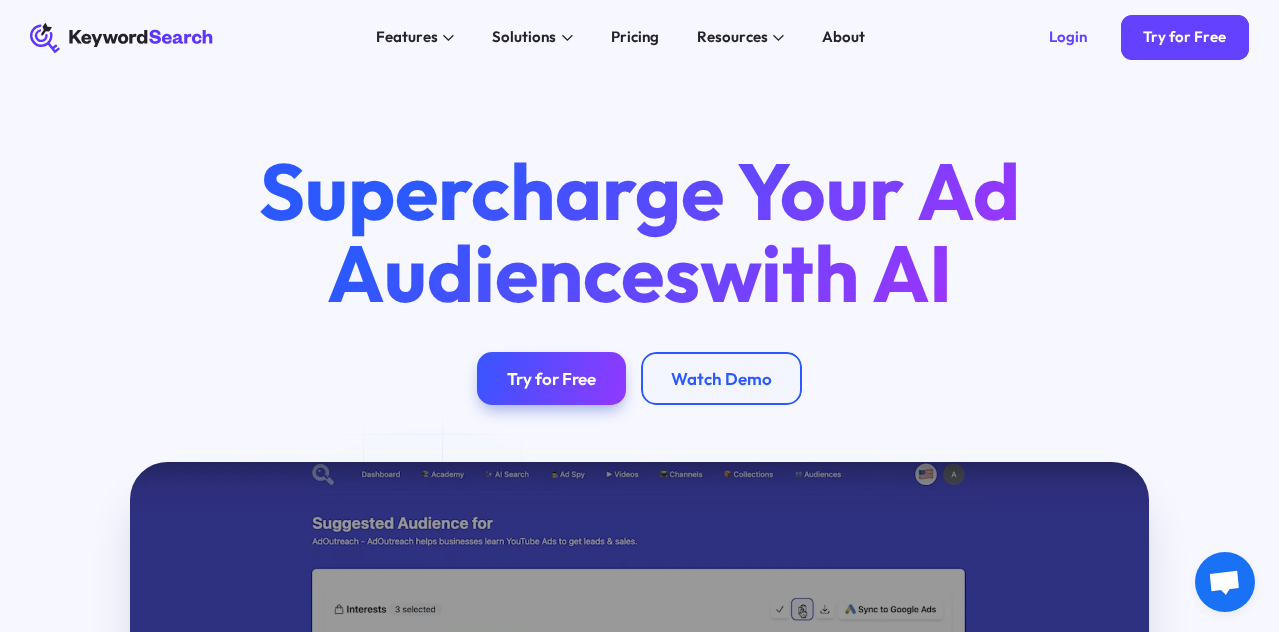 click on "KeywordSearch
Features
AI Audience Builder Supercharge your Google and YouTube ad audiences Keyword Research Discover the best keywords to grow your YouTube channel and ads Keyword Topic Auto Expansion Uncover limitless potential in your keyword sets YouTube Ad Spy Spy on Competitor's YouTube Ads Solutions
For Marketers Elevate your content with AI-enhanced tools for creators For Businesses Fuel your business growth with AI-driven marketing For Agencies Unlock superior targeting for your clients & generate whitelabel agency reports Pricing Resources
Blog The KeywordSearch Blog helps you stay on top of audience discovery and targeting best practices. Academy Learn the Latest Marketing & YouTube Ad Strategies with our Training Academy About Login Try for Free     Supercharge Your Ad Audiences  with AI Try for Free Watch Demo
Play Video Boost conversions and ROI with advanced audience targeting Learn More Create high-performing ad audiences in one click using our AI algorithm" at bounding box center (639, 316) 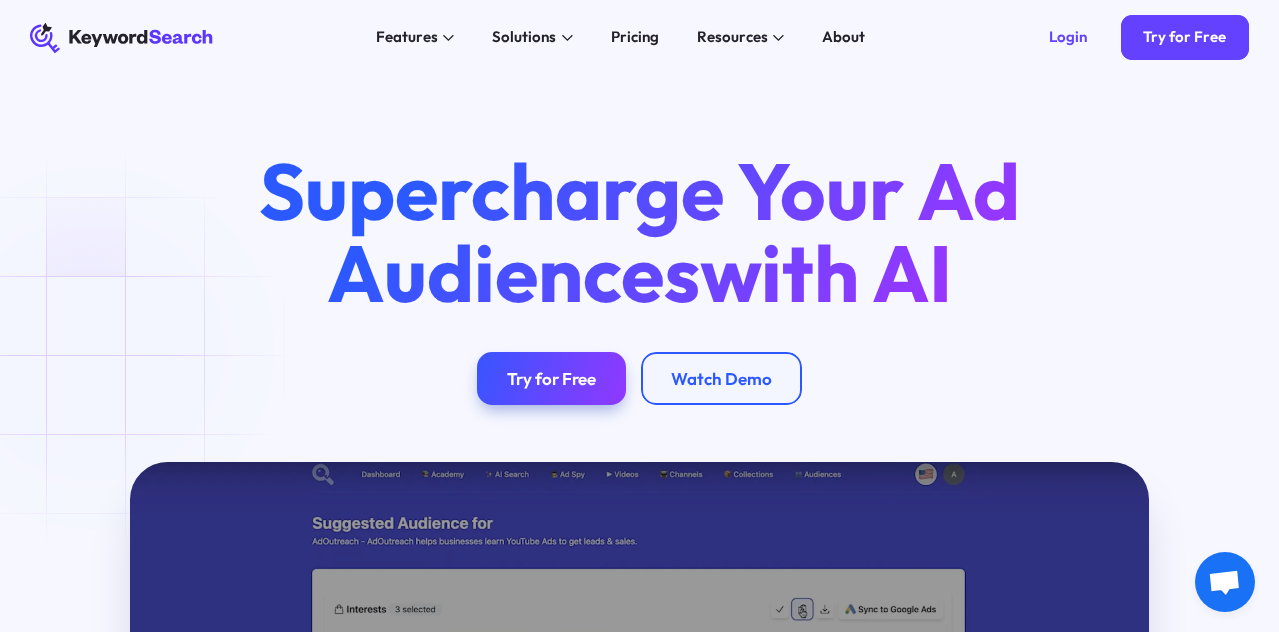 click on "KeywordSearch
Features
AI Audience Builder Supercharge your Google and YouTube ad audiences Keyword Research Discover the best keywords to grow your YouTube channel and ads Keyword Topic Auto Expansion Uncover limitless potential in your keyword sets YouTube Ad Spy Spy on Competitor's YouTube Ads Solutions
For Marketers Elevate your content with AI-enhanced tools for creators For Businesses Fuel your business growth with AI-driven marketing For Agencies Unlock superior targeting for your clients & generate whitelabel agency reports Pricing Resources
Blog The KeywordSearch Blog helps you stay on top of audience discovery and targeting best practices. Academy Learn the Latest Marketing & YouTube Ad Strategies with our Training Academy About Login Try for Free     Supercharge Your Ad Audiences  with AI Try for Free Watch Demo
Play Video Boost conversions and ROI with advanced audience targeting Learn More Create high-performing ad audiences in one click using our AI algorithm" at bounding box center (639, 316) 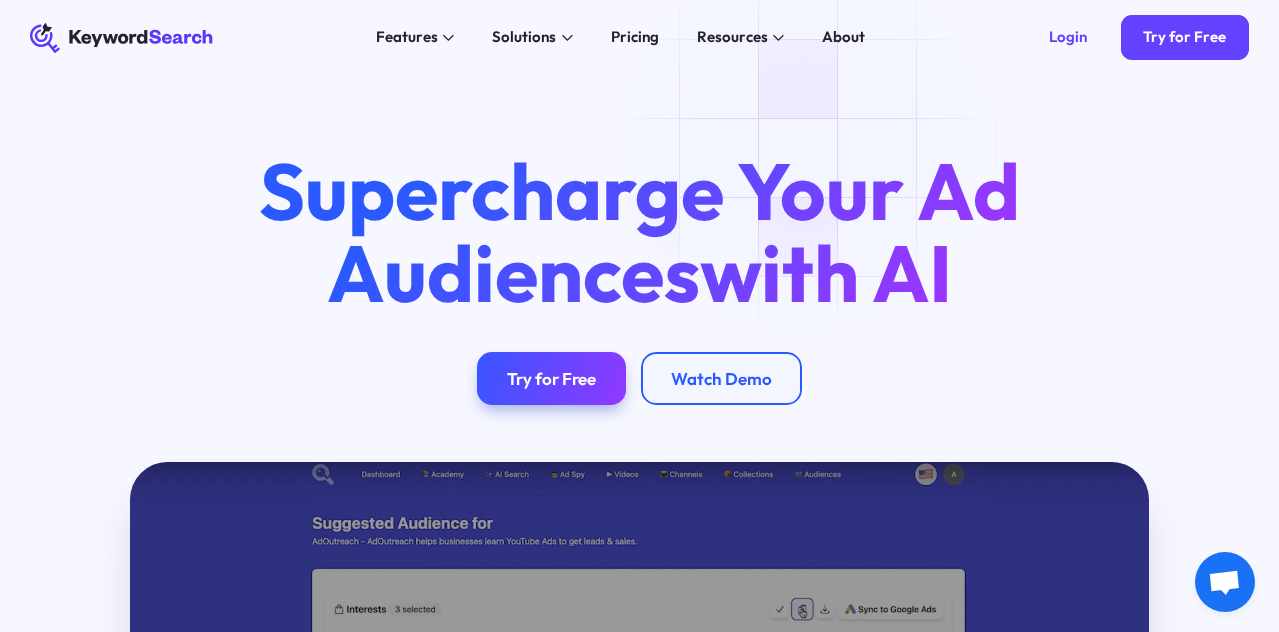 click on "KeywordSearch
Features
AI Audience Builder Supercharge your Google and YouTube ad audiences Keyword Research Discover the best keywords to grow your YouTube channel and ads Keyword Topic Auto Expansion Uncover limitless potential in your keyword sets YouTube Ad Spy Spy on Competitor's YouTube Ads Solutions
For Marketers Elevate your content with AI-enhanced tools for creators For Businesses Fuel your business growth with AI-driven marketing For Agencies Unlock superior targeting for your clients & generate whitelabel agency reports Pricing Resources
Blog The KeywordSearch Blog helps you stay on top of audience discovery and targeting best practices. Academy Learn the Latest Marketing & YouTube Ad Strategies with our Training Academy About Login Try for Free     Supercharge Your Ad Audiences  with AI Try for Free Watch Demo
Play Video Boost conversions and ROI with advanced audience targeting Learn More Create high-performing ad audiences in one click using our AI algorithm" at bounding box center (639, 316) 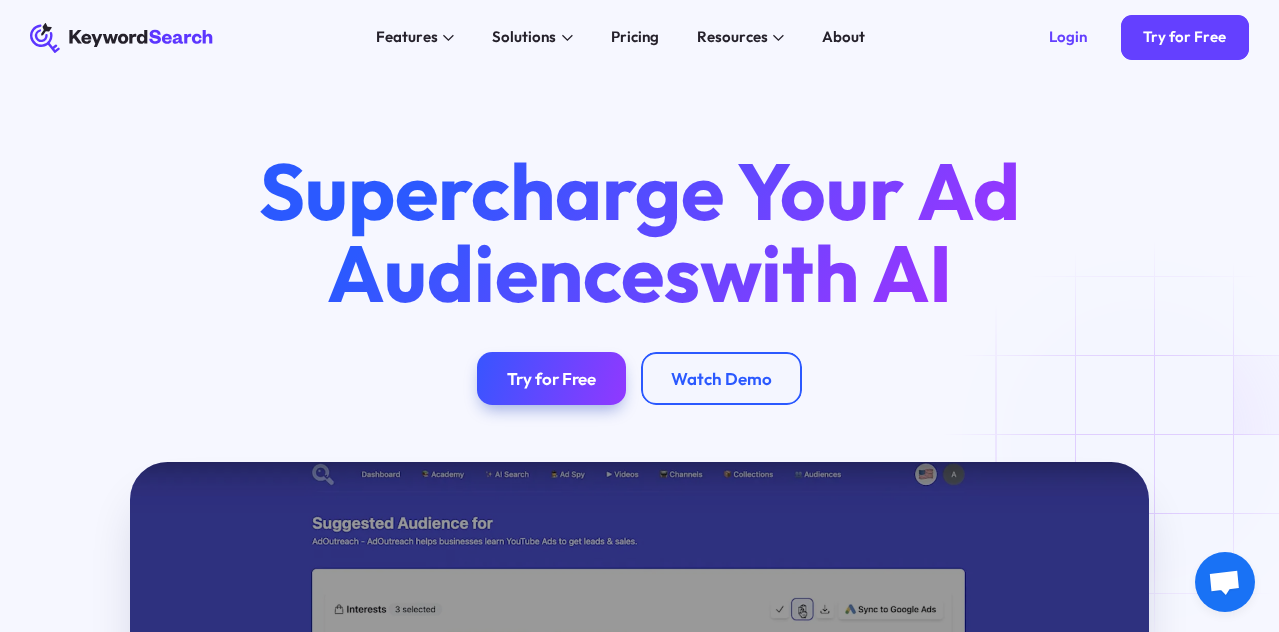 click on "KeywordSearch
Features
AI Audience Builder Supercharge your Google and YouTube ad audiences Keyword Research Discover the best keywords to grow your YouTube channel and ads Keyword Topic Auto Expansion Uncover limitless potential in your keyword sets YouTube Ad Spy Spy on Competitor's YouTube Ads Solutions
For Marketers Elevate your content with AI-enhanced tools for creators For Businesses Fuel your business growth with AI-driven marketing For Agencies Unlock superior targeting for your clients & generate whitelabel agency reports Pricing Resources
Blog The KeywordSearch Blog helps you stay on top of audience discovery and targeting best practices. Academy Learn the Latest Marketing & YouTube Ad Strategies with our Training Academy About Login Try for Free     Supercharge Your Ad Audiences  with AI Try for Free Watch Demo
Play Video Boost conversions and ROI with advanced audience targeting Learn More Create high-performing ad audiences in one click using our AI algorithm" at bounding box center [639, 316] 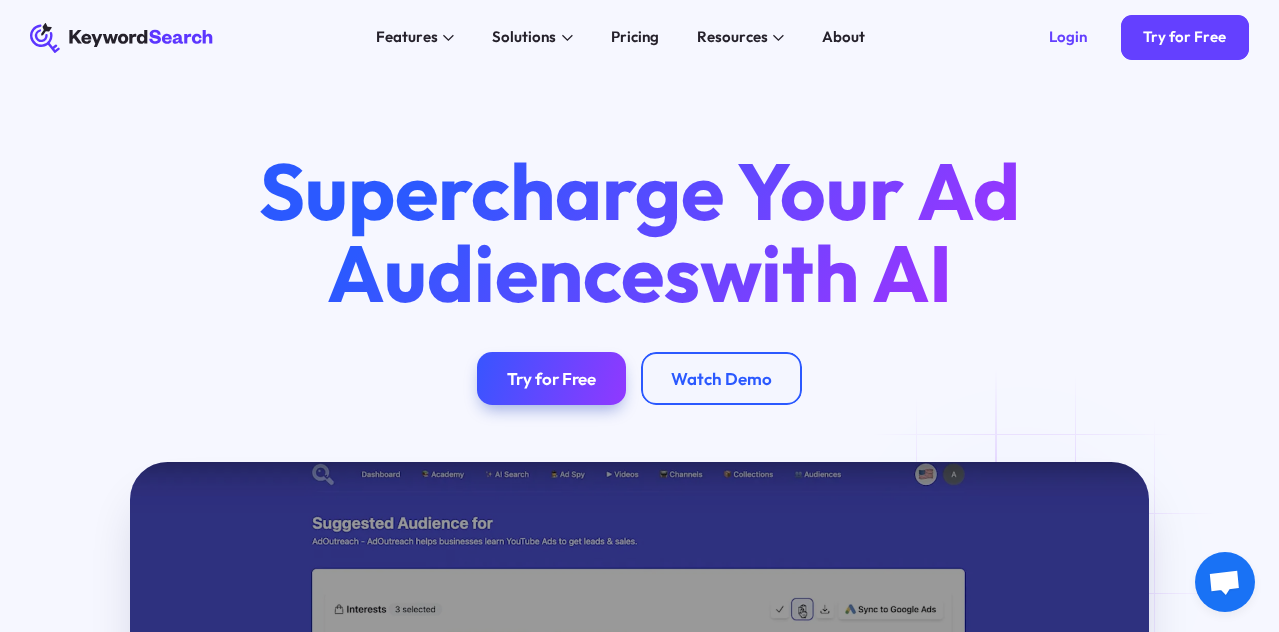 click on "KeywordSearch
Features
AI Audience Builder Supercharge your Google and YouTube ad audiences Keyword Research Discover the best keywords to grow your YouTube channel and ads Keyword Topic Auto Expansion Uncover limitless potential in your keyword sets YouTube Ad Spy Spy on Competitor's YouTube Ads Solutions
For Marketers Elevate your content with AI-enhanced tools for creators For Businesses Fuel your business growth with AI-driven marketing For Agencies Unlock superior targeting for your clients & generate whitelabel agency reports Pricing Resources
Blog The KeywordSearch Blog helps you stay on top of audience discovery and targeting best practices. Academy Learn the Latest Marketing & YouTube Ad Strategies with our Training Academy About Login Try for Free     Supercharge Your Ad Audiences  with AI Try for Free Watch Demo
Play Video Boost conversions and ROI with advanced audience targeting Learn More Create high-performing ad audiences in one click using our AI algorithm" at bounding box center [639, 316] 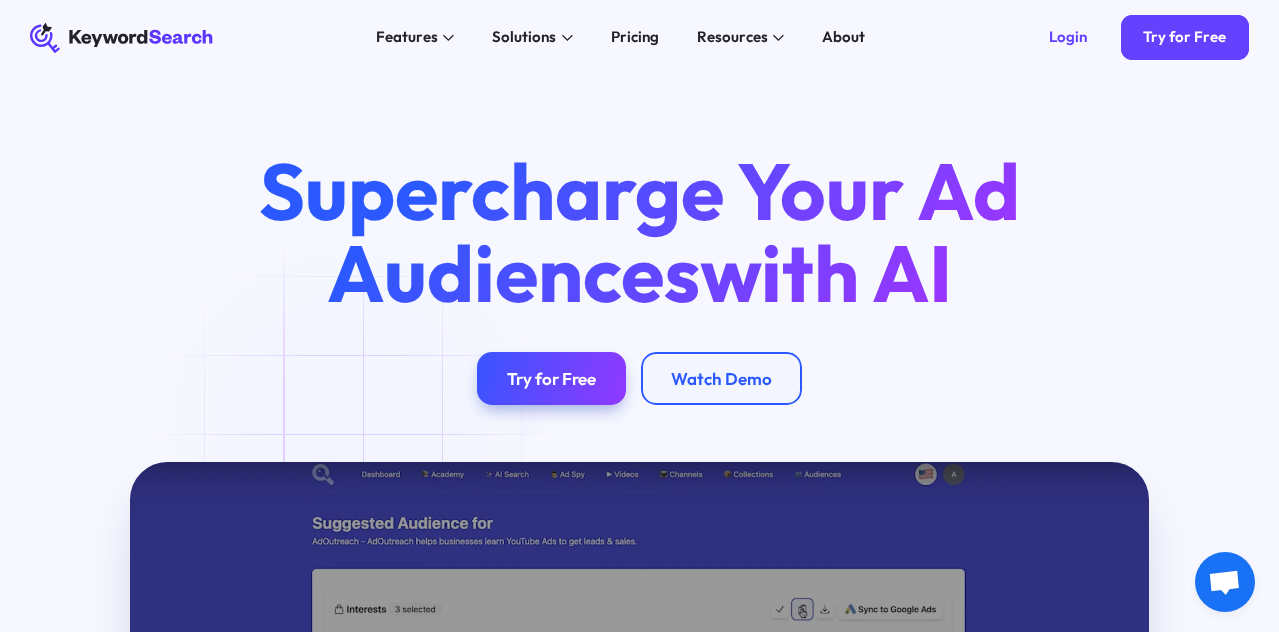 click on "KeywordSearch
Features
AI Audience Builder Supercharge your Google and YouTube ad audiences Keyword Research Discover the best keywords to grow your YouTube channel and ads Keyword Topic Auto Expansion Uncover limitless potential in your keyword sets YouTube Ad Spy Spy on Competitor's YouTube Ads Solutions
For Marketers Elevate your content with AI-enhanced tools for creators For Businesses Fuel your business growth with AI-driven marketing For Agencies Unlock superior targeting for your clients & generate whitelabel agency reports Pricing Resources
Blog The KeywordSearch Blog helps you stay on top of audience discovery and targeting best practices. Academy Learn the Latest Marketing & YouTube Ad Strategies with our Training Academy About Login Try for Free     Supercharge Your Ad Audiences  with AI Try for Free Watch Demo
Play Video Boost conversions and ROI with advanced audience targeting Learn More Create high-performing ad audiences in one click using our AI algorithm" at bounding box center (639, 316) 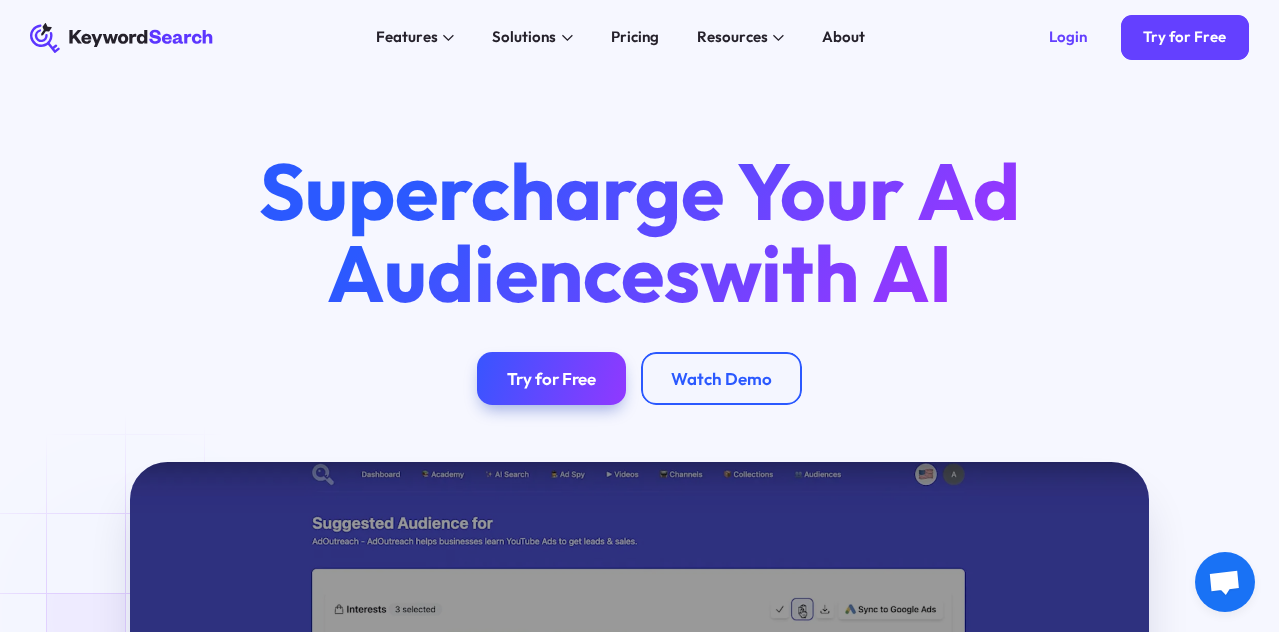 click on "KeywordSearch
Features
AI Audience Builder Supercharge your Google and YouTube ad audiences Keyword Research Discover the best keywords to grow your YouTube channel and ads Keyword Topic Auto Expansion Uncover limitless potential in your keyword sets YouTube Ad Spy Spy on Competitor's YouTube Ads Solutions
For Marketers Elevate your content with AI-enhanced tools for creators For Businesses Fuel your business growth with AI-driven marketing For Agencies Unlock superior targeting for your clients & generate whitelabel agency reports Pricing Resources
Blog The KeywordSearch Blog helps you stay on top of audience discovery and targeting best practices. Academy Learn the Latest Marketing & YouTube Ad Strategies with our Training Academy About Login Try for Free     Supercharge Your Ad Audiences  with AI Try for Free Watch Demo
Play Video Boost conversions and ROI with advanced audience targeting Learn More Create high-performing ad audiences in one click using our AI algorithm" at bounding box center (639, 316) 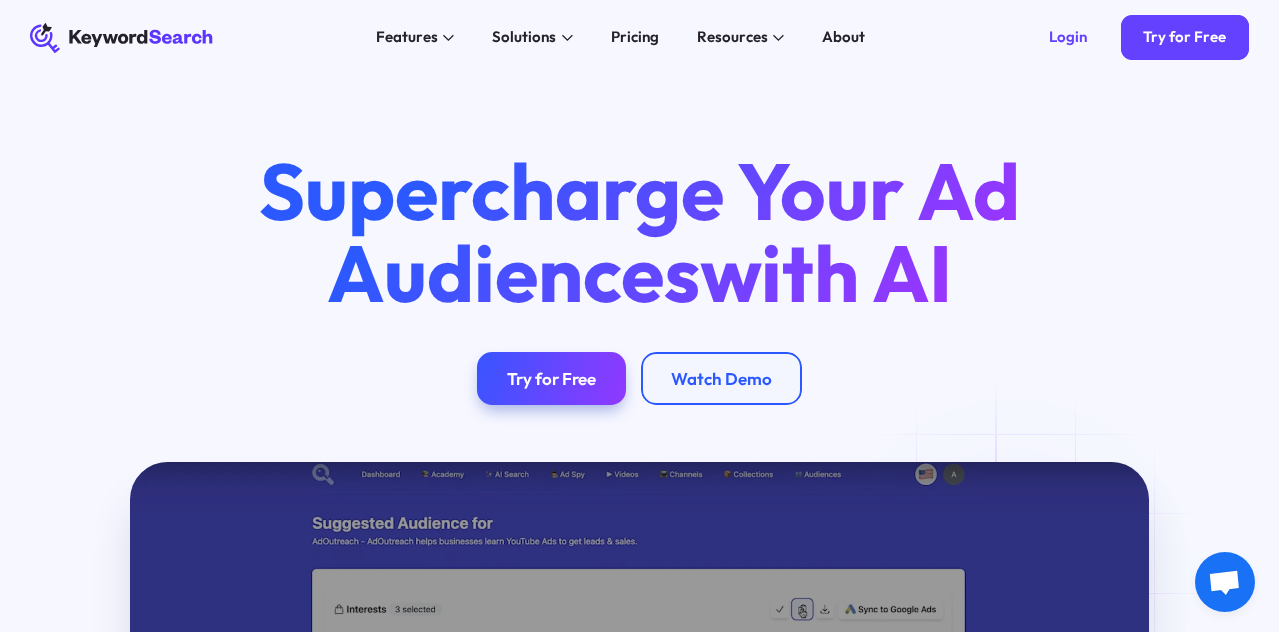 click on "KeywordSearch
Features
AI Audience Builder Supercharge your Google and YouTube ad audiences Keyword Research Discover the best keywords to grow your YouTube channel and ads Keyword Topic Auto Expansion Uncover limitless potential in your keyword sets YouTube Ad Spy Spy on Competitor's YouTube Ads Solutions
For Marketers Elevate your content with AI-enhanced tools for creators For Businesses Fuel your business growth with AI-driven marketing For Agencies Unlock superior targeting for your clients & generate whitelabel agency reports Pricing Resources
Blog The KeywordSearch Blog helps you stay on top of audience discovery and targeting best practices. Academy Learn the Latest Marketing & YouTube Ad Strategies with our Training Academy About Login Try for Free     Supercharge Your Ad Audiences  with AI Try for Free Watch Demo
Play Video Boost conversions and ROI with advanced audience targeting Learn More Create high-performing ad audiences in one click using our AI algorithm" at bounding box center [639, 316] 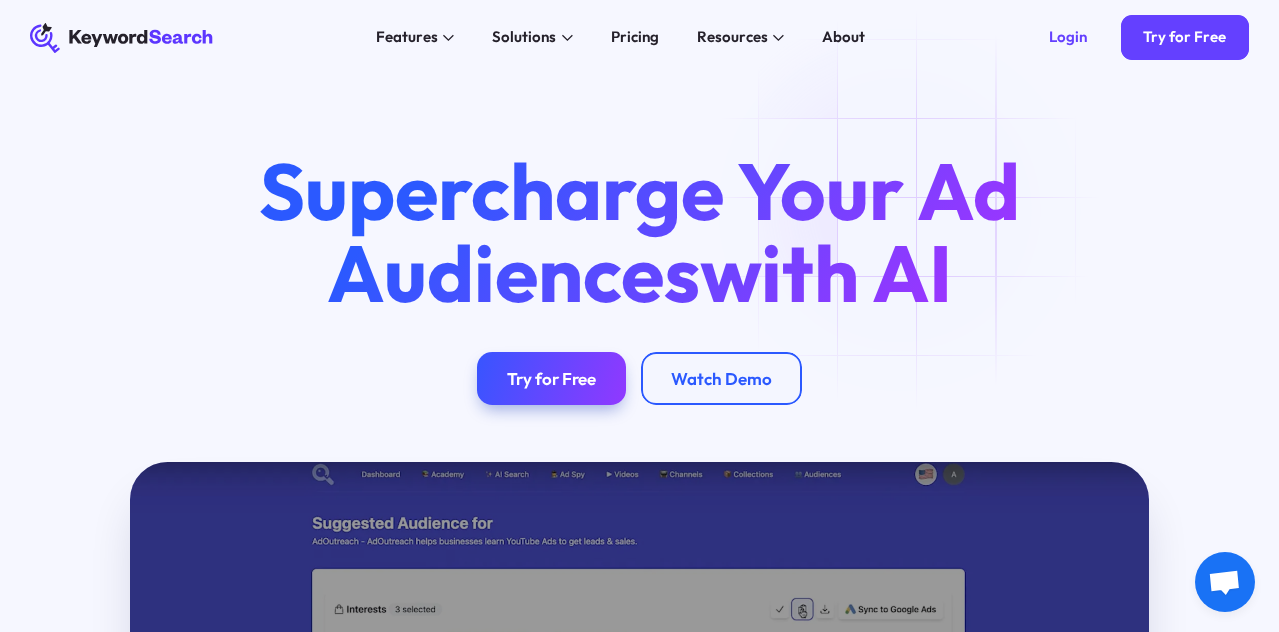 click on "KeywordSearch
Features
AI Audience Builder Supercharge your Google and YouTube ad audiences Keyword Research Discover the best keywords to grow your YouTube channel and ads Keyword Topic Auto Expansion Uncover limitless potential in your keyword sets YouTube Ad Spy Spy on Competitor's YouTube Ads Solutions
For Marketers Elevate your content with AI-enhanced tools for creators For Businesses Fuel your business growth with AI-driven marketing For Agencies Unlock superior targeting for your clients & generate whitelabel agency reports Pricing Resources
Blog The KeywordSearch Blog helps you stay on top of audience discovery and targeting best practices. Academy Learn the Latest Marketing & YouTube Ad Strategies with our Training Academy About Login Try for Free     Supercharge Your Ad Audiences  with AI Try for Free Watch Demo
Play Video Boost conversions and ROI with advanced audience targeting Learn More Create high-performing ad audiences in one click using our AI algorithm" at bounding box center [639, 316] 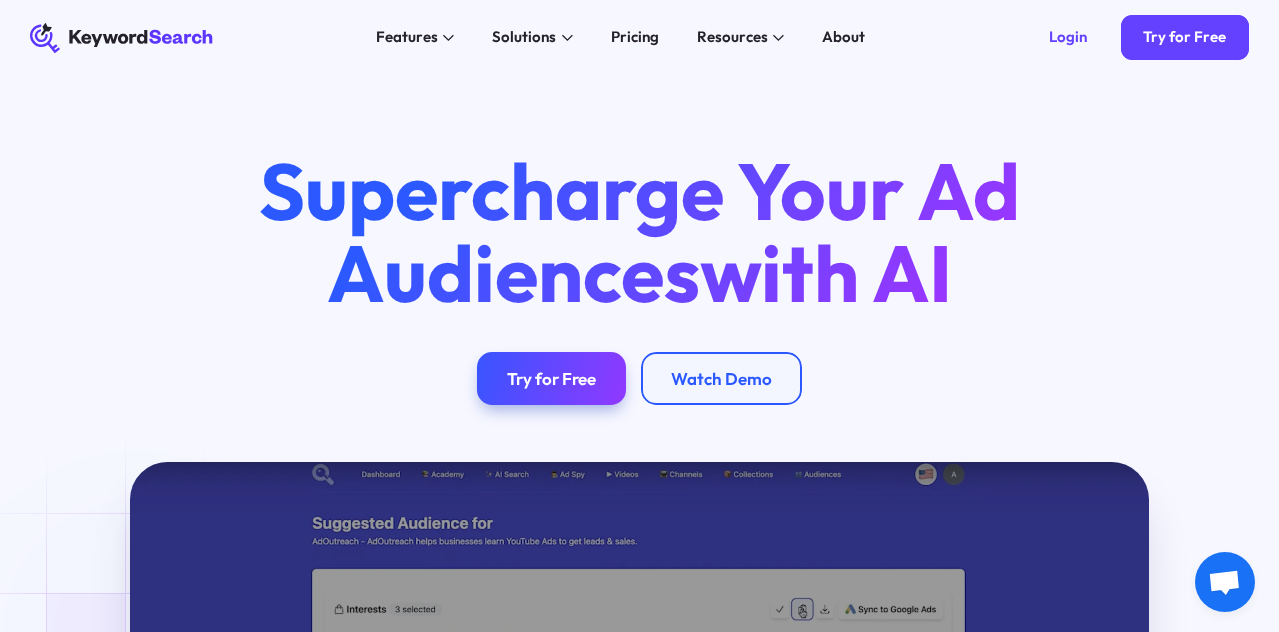 click on "KeywordSearch
Features
AI Audience Builder Supercharge your Google and YouTube ad audiences Keyword Research Discover the best keywords to grow your YouTube channel and ads Keyword Topic Auto Expansion Uncover limitless potential in your keyword sets YouTube Ad Spy Spy on Competitor's YouTube Ads Solutions
For Marketers Elevate your content with AI-enhanced tools for creators For Businesses Fuel your business growth with AI-driven marketing For Agencies Unlock superior targeting for your clients & generate whitelabel agency reports Pricing Resources
Blog The KeywordSearch Blog helps you stay on top of audience discovery and targeting best practices. Academy Learn the Latest Marketing & YouTube Ad Strategies with our Training Academy About Login Try for Free     Supercharge Your Ad Audiences  with AI Try for Free Watch Demo
Play Video Boost conversions and ROI with advanced audience targeting Learn More Create high-performing ad audiences in one click using our AI algorithm" at bounding box center (639, 316) 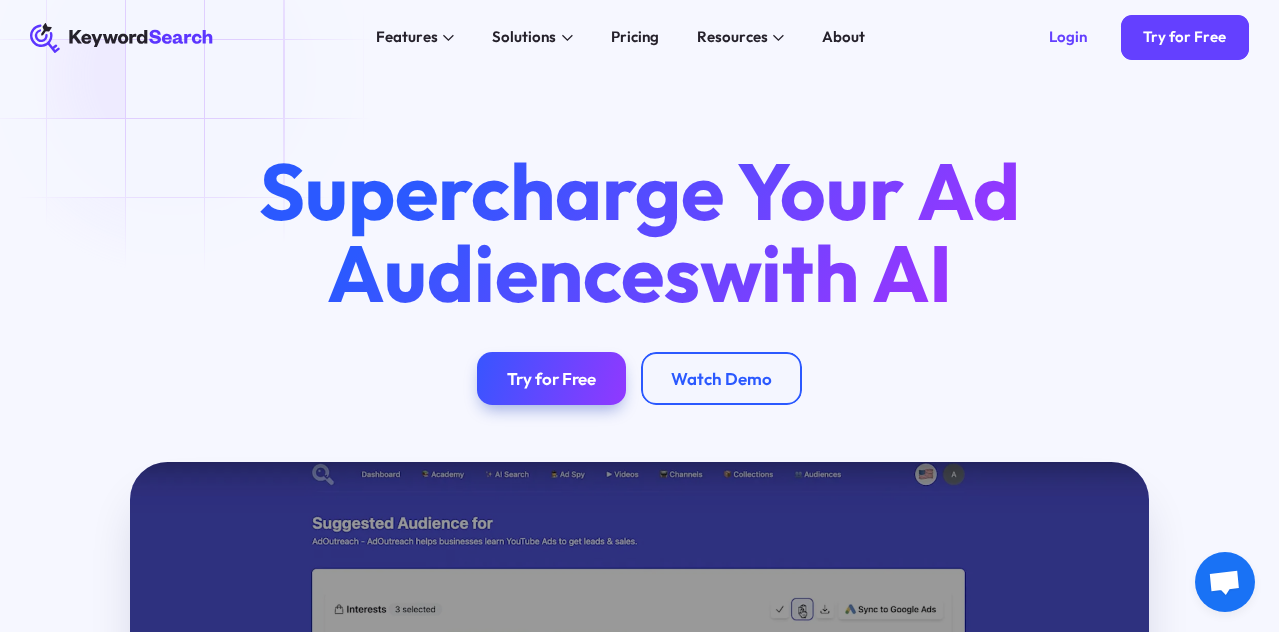 click on "KeywordSearch
Features
AI Audience Builder Supercharge your Google and YouTube ad audiences Keyword Research Discover the best keywords to grow your YouTube channel and ads Keyword Topic Auto Expansion Uncover limitless potential in your keyword sets YouTube Ad Spy Spy on Competitor's YouTube Ads Solutions
For Marketers Elevate your content with AI-enhanced tools for creators For Businesses Fuel your business growth with AI-driven marketing For Agencies Unlock superior targeting for your clients & generate whitelabel agency reports Pricing Resources
Blog The KeywordSearch Blog helps you stay on top of audience discovery and targeting best practices. Academy Learn the Latest Marketing & YouTube Ad Strategies with our Training Academy About Login Try for Free     Supercharge Your Ad Audiences  with AI Try for Free Watch Demo
Play Video Boost conversions and ROI with advanced audience targeting Learn More Create high-performing ad audiences in one click using our AI algorithm" at bounding box center [639, 316] 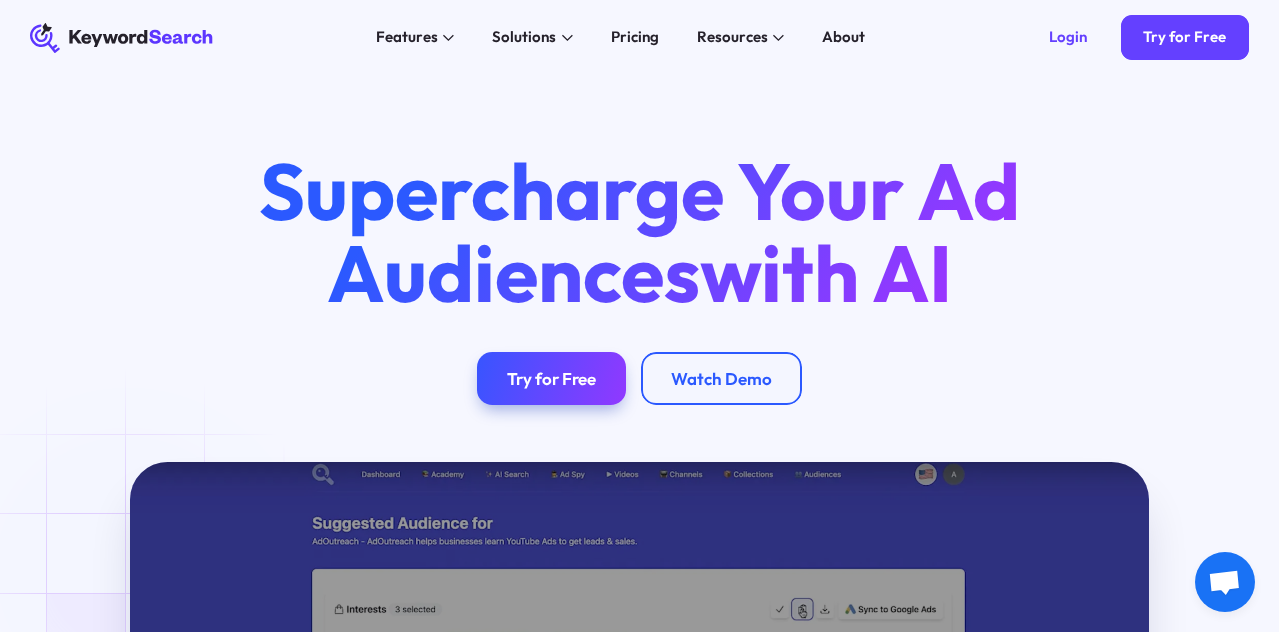click on "KeywordSearch
Features
AI Audience Builder Supercharge your Google and YouTube ad audiences Keyword Research Discover the best keywords to grow your YouTube channel and ads Keyword Topic Auto Expansion Uncover limitless potential in your keyword sets YouTube Ad Spy Spy on Competitor's YouTube Ads Solutions
For Marketers Elevate your content with AI-enhanced tools for creators For Businesses Fuel your business growth with AI-driven marketing For Agencies Unlock superior targeting for your clients & generate whitelabel agency reports Pricing Resources
Blog The KeywordSearch Blog helps you stay on top of audience discovery and targeting best practices. Academy Learn the Latest Marketing & YouTube Ad Strategies with our Training Academy About Login Try for Free     Supercharge Your Ad Audiences  with AI Try for Free Watch Demo
Play Video Boost conversions and ROI with advanced audience targeting Learn More Create high-performing ad audiences in one click using our AI algorithm" at bounding box center [639, 316] 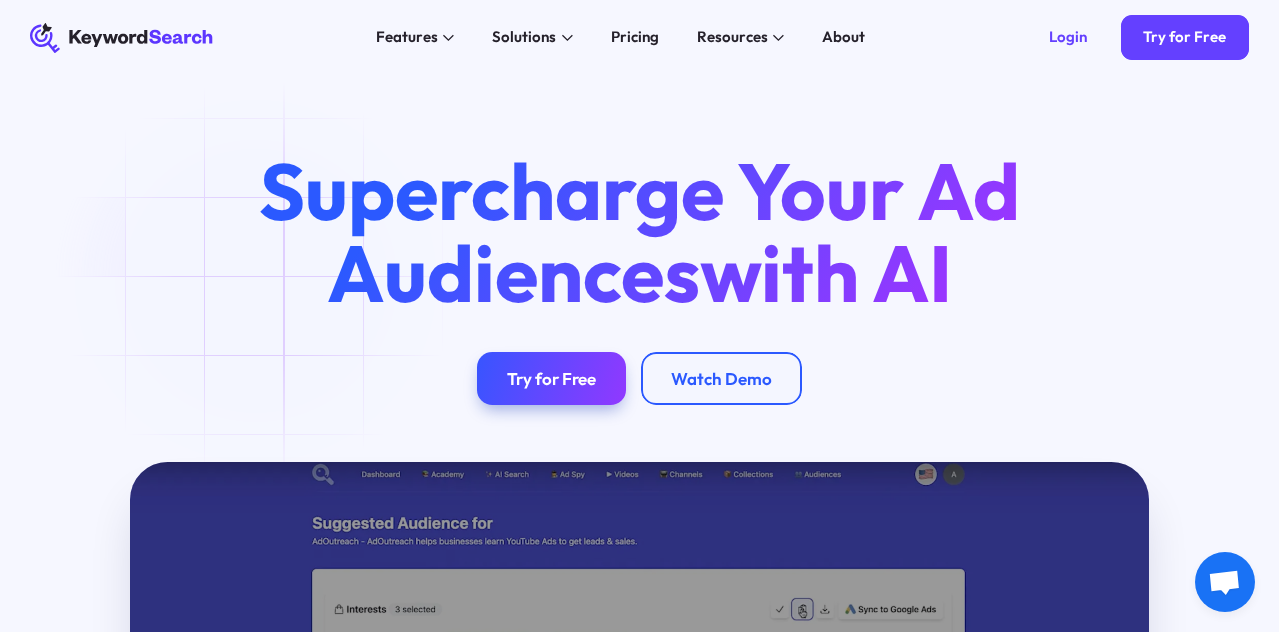 click on "KeywordSearch
Features
AI Audience Builder Supercharge your Google and YouTube ad audiences Keyword Research Discover the best keywords to grow your YouTube channel and ads Keyword Topic Auto Expansion Uncover limitless potential in your keyword sets YouTube Ad Spy Spy on Competitor's YouTube Ads Solutions
For Marketers Elevate your content with AI-enhanced tools for creators For Businesses Fuel your business growth with AI-driven marketing For Agencies Unlock superior targeting for your clients & generate whitelabel agency reports Pricing Resources
Blog The KeywordSearch Blog helps you stay on top of audience discovery and targeting best practices. Academy Learn the Latest Marketing & YouTube Ad Strategies with our Training Academy About Login Try for Free     Supercharge Your Ad Audiences  with AI Try for Free Watch Demo
Play Video Boost conversions and ROI with advanced audience targeting Learn More Create high-performing ad audiences in one click using our AI algorithm" at bounding box center [639, 316] 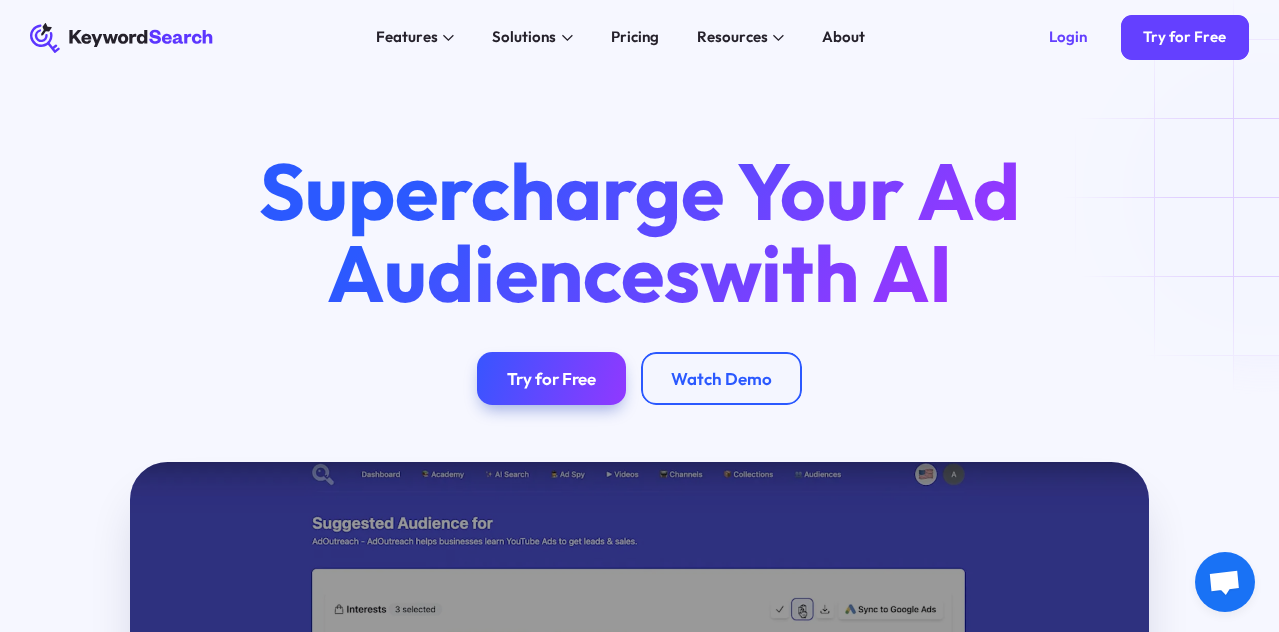 click on "KeywordSearch
Features
AI Audience Builder Supercharge your Google and YouTube ad audiences Keyword Research Discover the best keywords to grow your YouTube channel and ads Keyword Topic Auto Expansion Uncover limitless potential in your keyword sets YouTube Ad Spy Spy on Competitor's YouTube Ads Solutions
For Marketers Elevate your content with AI-enhanced tools for creators For Businesses Fuel your business growth with AI-driven marketing For Agencies Unlock superior targeting for your clients & generate whitelabel agency reports Pricing Resources
Blog The KeywordSearch Blog helps you stay on top of audience discovery and targeting best practices. Academy Learn the Latest Marketing & YouTube Ad Strategies with our Training Academy About Login Try for Free     Supercharge Your Ad Audiences  with AI Try for Free Watch Demo
Play Video Boost conversions and ROI with advanced audience targeting Learn More Create high-performing ad audiences in one click using our AI algorithm" at bounding box center [639, 316] 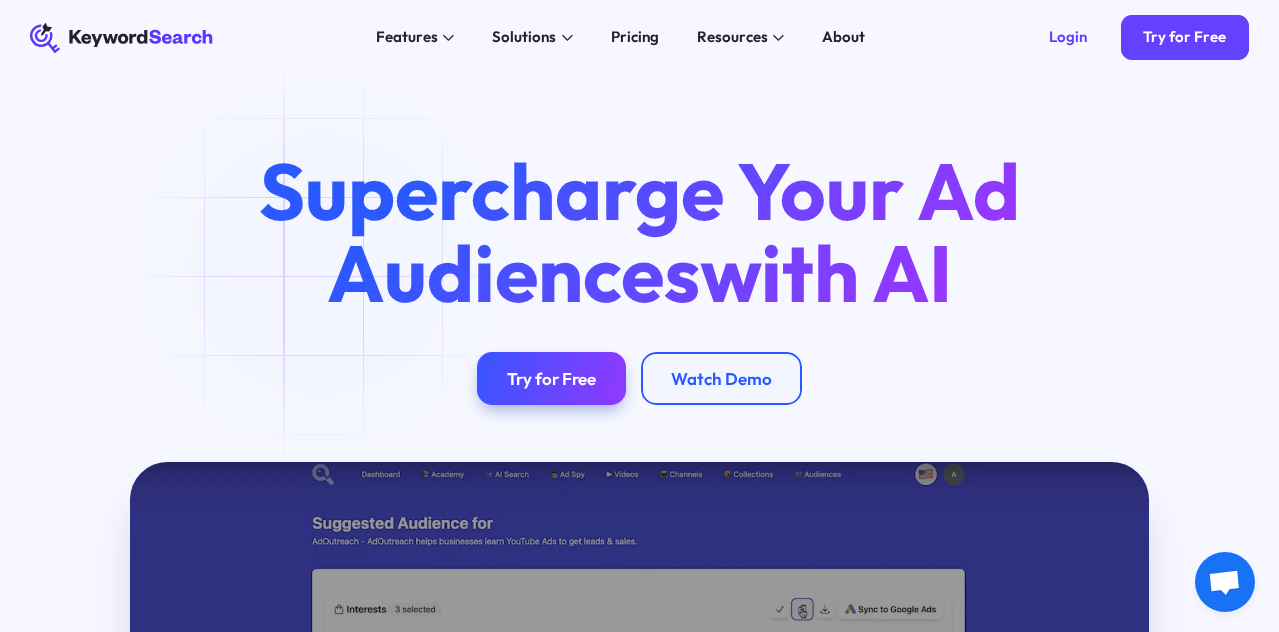 click on "KeywordSearch
Features
AI Audience Builder Supercharge your Google and YouTube ad audiences Keyword Research Discover the best keywords to grow your YouTube channel and ads Keyword Topic Auto Expansion Uncover limitless potential in your keyword sets YouTube Ad Spy Spy on Competitor's YouTube Ads Solutions
For Marketers Elevate your content with AI-enhanced tools for creators For Businesses Fuel your business growth with AI-driven marketing For Agencies Unlock superior targeting for your clients & generate whitelabel agency reports Pricing Resources
Blog The KeywordSearch Blog helps you stay on top of audience discovery and targeting best practices. Academy Learn the Latest Marketing & YouTube Ad Strategies with our Training Academy About Login Try for Free     Supercharge Your Ad Audiences  with AI Try for Free Watch Demo
Play Video Boost conversions and ROI with advanced audience targeting Learn More Create high-performing ad audiences in one click using our AI algorithm" at bounding box center [639, 316] 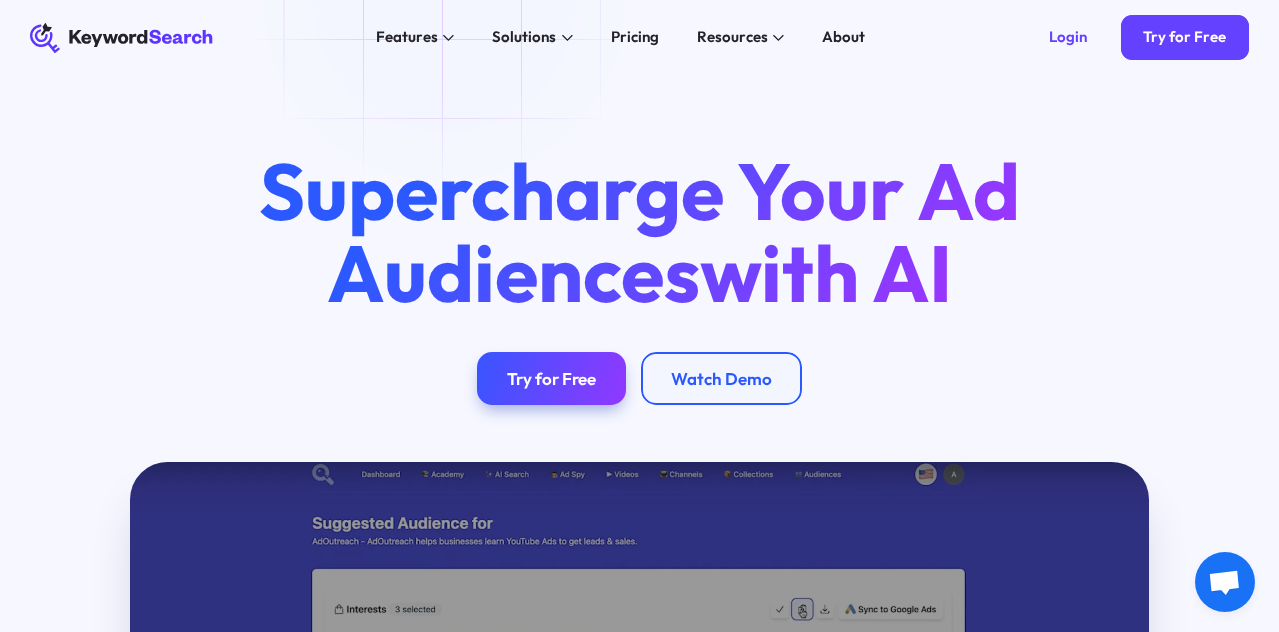 click on "KeywordSearch
Features
AI Audience Builder Supercharge your Google and YouTube ad audiences Keyword Research Discover the best keywords to grow your YouTube channel and ads Keyword Topic Auto Expansion Uncover limitless potential in your keyword sets YouTube Ad Spy Spy on Competitor's YouTube Ads Solutions
For Marketers Elevate your content with AI-enhanced tools for creators For Businesses Fuel your business growth with AI-driven marketing For Agencies Unlock superior targeting for your clients & generate whitelabel agency reports Pricing Resources
Blog The KeywordSearch Blog helps you stay on top of audience discovery and targeting best practices. Academy Learn the Latest Marketing & YouTube Ad Strategies with our Training Academy About Login Try for Free     Supercharge Your Ad Audiences  with AI Try for Free Watch Demo
Play Video Boost conversions and ROI with advanced audience targeting Learn More Create high-performing ad audiences in one click using our AI algorithm" at bounding box center [639, 316] 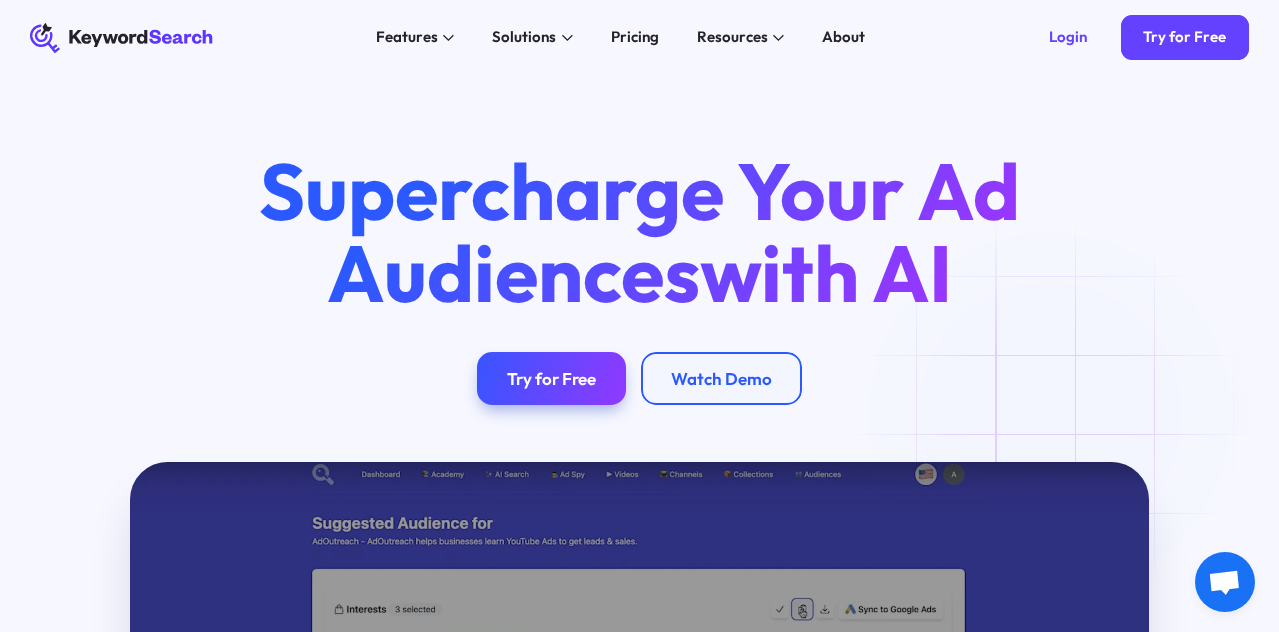click on "KeywordSearch
Features
AI Audience Builder Supercharge your Google and YouTube ad audiences Keyword Research Discover the best keywords to grow your YouTube channel and ads Keyword Topic Auto Expansion Uncover limitless potential in your keyword sets YouTube Ad Spy Spy on Competitor's YouTube Ads Solutions
For Marketers Elevate your content with AI-enhanced tools for creators For Businesses Fuel your business growth with AI-driven marketing For Agencies Unlock superior targeting for your clients & generate whitelabel agency reports Pricing Resources
Blog The KeywordSearch Blog helps you stay on top of audience discovery and targeting best practices. Academy Learn the Latest Marketing & YouTube Ad Strategies with our Training Academy About Login Try for Free     Supercharge Your Ad Audiences  with AI Try for Free Watch Demo
Play Video Boost conversions and ROI with advanced audience targeting Learn More Create high-performing ad audiences in one click using our AI algorithm" at bounding box center (639, 316) 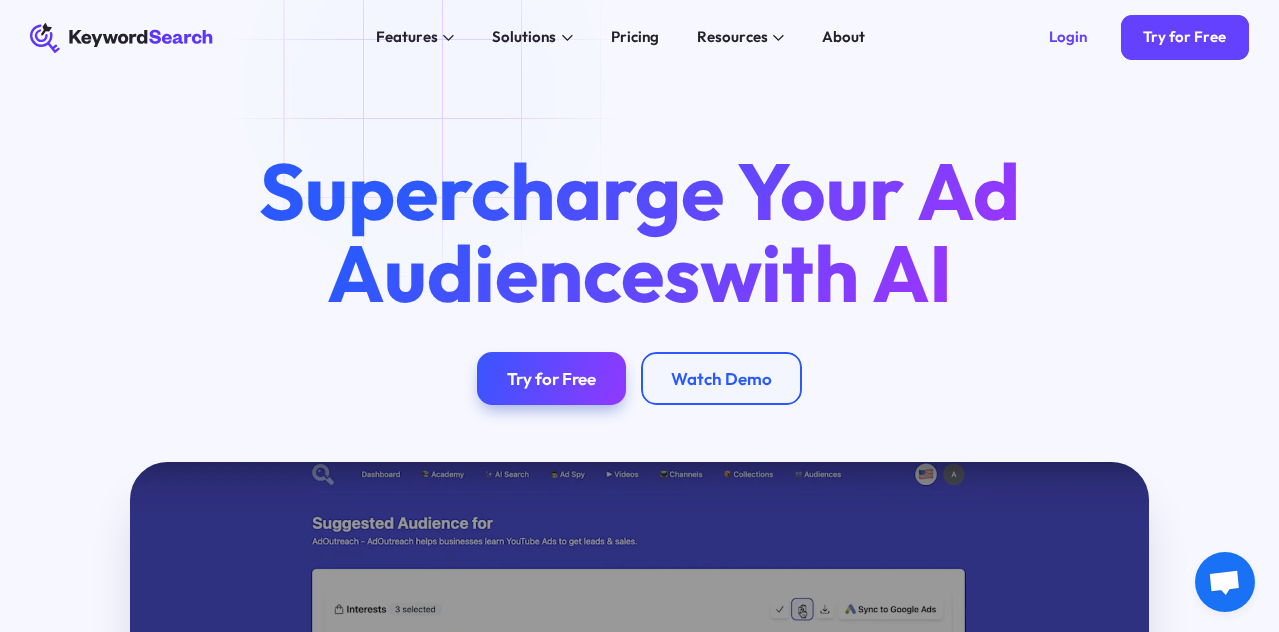 click on "KeywordSearch
Features
AI Audience Builder Supercharge your Google and YouTube ad audiences Keyword Research Discover the best keywords to grow your YouTube channel and ads Keyword Topic Auto Expansion Uncover limitless potential in your keyword sets YouTube Ad Spy Spy on Competitor's YouTube Ads Solutions
For Marketers Elevate your content with AI-enhanced tools for creators For Businesses Fuel your business growth with AI-driven marketing For Agencies Unlock superior targeting for your clients & generate whitelabel agency reports Pricing Resources
Blog The KeywordSearch Blog helps you stay on top of audience discovery and targeting best practices. Academy Learn the Latest Marketing & YouTube Ad Strategies with our Training Academy About Login Try for Free     Supercharge Your Ad Audiences  with AI Try for Free Watch Demo
Play Video Boost conversions and ROI with advanced audience targeting Learn More Create high-performing ad audiences in one click using our AI algorithm" at bounding box center [639, 316] 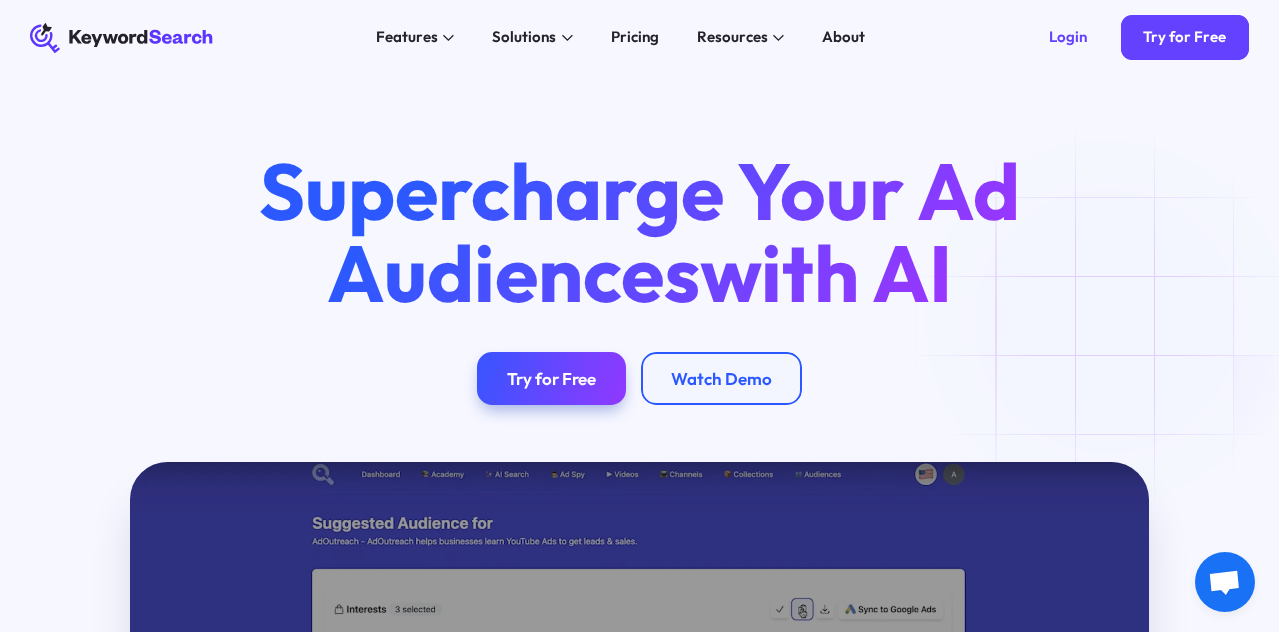 click on "KeywordSearch
Features
AI Audience Builder Supercharge your Google and YouTube ad audiences Keyword Research Discover the best keywords to grow your YouTube channel and ads Keyword Topic Auto Expansion Uncover limitless potential in your keyword sets YouTube Ad Spy Spy on Competitor's YouTube Ads Solutions
For Marketers Elevate your content with AI-enhanced tools for creators For Businesses Fuel your business growth with AI-driven marketing For Agencies Unlock superior targeting for your clients & generate whitelabel agency reports Pricing Resources
Blog The KeywordSearch Blog helps you stay on top of audience discovery and targeting best practices. Academy Learn the Latest Marketing & YouTube Ad Strategies with our Training Academy About Login Try for Free     Supercharge Your Ad Audiences  with AI Try for Free Watch Demo
Play Video Boost conversions and ROI with advanced audience targeting Learn More Create high-performing ad audiences in one click using our AI algorithm" at bounding box center (639, 316) 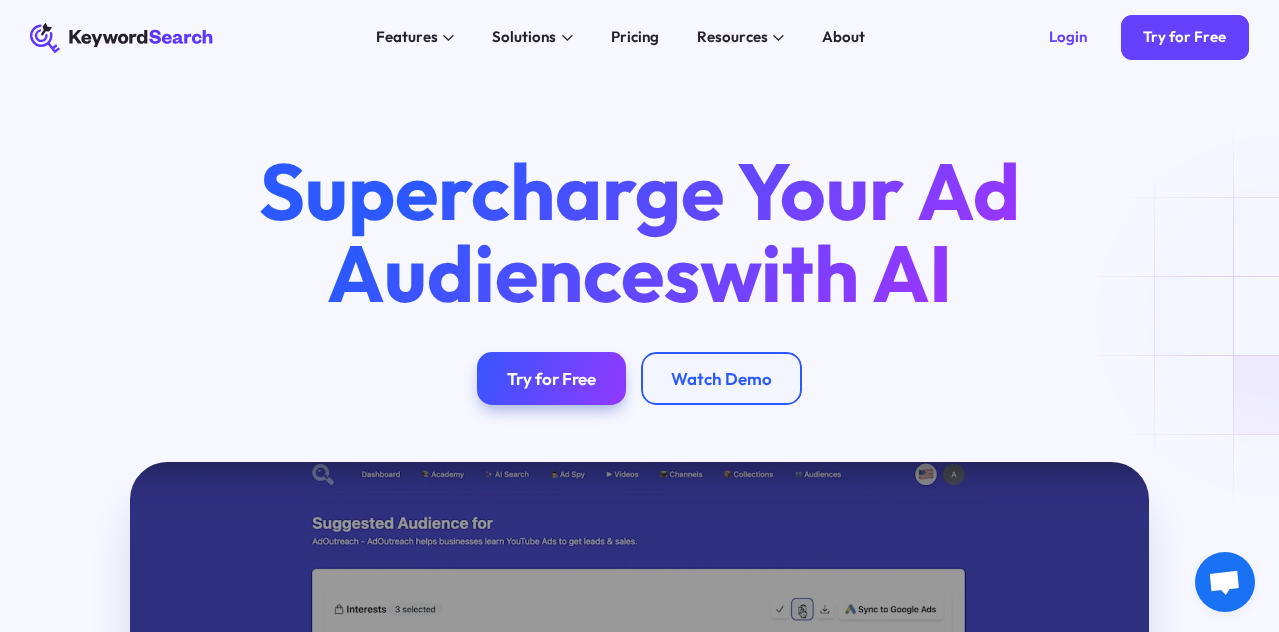 click on "KeywordSearch
Features
AI Audience Builder Supercharge your Google and YouTube ad audiences Keyword Research Discover the best keywords to grow your YouTube channel and ads Keyword Topic Auto Expansion Uncover limitless potential in your keyword sets YouTube Ad Spy Spy on Competitor's YouTube Ads Solutions
For Marketers Elevate your content with AI-enhanced tools for creators For Businesses Fuel your business growth with AI-driven marketing For Agencies Unlock superior targeting for your clients & generate whitelabel agency reports Pricing Resources
Blog The KeywordSearch Blog helps you stay on top of audience discovery and targeting best practices. Academy Learn the Latest Marketing & YouTube Ad Strategies with our Training Academy About Login Try for Free     Supercharge Your Ad Audiences  with AI Try for Free Watch Demo
Play Video Boost conversions and ROI with advanced audience targeting Learn More Create high-performing ad audiences in one click using our AI algorithm" at bounding box center [639, 316] 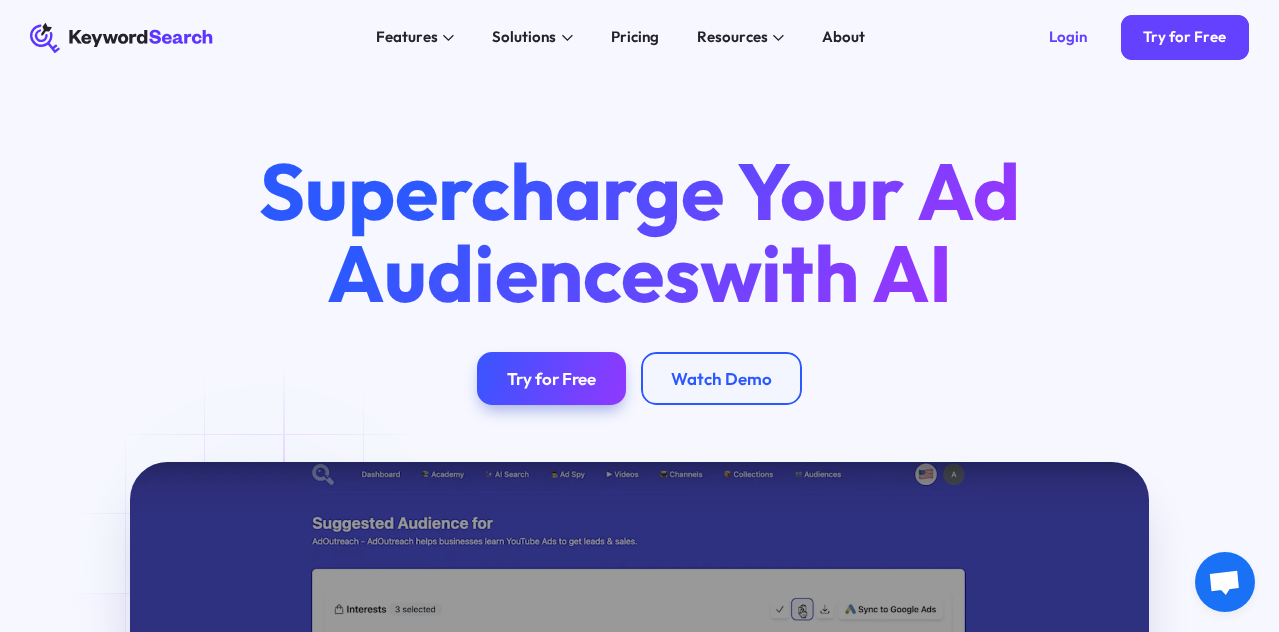 click on "KeywordSearch
Features
AI Audience Builder Supercharge your Google and YouTube ad audiences Keyword Research Discover the best keywords to grow your YouTube channel and ads Keyword Topic Auto Expansion Uncover limitless potential in your keyword sets YouTube Ad Spy Spy on Competitor's YouTube Ads Solutions
For Marketers Elevate your content with AI-enhanced tools for creators For Businesses Fuel your business growth with AI-driven marketing For Agencies Unlock superior targeting for your clients & generate whitelabel agency reports Pricing Resources
Blog The KeywordSearch Blog helps you stay on top of audience discovery and targeting best practices. Academy Learn the Latest Marketing & YouTube Ad Strategies with our Training Academy About Login Try for Free     Supercharge Your Ad Audiences  with AI Try for Free Watch Demo
Play Video Boost conversions and ROI with advanced audience targeting Learn More Create high-performing ad audiences in one click using our AI algorithm" at bounding box center [639, 316] 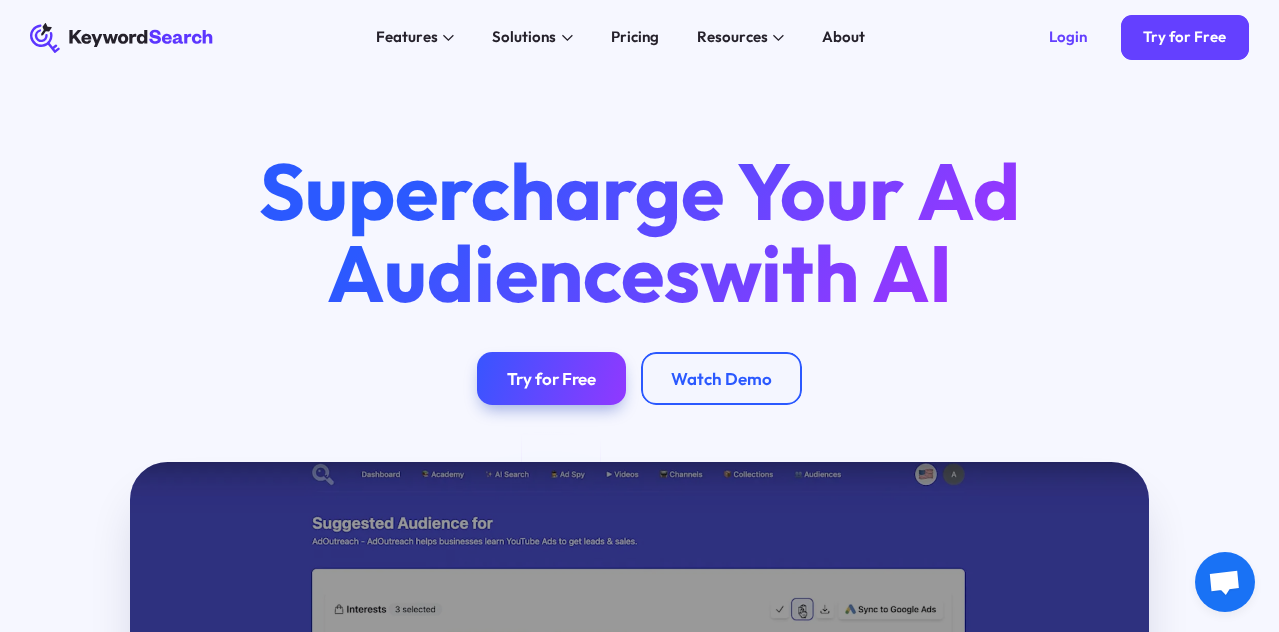click on "KeywordSearch
Features
AI Audience Builder Supercharge your Google and YouTube ad audiences Keyword Research Discover the best keywords to grow your YouTube channel and ads Keyword Topic Auto Expansion Uncover limitless potential in your keyword sets YouTube Ad Spy Spy on Competitor's YouTube Ads Solutions
For Marketers Elevate your content with AI-enhanced tools for creators For Businesses Fuel your business growth with AI-driven marketing For Agencies Unlock superior targeting for your clients & generate whitelabel agency reports Pricing Resources
Blog The KeywordSearch Blog helps you stay on top of audience discovery and targeting best practices. Academy Learn the Latest Marketing & YouTube Ad Strategies with our Training Academy About Login Try for Free     Supercharge Your Ad Audiences  with AI Try for Free Watch Demo
Play Video Boost conversions and ROI with advanced audience targeting Learn More Create high-performing ad audiences in one click using our AI algorithm" at bounding box center [639, 316] 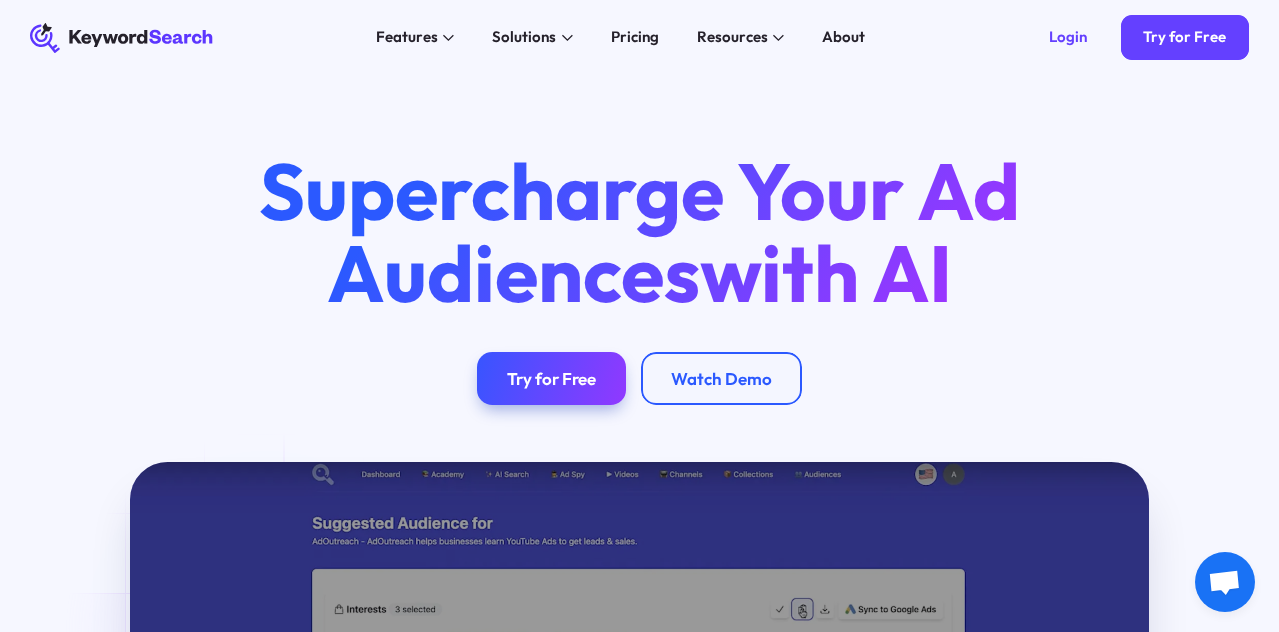 click on "KeywordSearch
Features
AI Audience Builder Supercharge your Google and YouTube ad audiences Keyword Research Discover the best keywords to grow your YouTube channel and ads Keyword Topic Auto Expansion Uncover limitless potential in your keyword sets YouTube Ad Spy Spy on Competitor's YouTube Ads Solutions
For Marketers Elevate your content with AI-enhanced tools for creators For Businesses Fuel your business growth with AI-driven marketing For Agencies Unlock superior targeting for your clients & generate whitelabel agency reports Pricing Resources
Blog The KeywordSearch Blog helps you stay on top of audience discovery and targeting best practices. Academy Learn the Latest Marketing & YouTube Ad Strategies with our Training Academy About Login Try for Free     Supercharge Your Ad Audiences  with AI Try for Free Watch Demo
Play Video Boost conversions and ROI with advanced audience targeting Learn More Create high-performing ad audiences in one click using our AI algorithm" at bounding box center [639, 316] 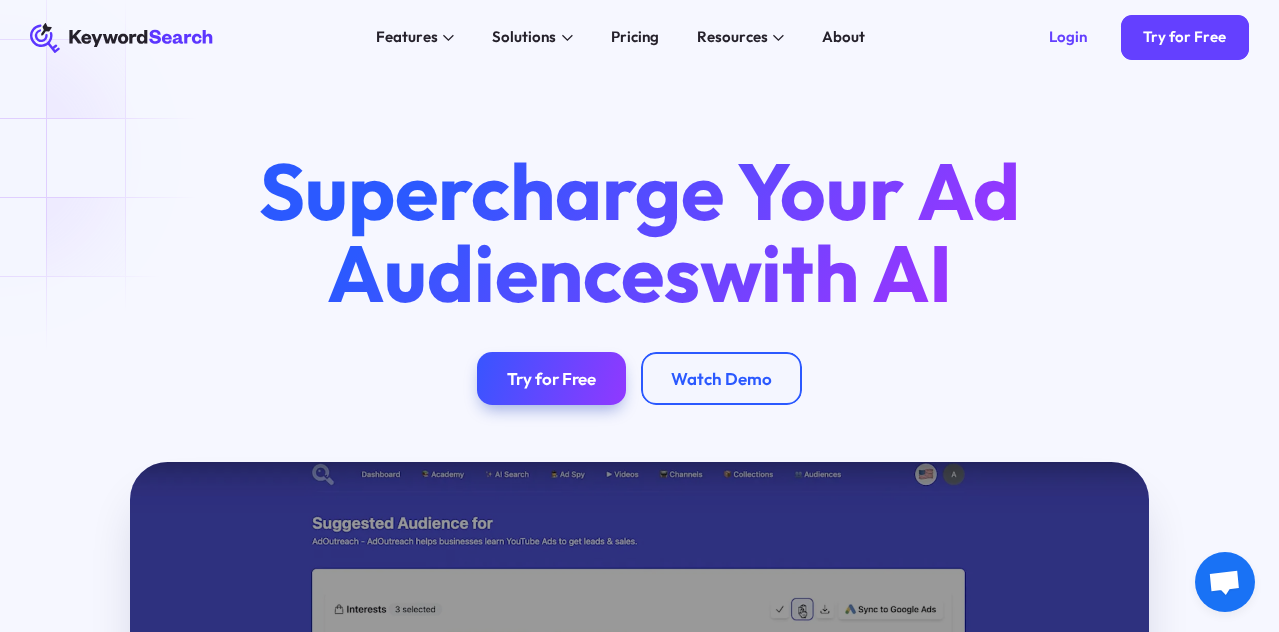 click on "KeywordSearch
Features
AI Audience Builder Supercharge your Google and YouTube ad audiences Keyword Research Discover the best keywords to grow your YouTube channel and ads Keyword Topic Auto Expansion Uncover limitless potential in your keyword sets YouTube Ad Spy Spy on Competitor's YouTube Ads Solutions
For Marketers Elevate your content with AI-enhanced tools for creators For Businesses Fuel your business growth with AI-driven marketing For Agencies Unlock superior targeting for your clients & generate whitelabel agency reports Pricing Resources
Blog The KeywordSearch Blog helps you stay on top of audience discovery and targeting best practices. Academy Learn the Latest Marketing & YouTube Ad Strategies with our Training Academy About Login Try for Free     Supercharge Your Ad Audiences  with AI Try for Free Watch Demo
Play Video Boost conversions and ROI with advanced audience targeting Learn More Create high-performing ad audiences in one click using our AI algorithm" at bounding box center (639, 316) 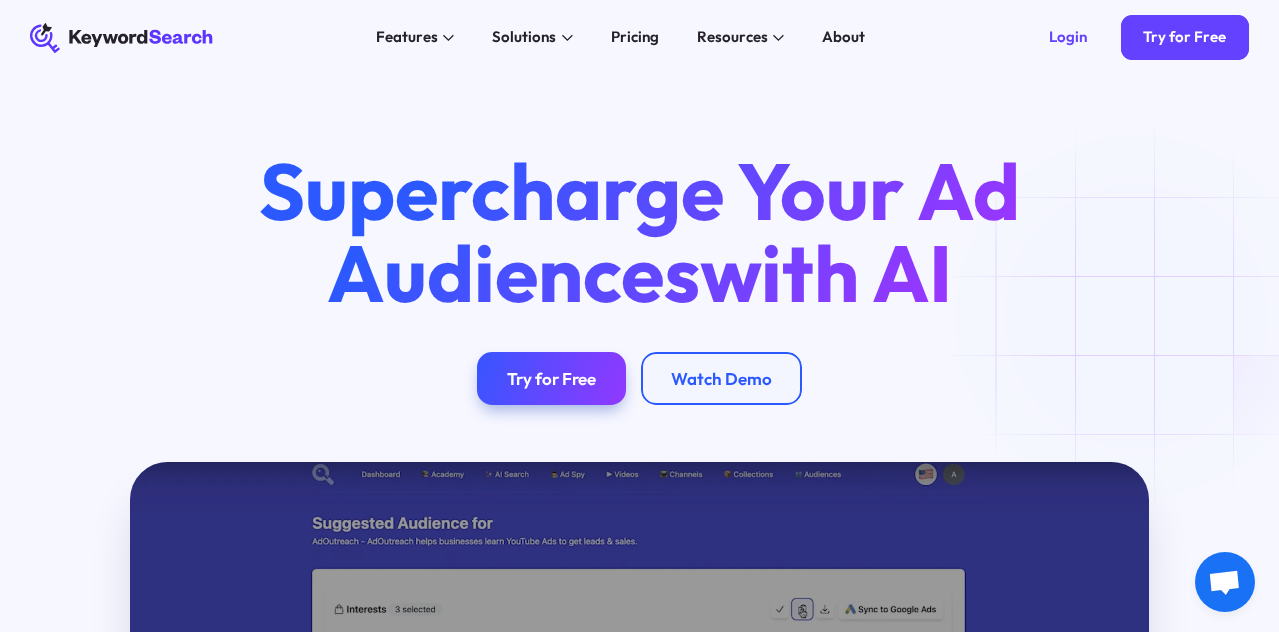 click on "KeywordSearch
Features
AI Audience Builder Supercharge your Google and YouTube ad audiences Keyword Research Discover the best keywords to grow your YouTube channel and ads Keyword Topic Auto Expansion Uncover limitless potential in your keyword sets YouTube Ad Spy Spy on Competitor's YouTube Ads Solutions
For Marketers Elevate your content with AI-enhanced tools for creators For Businesses Fuel your business growth with AI-driven marketing For Agencies Unlock superior targeting for your clients & generate whitelabel agency reports Pricing Resources
Blog The KeywordSearch Blog helps you stay on top of audience discovery and targeting best practices. Academy Learn the Latest Marketing & YouTube Ad Strategies with our Training Academy About Login Try for Free     Supercharge Your Ad Audiences  with AI Try for Free Watch Demo
Play Video Boost conversions and ROI with advanced audience targeting Learn More Create high-performing ad audiences in one click using our AI algorithm" at bounding box center (639, 316) 